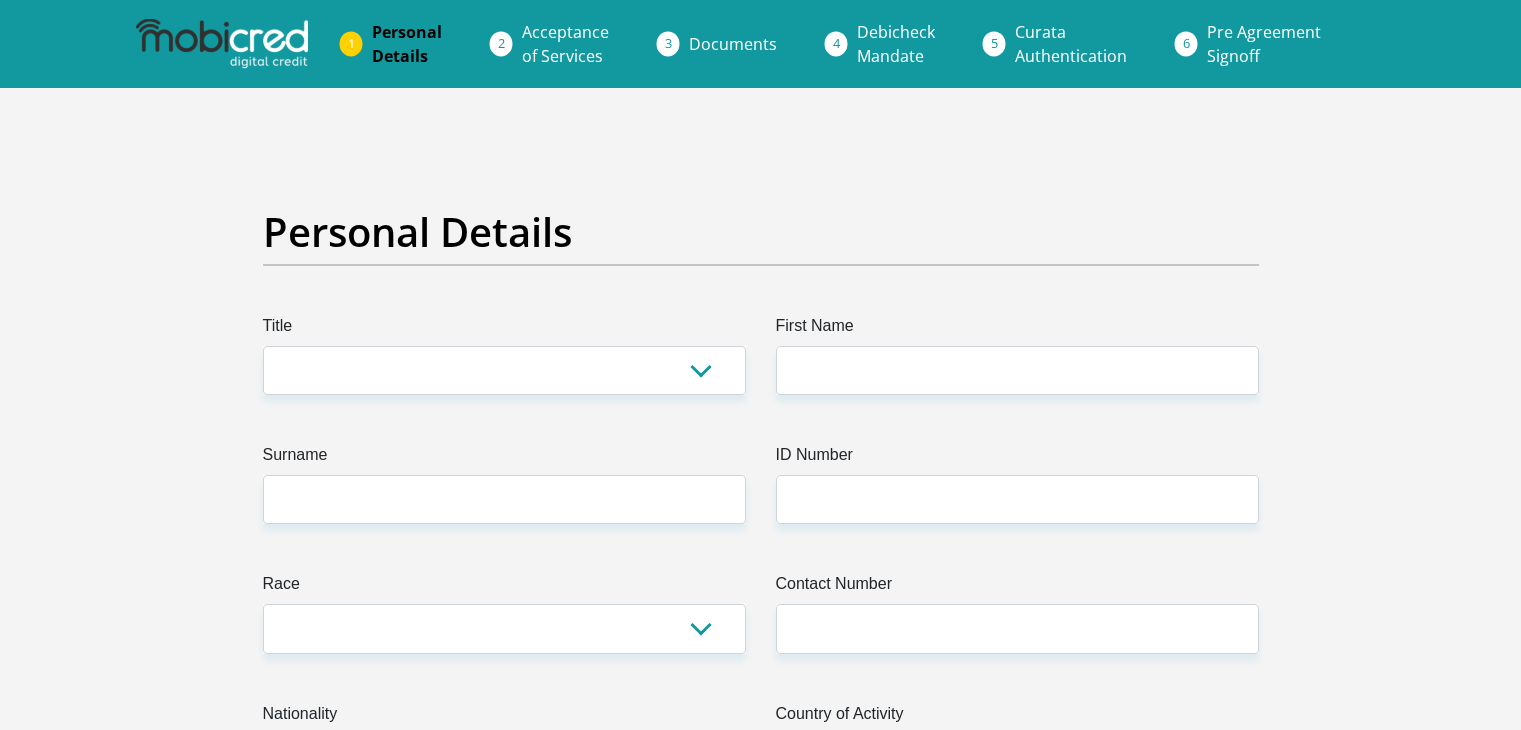 scroll, scrollTop: 0, scrollLeft: 0, axis: both 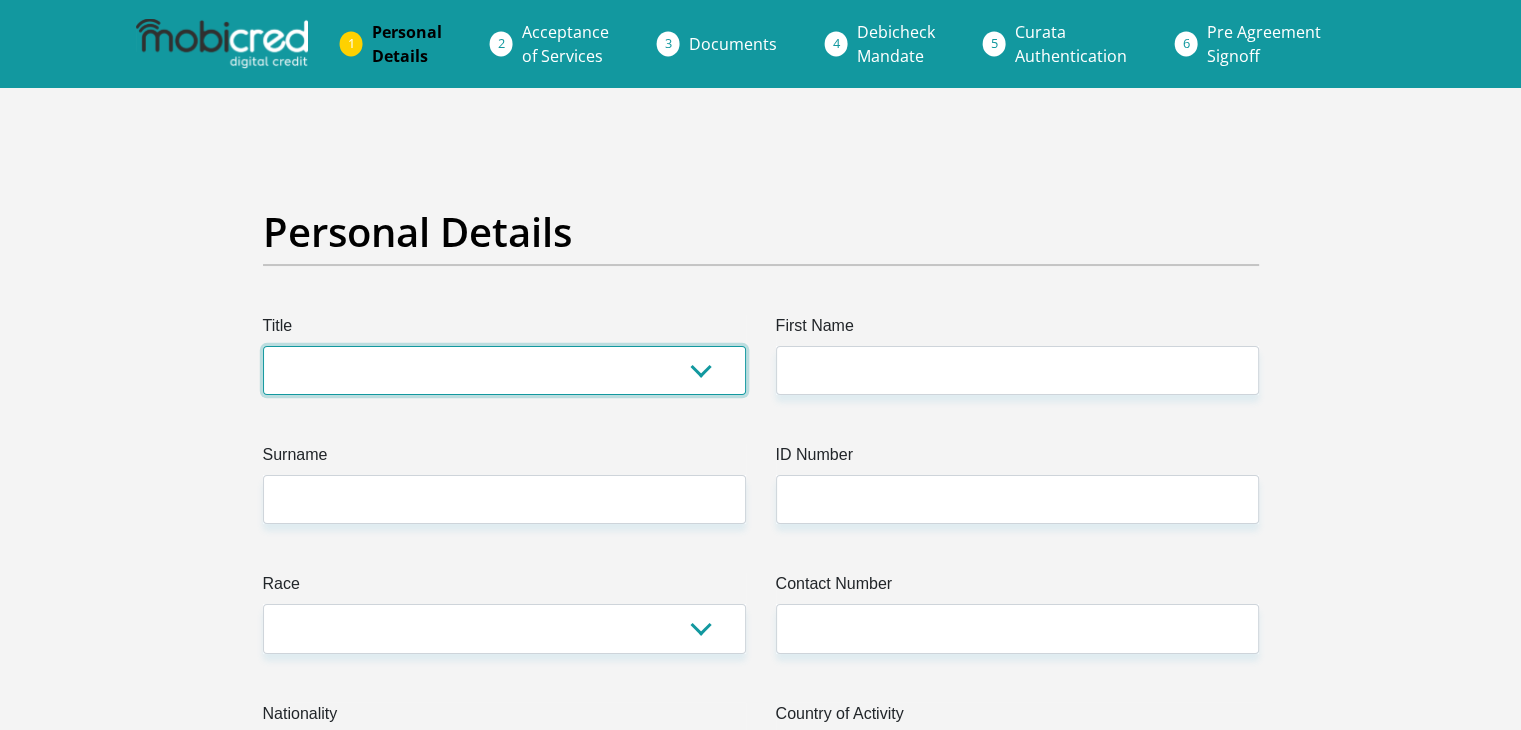 click on "Mr
Ms
Mrs
Dr
Other" at bounding box center (504, 370) 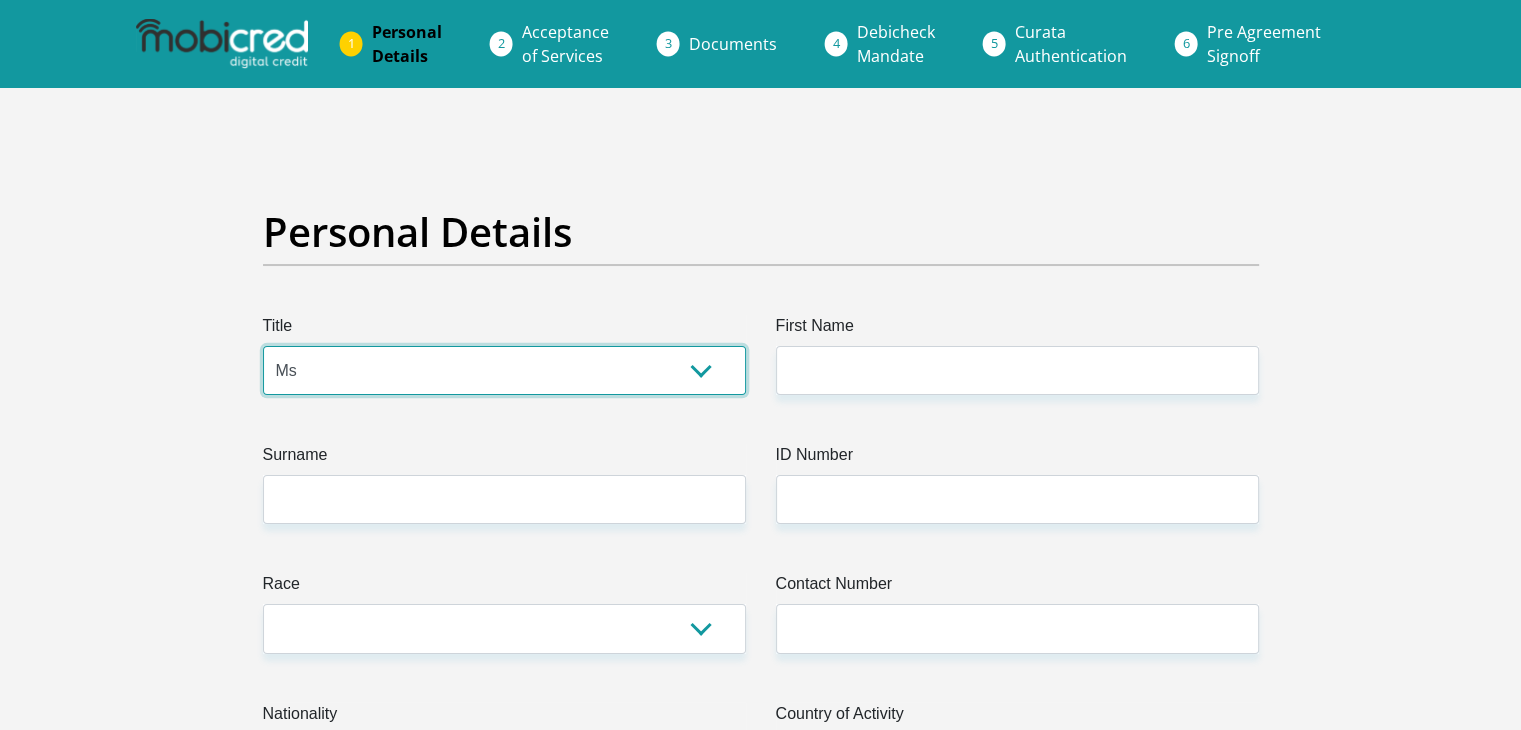 click on "Mr
Ms
Mrs
Dr
Other" at bounding box center [504, 370] 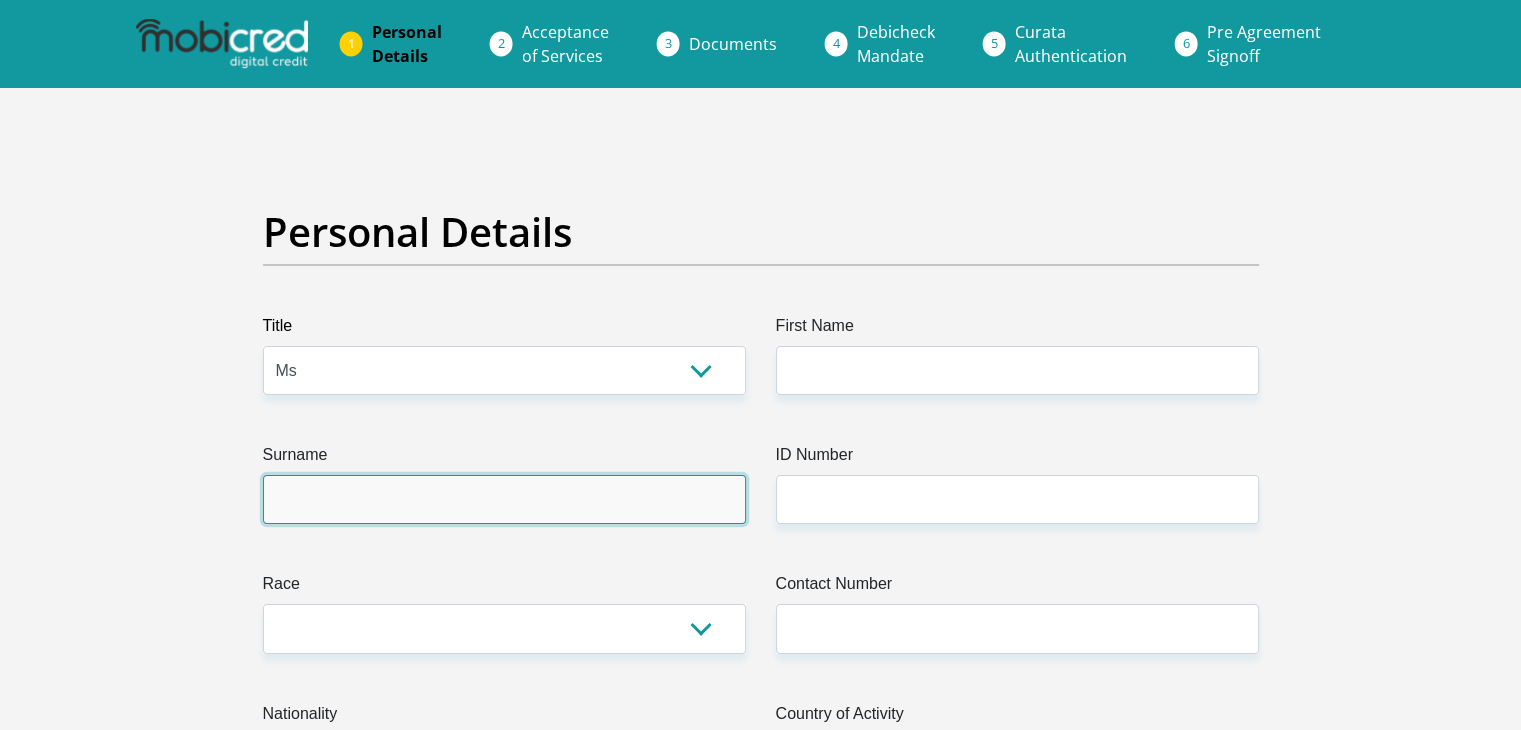 click on "Surname" at bounding box center [504, 499] 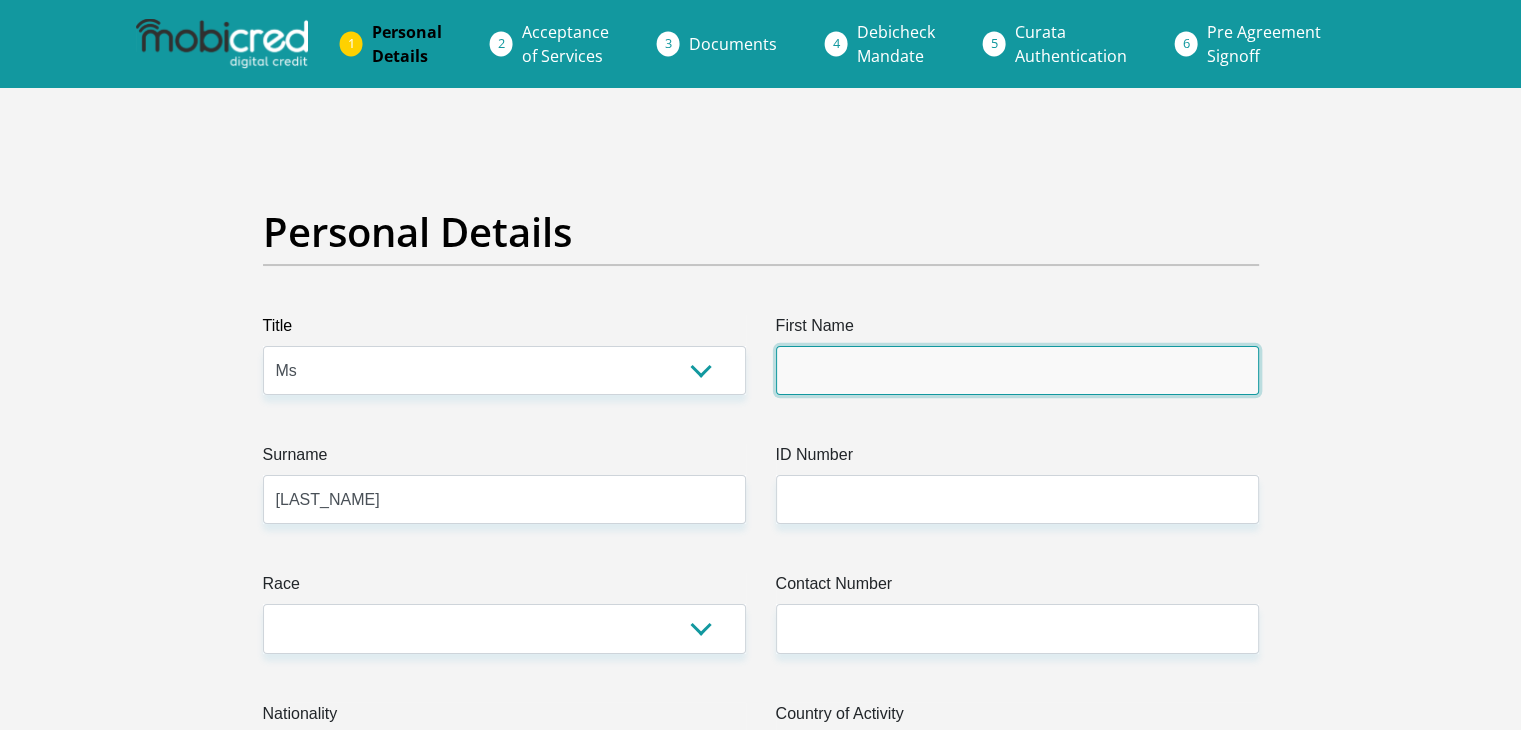 type on "[FIRST_NAME]" 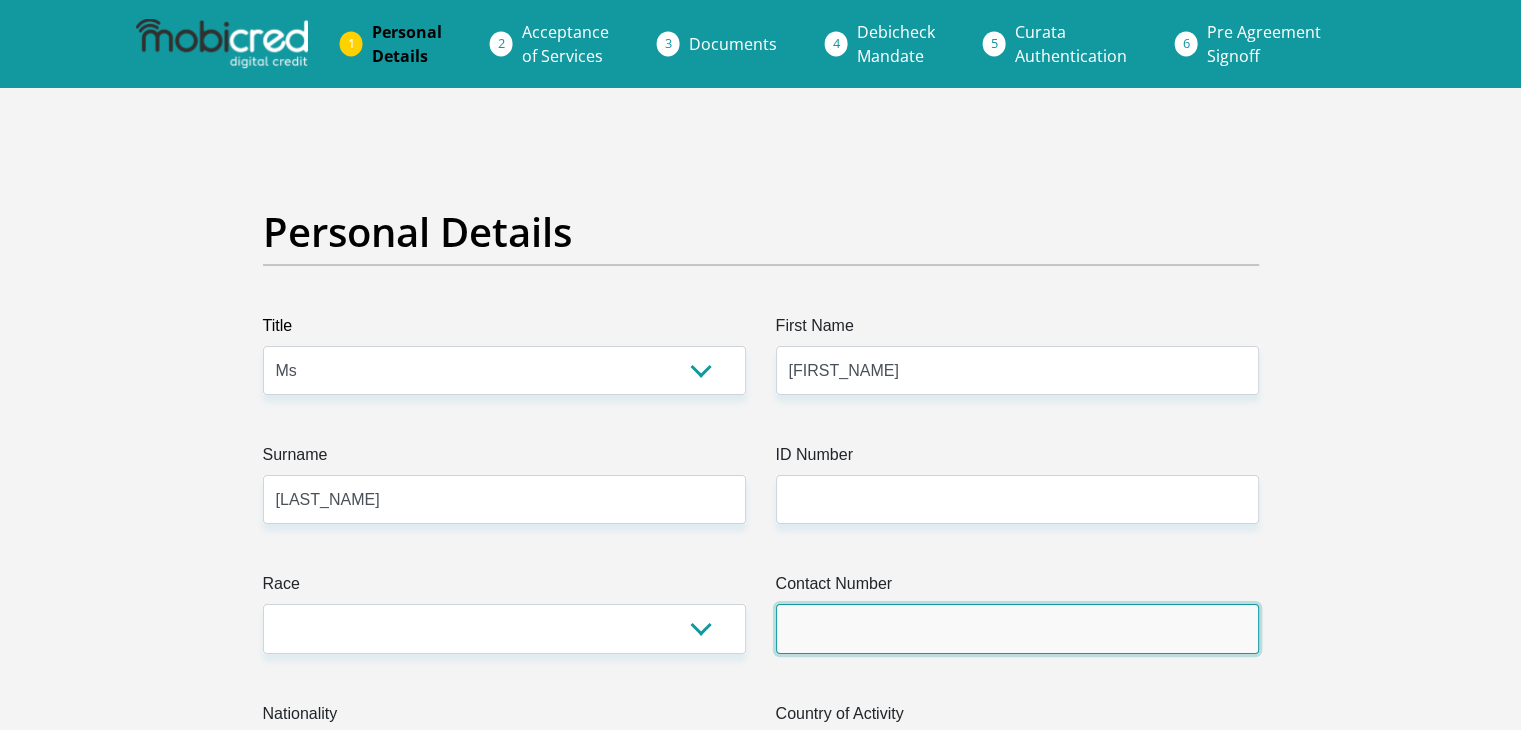 type on "[PHONE]" 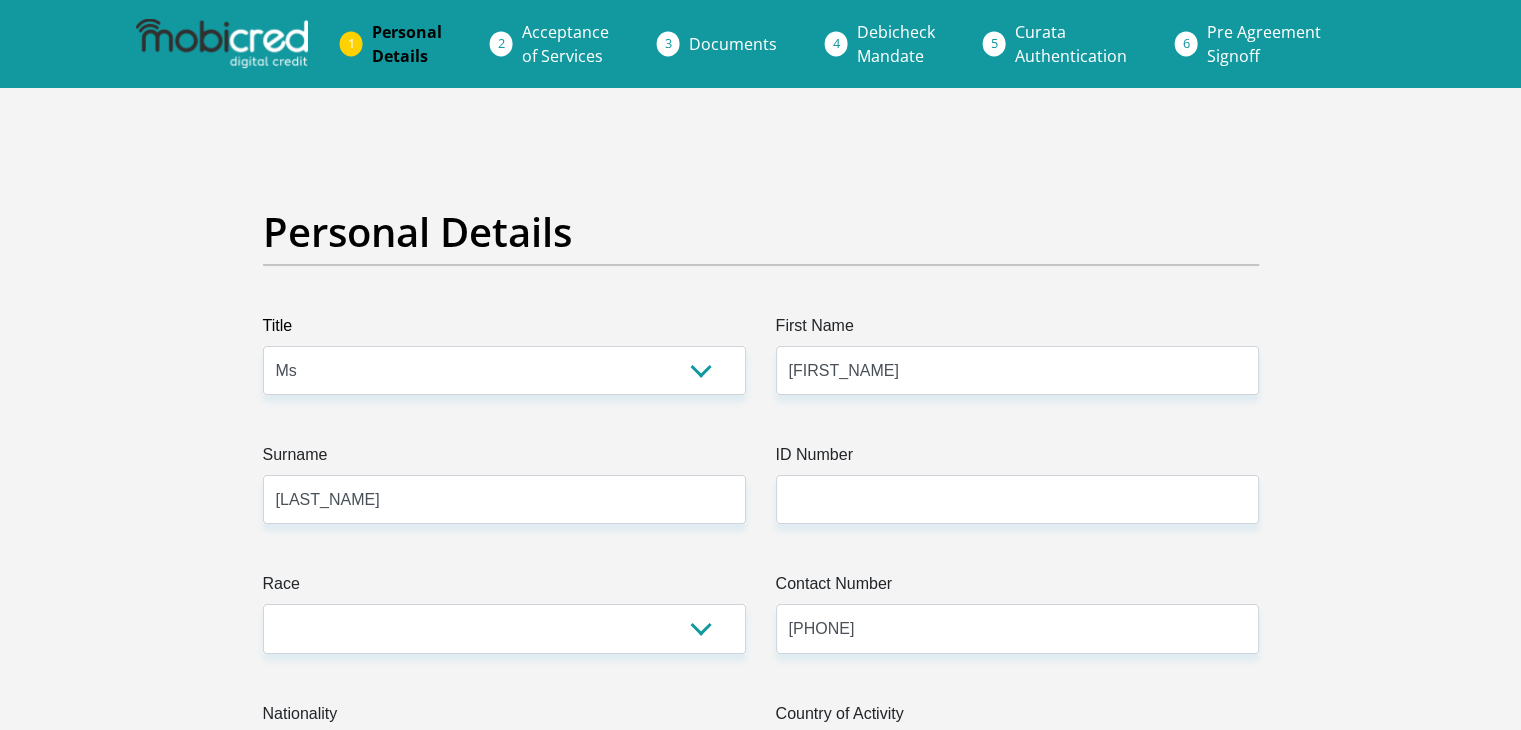 select on "ZAF" 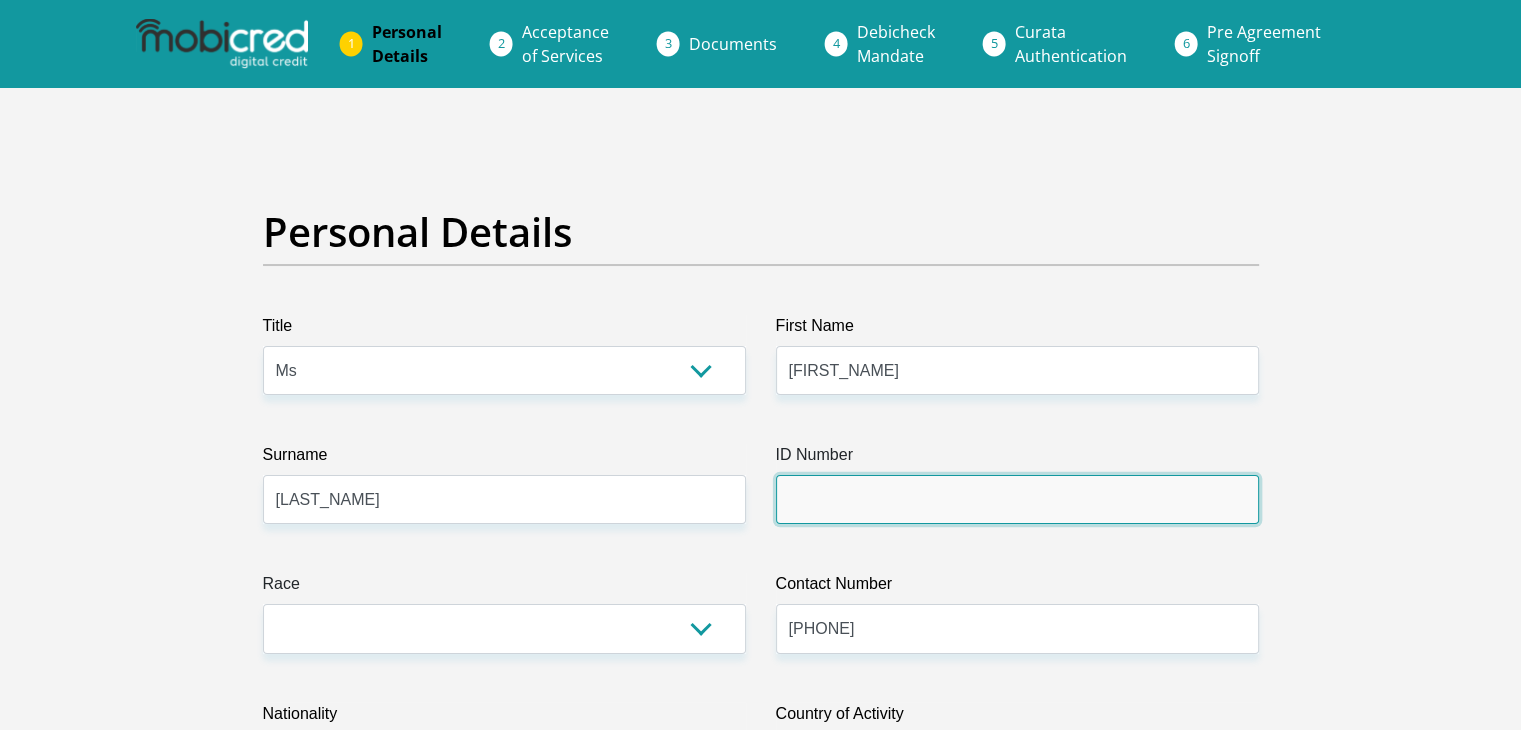 click on "ID Number" at bounding box center [1017, 499] 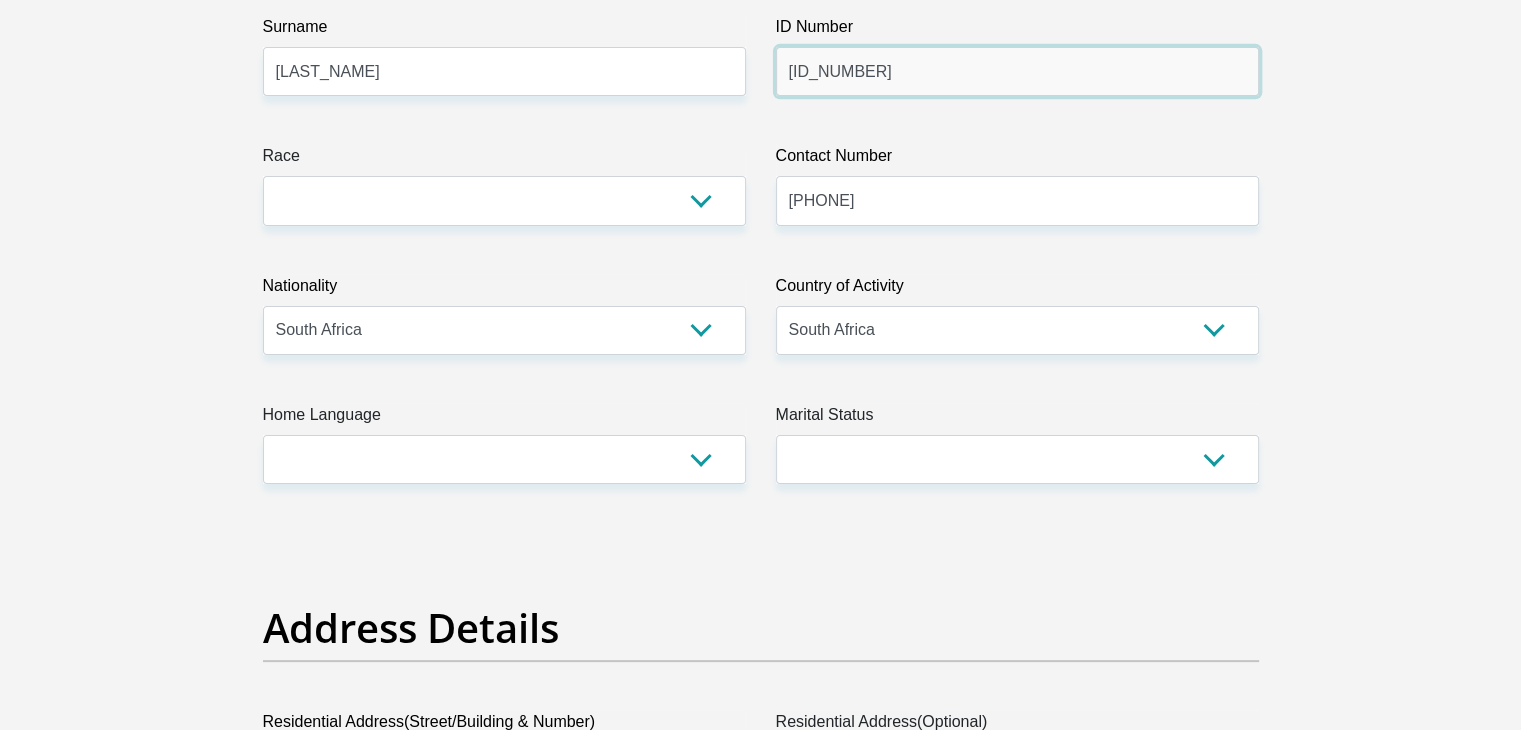 scroll, scrollTop: 511, scrollLeft: 0, axis: vertical 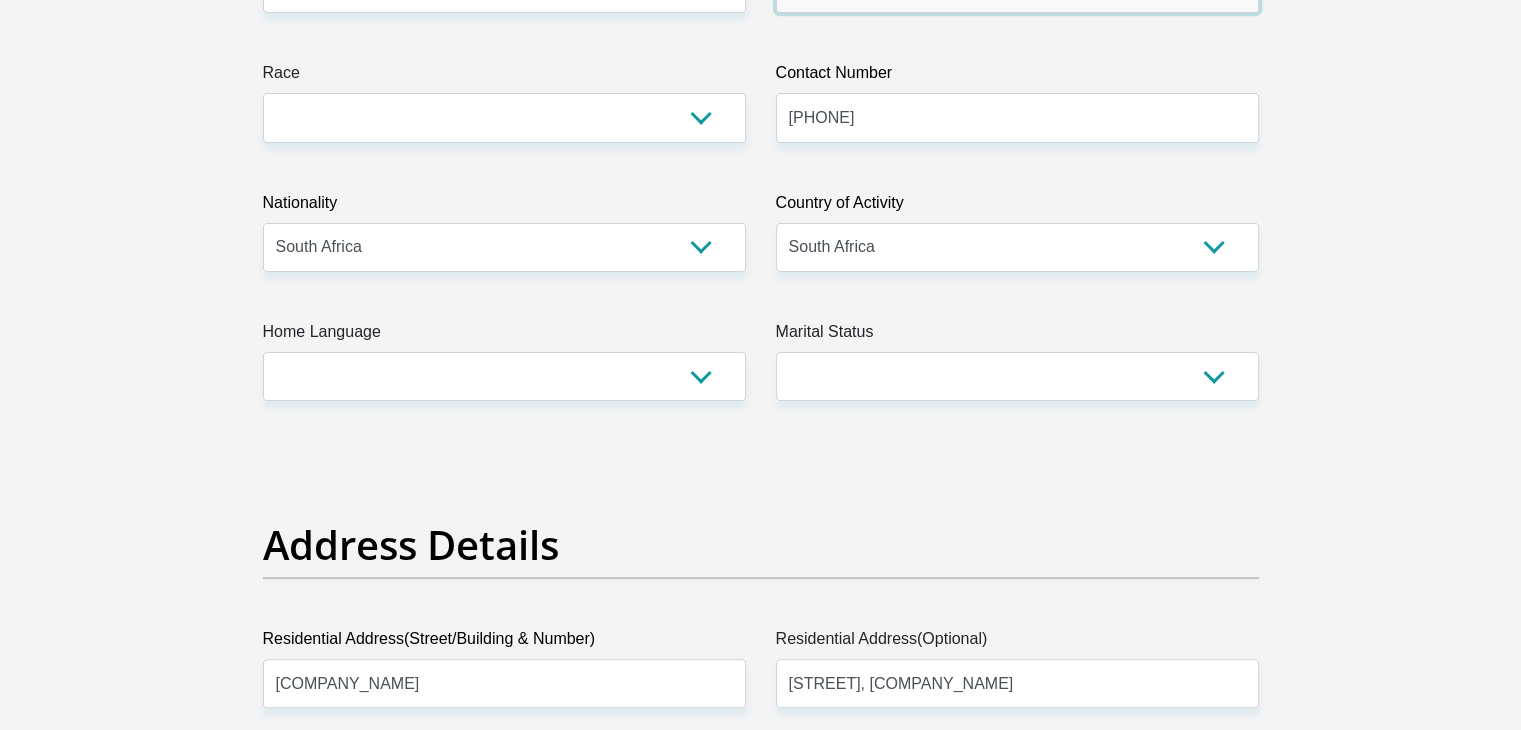 type on "[ID_NUMBER]" 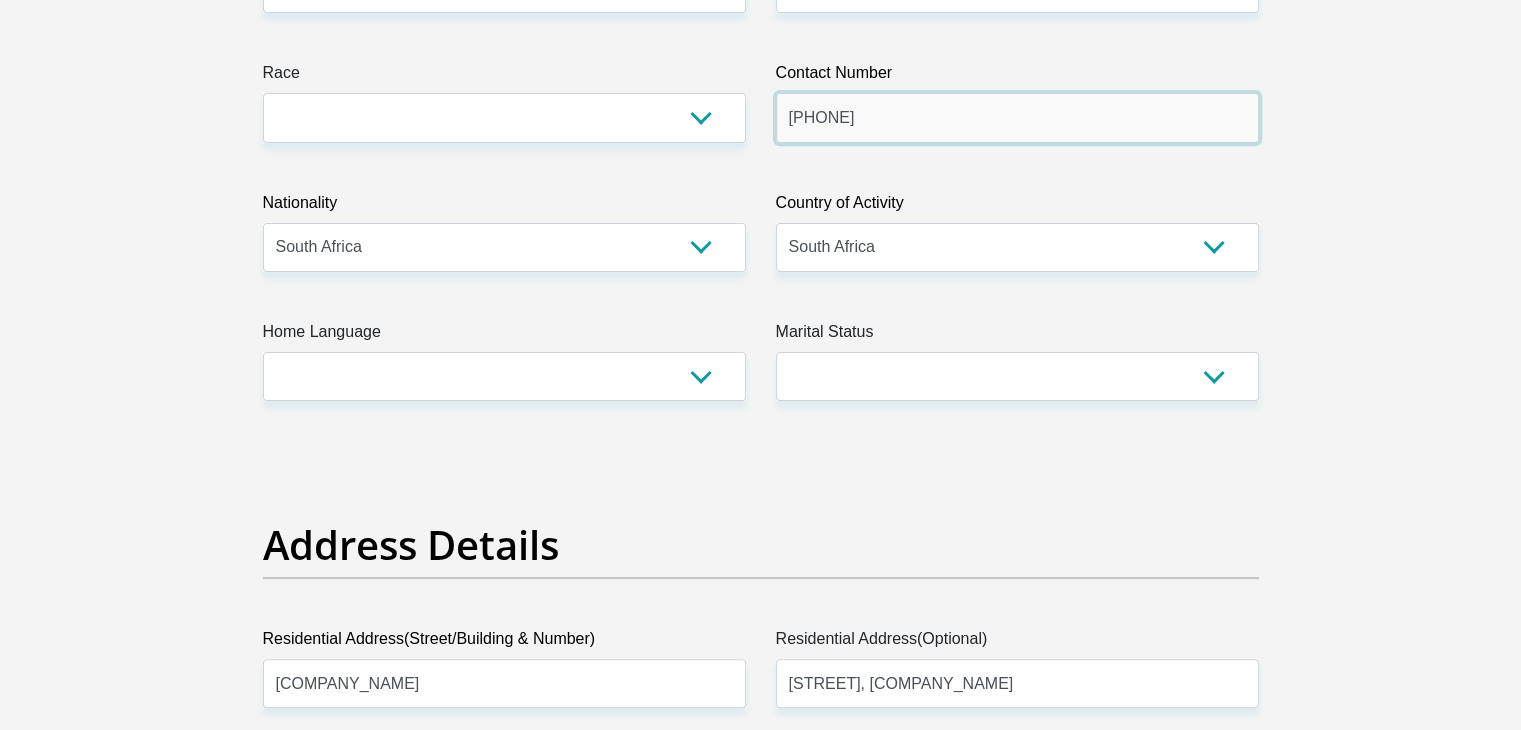 click on "[PHONE]" at bounding box center [1017, 117] 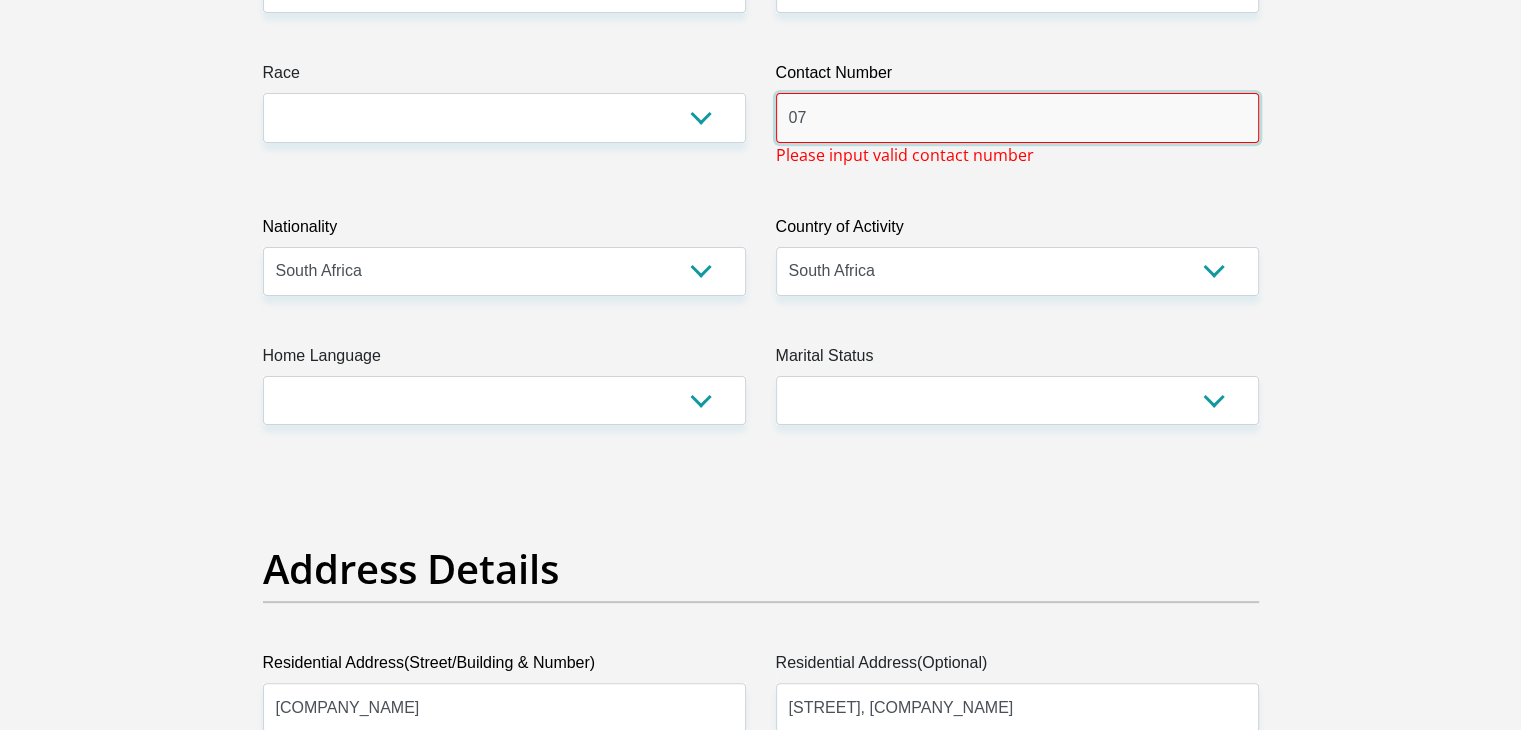 type on "0" 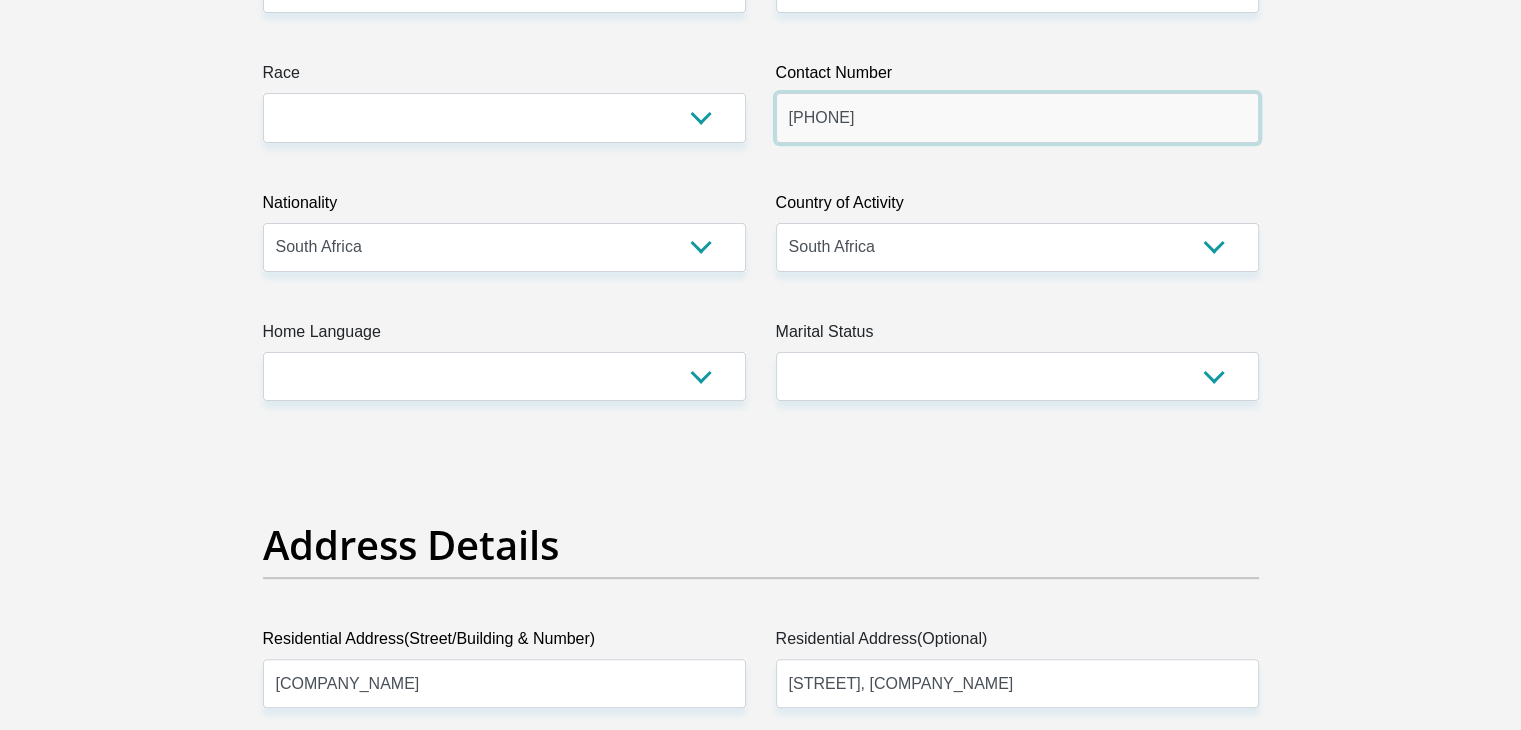 type on "[PHONE]" 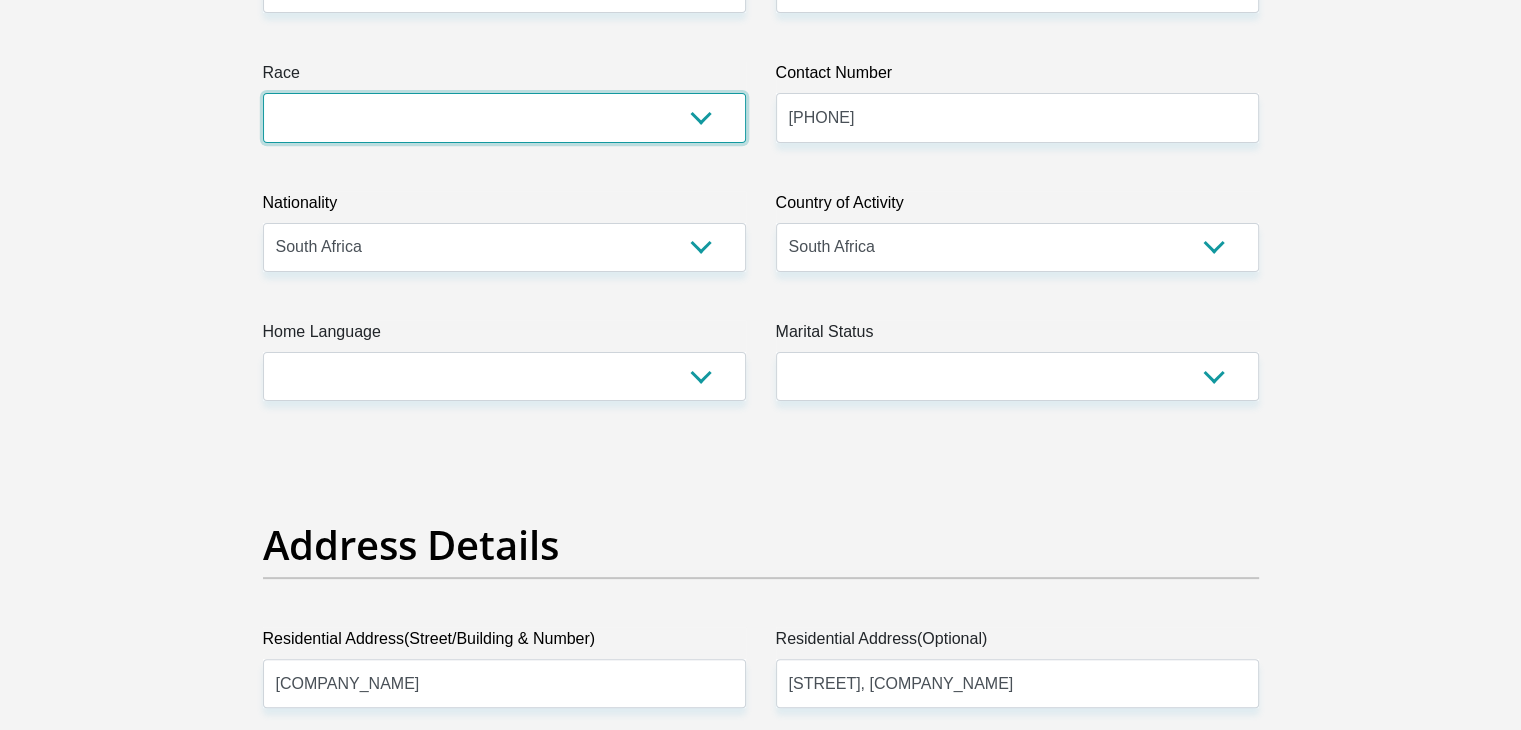 click on "Black
Coloured
Indian
White
Other" at bounding box center [504, 117] 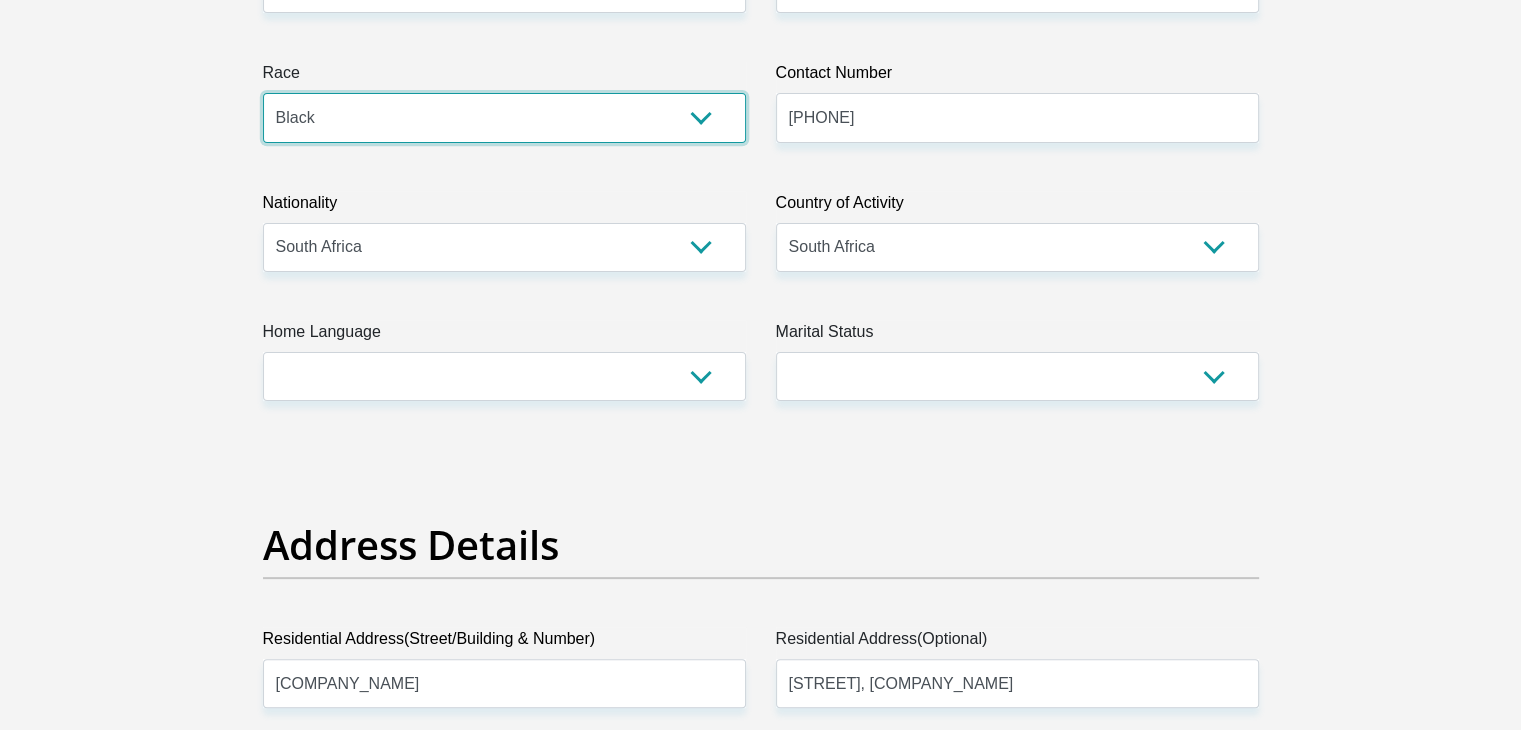 click on "Black
Coloured
Indian
White
Other" at bounding box center (504, 117) 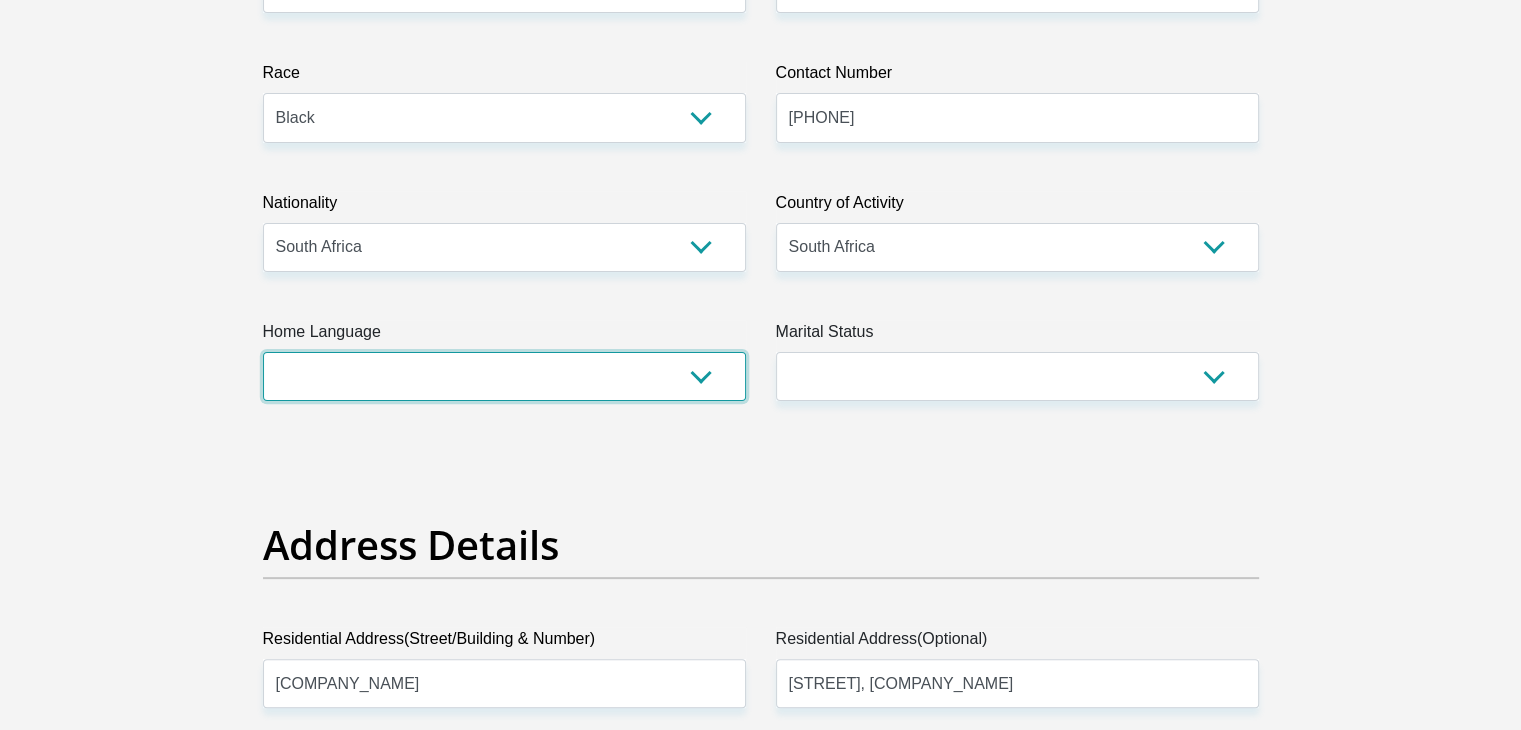click on "Afrikaans
English
Sepedi
South Ndebele
Southern Sotho
Swati
Tsonga
Tswana
Venda
Xhosa
Zulu
Other" at bounding box center (504, 376) 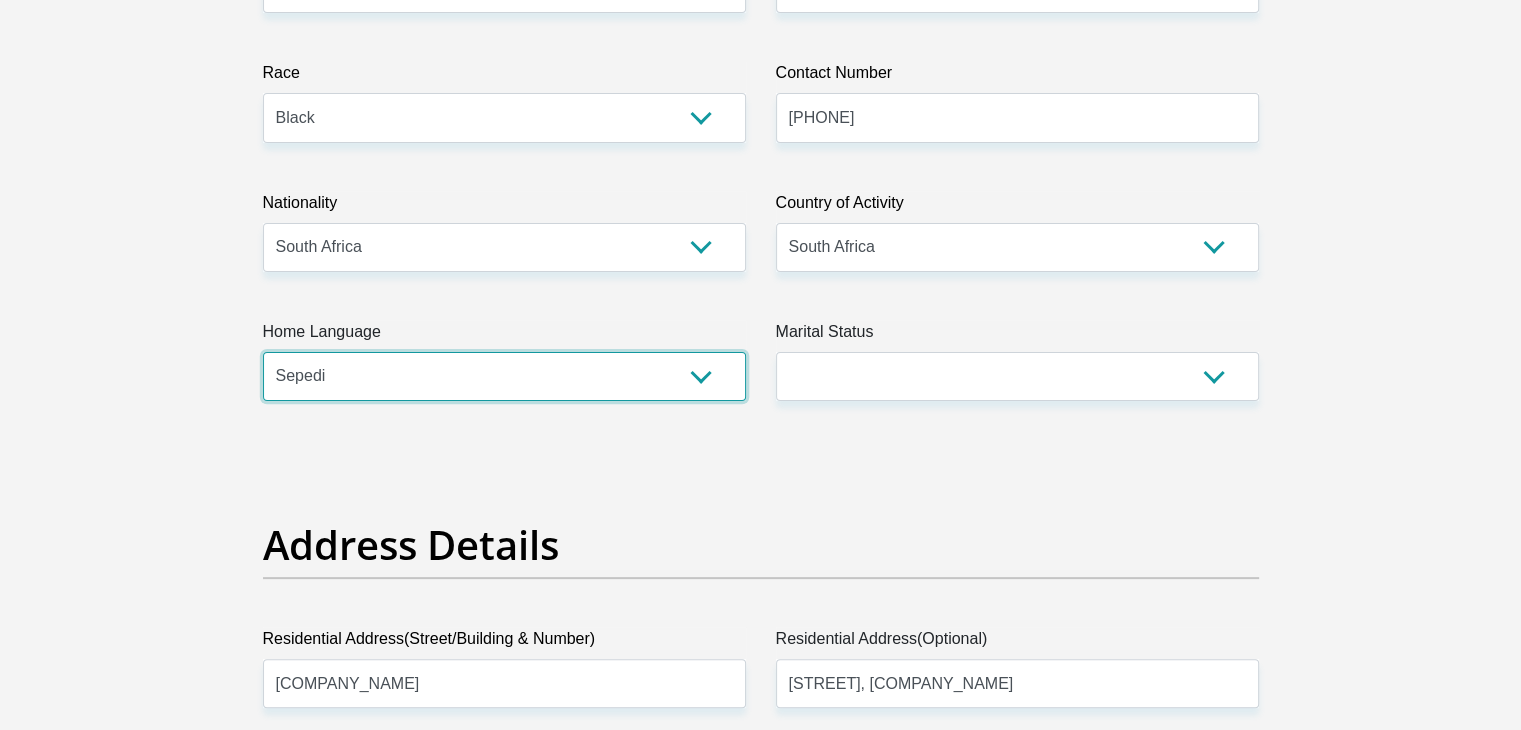 click on "Afrikaans
English
Sepedi
South Ndebele
Southern Sotho
Swati
Tsonga
Tswana
Venda
Xhosa
Zulu
Other" at bounding box center [504, 376] 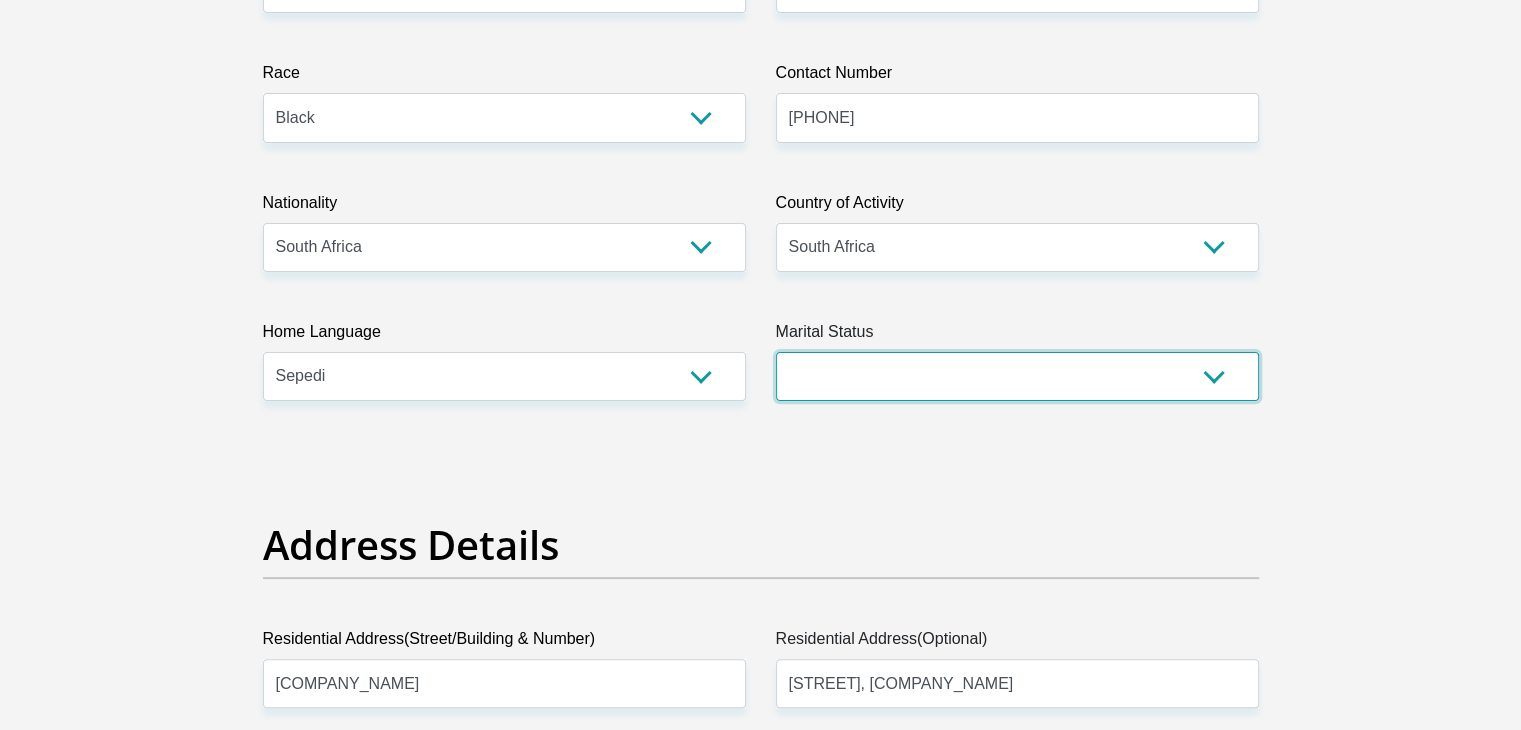 click on "Married ANC
Single
Divorced
Widowed
Married COP or Customary Law" at bounding box center [1017, 376] 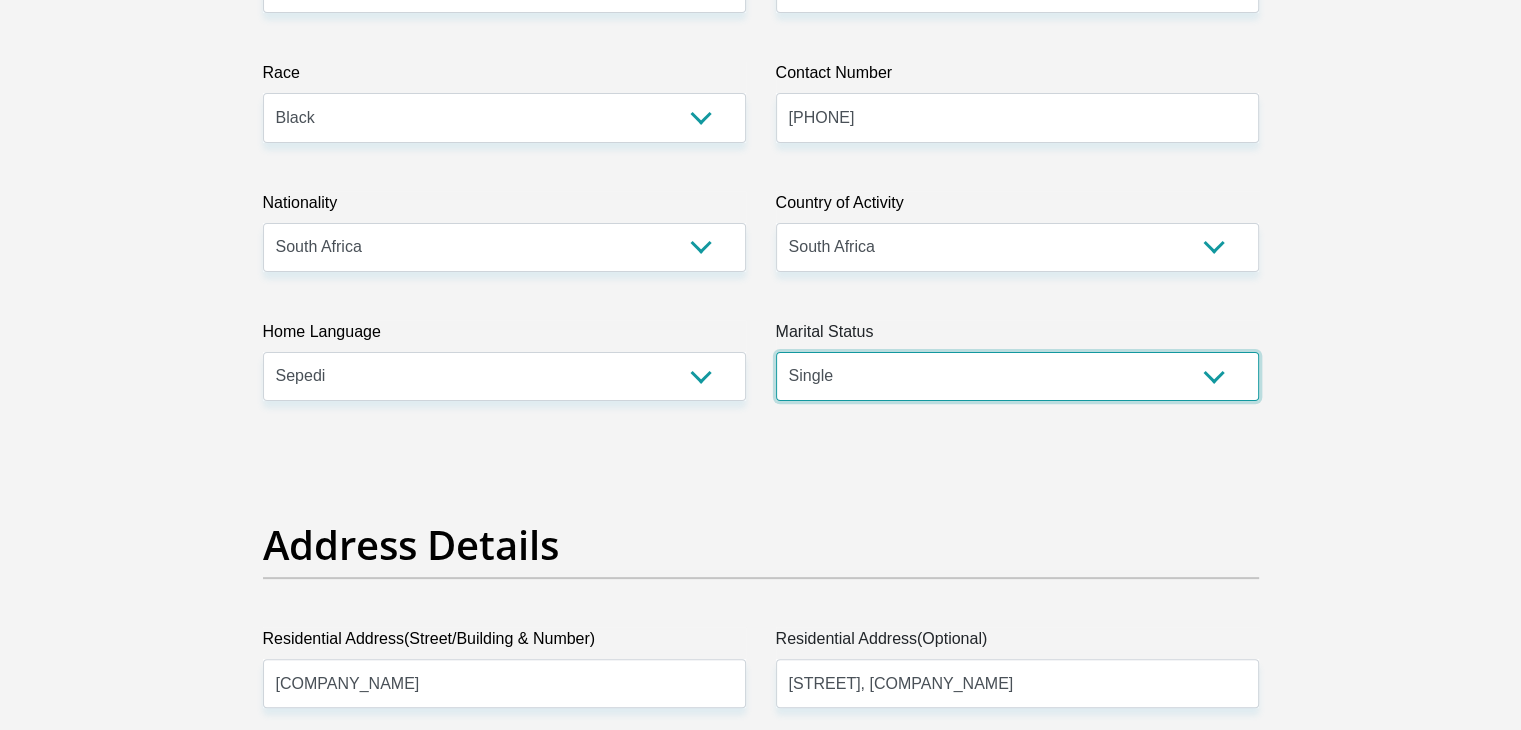 click on "Married ANC
Single
Divorced
Widowed
Married COP or Customary Law" at bounding box center (1017, 376) 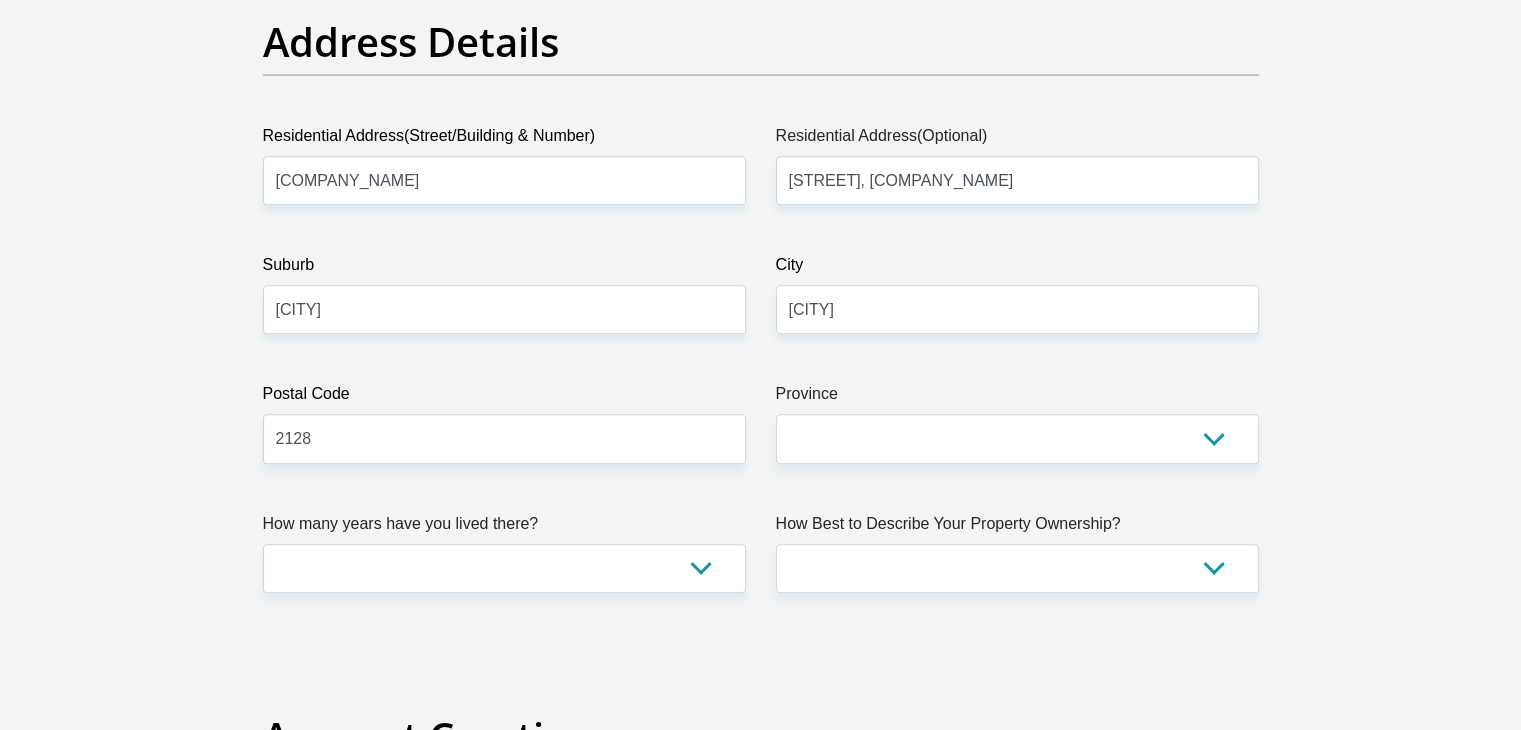 scroll, scrollTop: 1022, scrollLeft: 0, axis: vertical 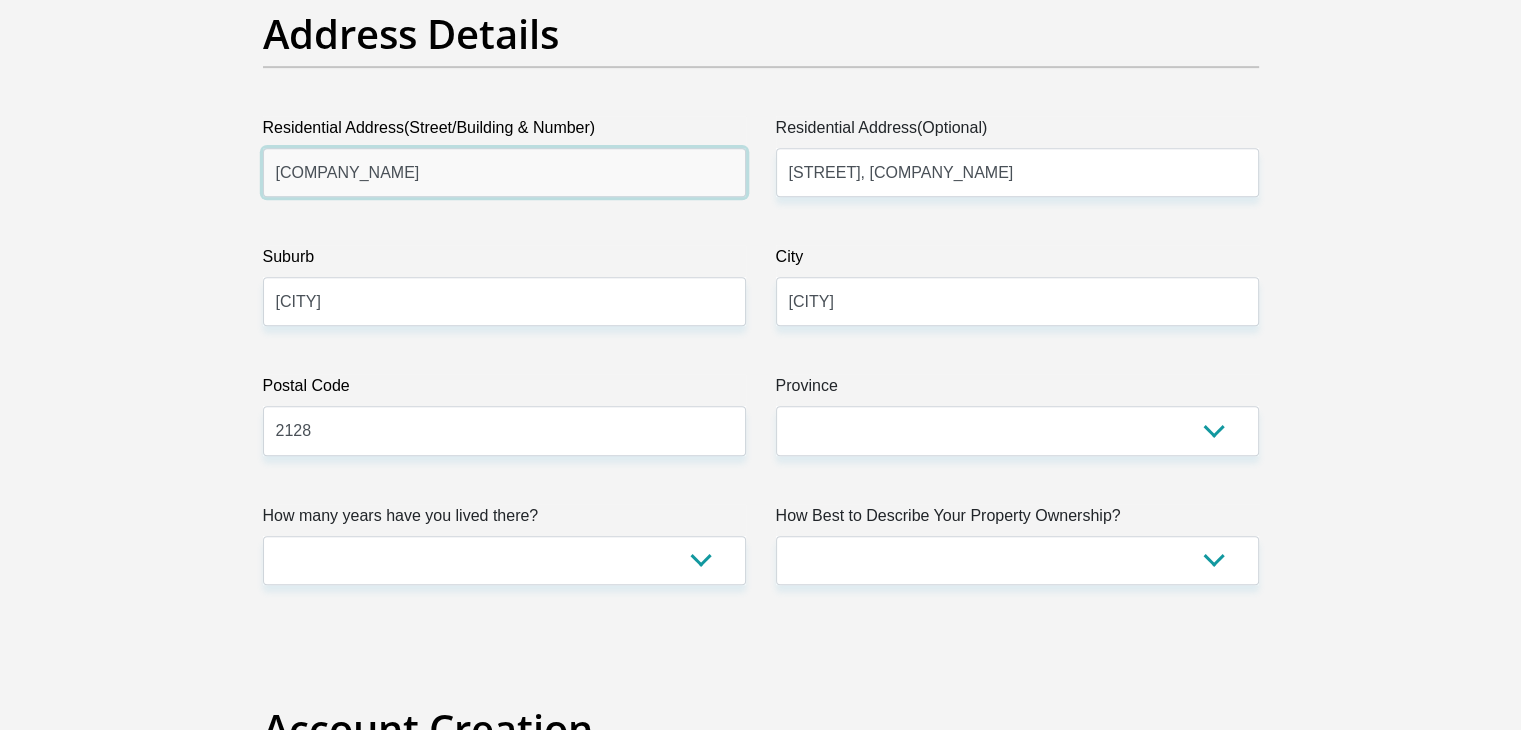 click on "[COMPANY_NAME]" at bounding box center [504, 172] 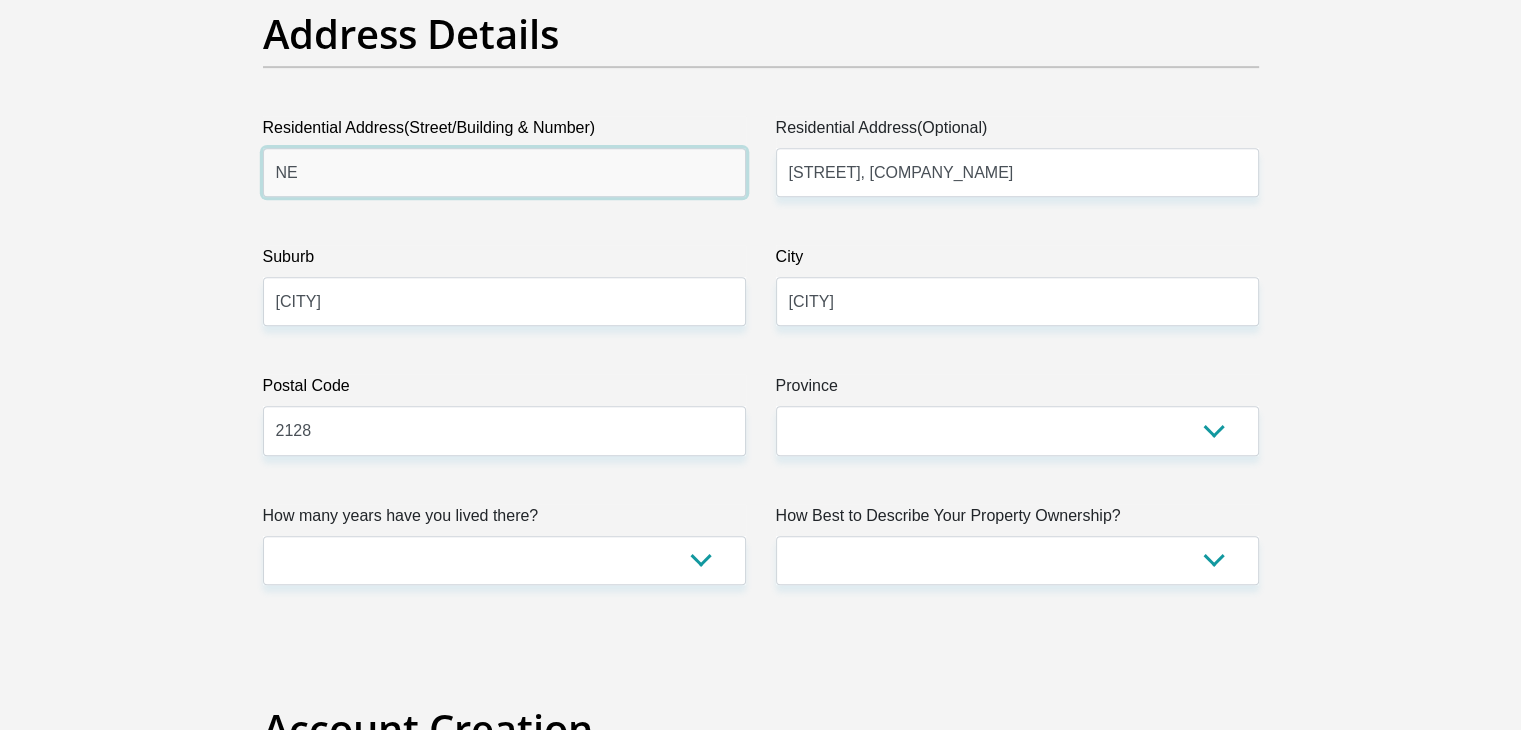 type on "N" 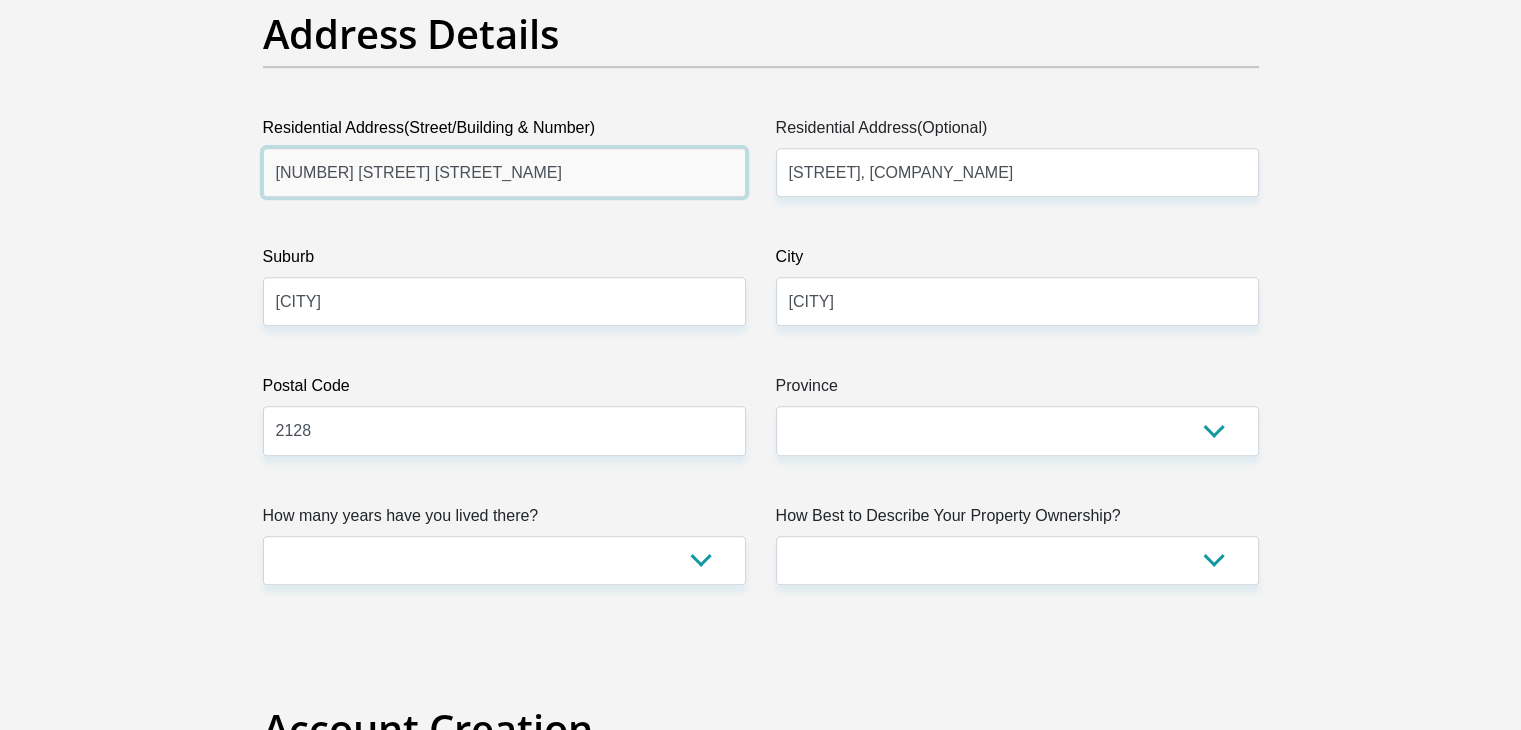 type on "[NUMBER] [STREET] [STREET_NAME]" 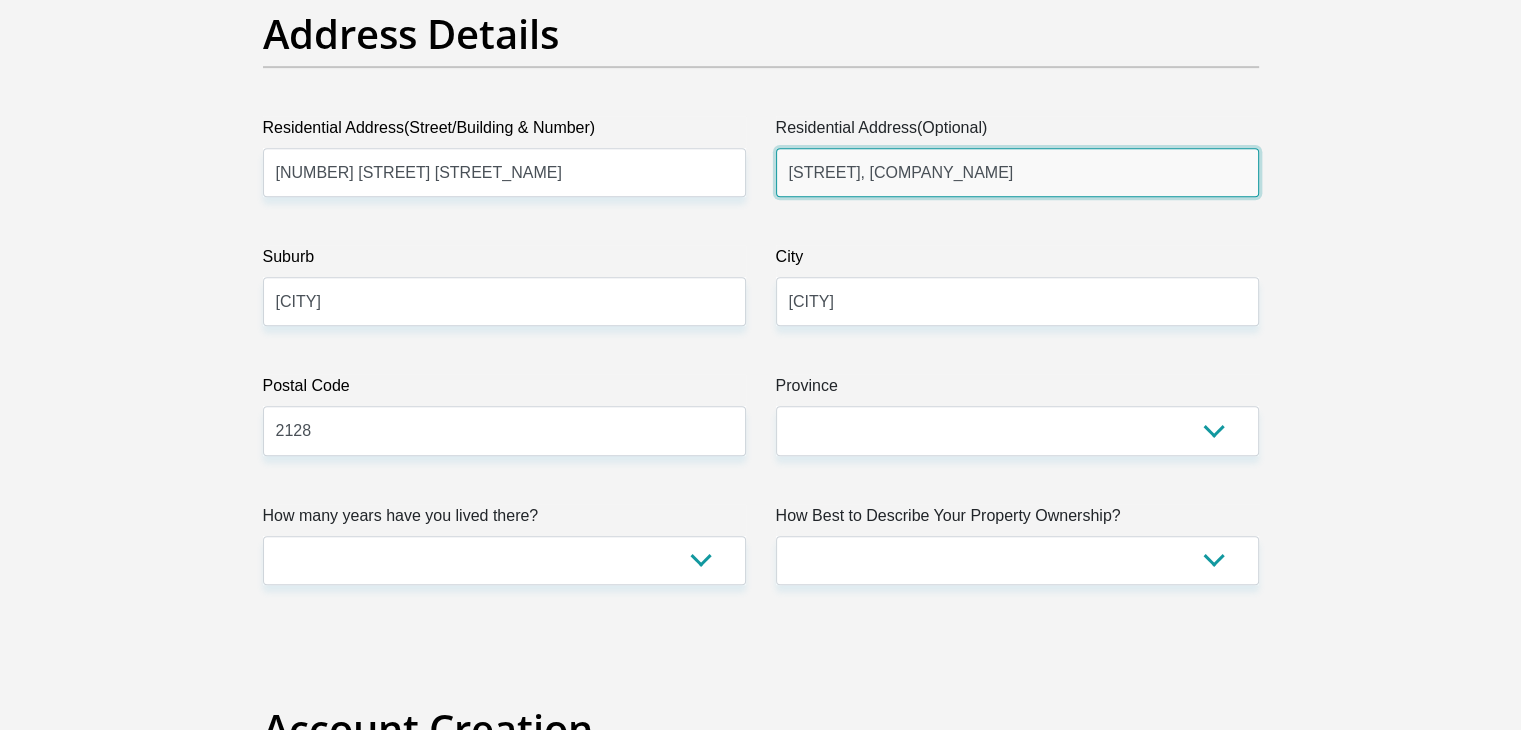 click on "[STREET], [COMPANY_NAME]" at bounding box center [1017, 172] 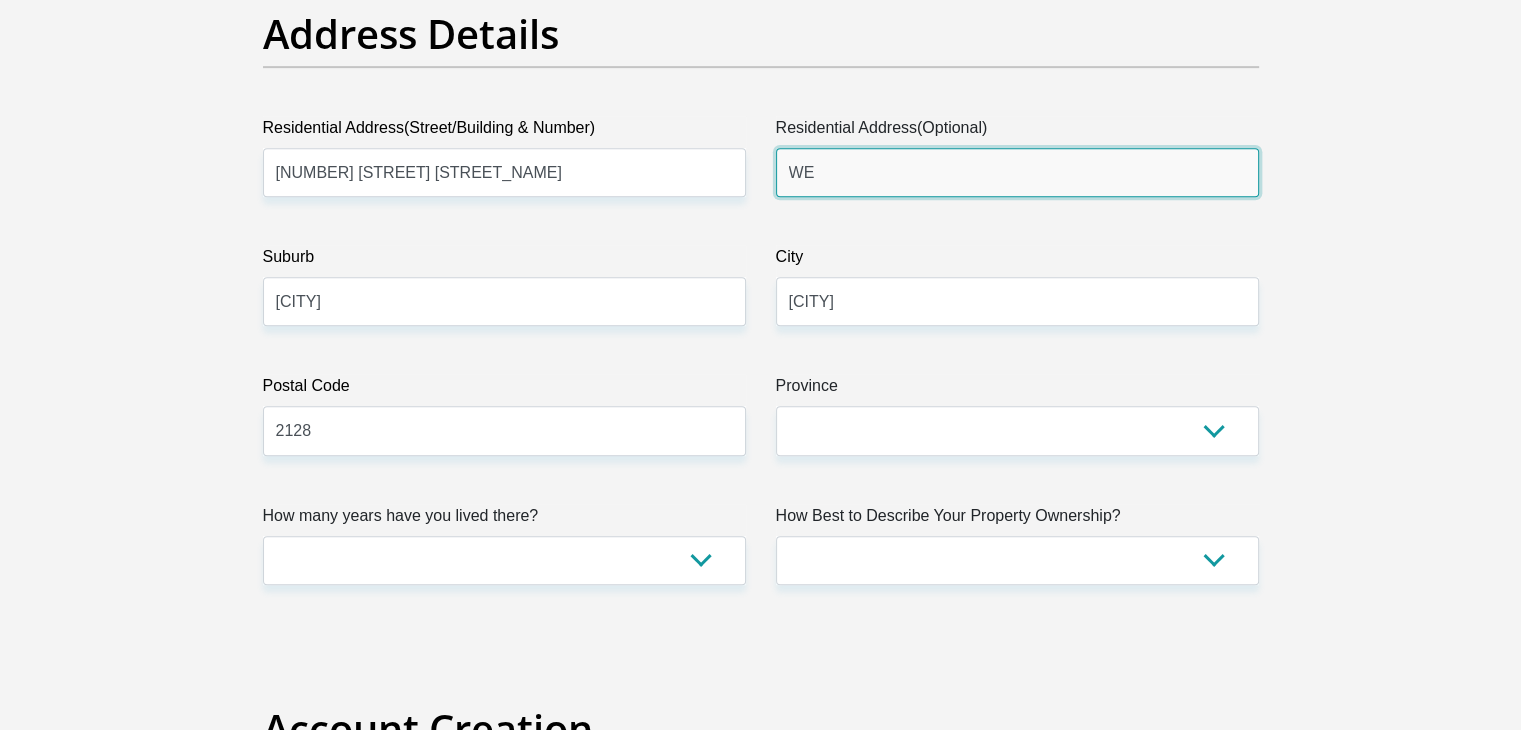 type on "W" 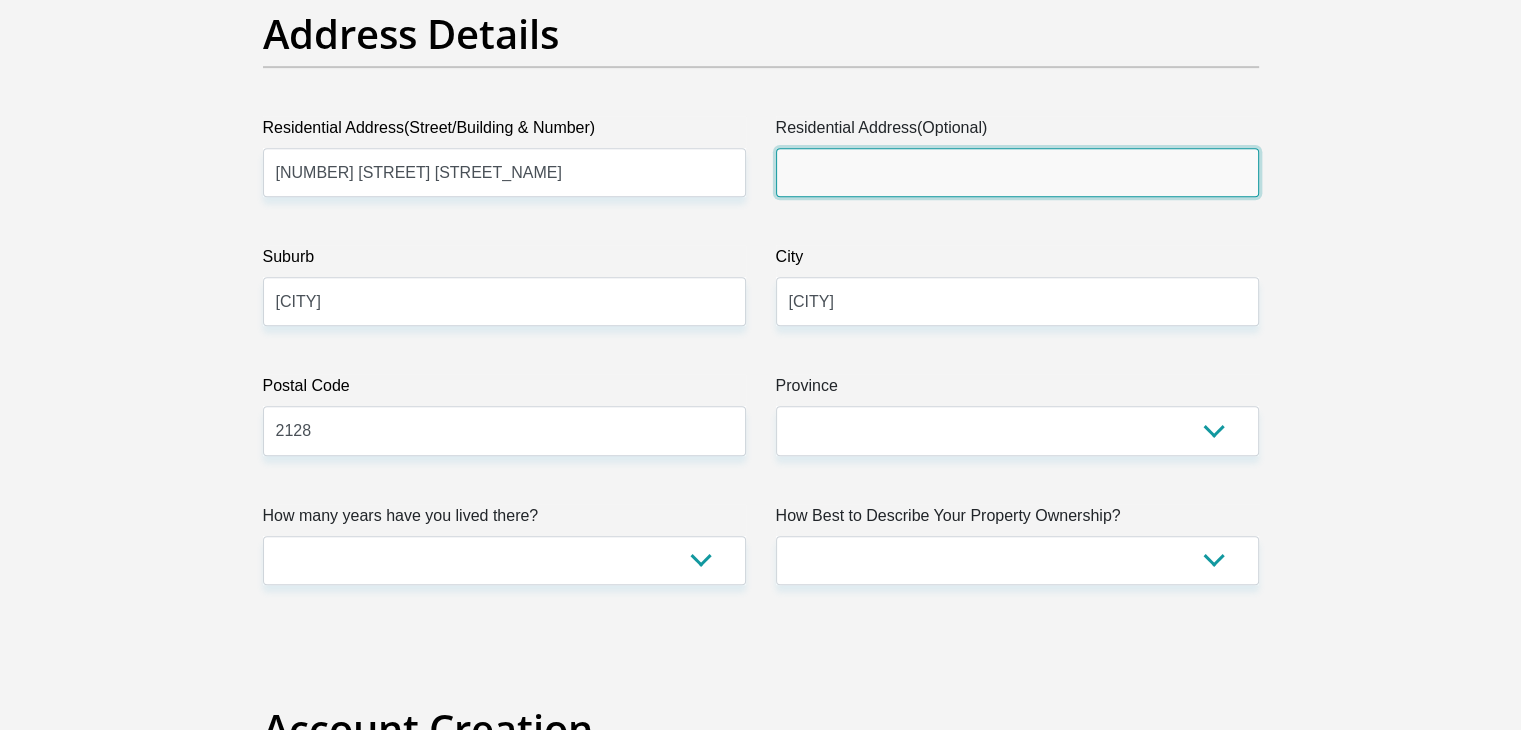 type 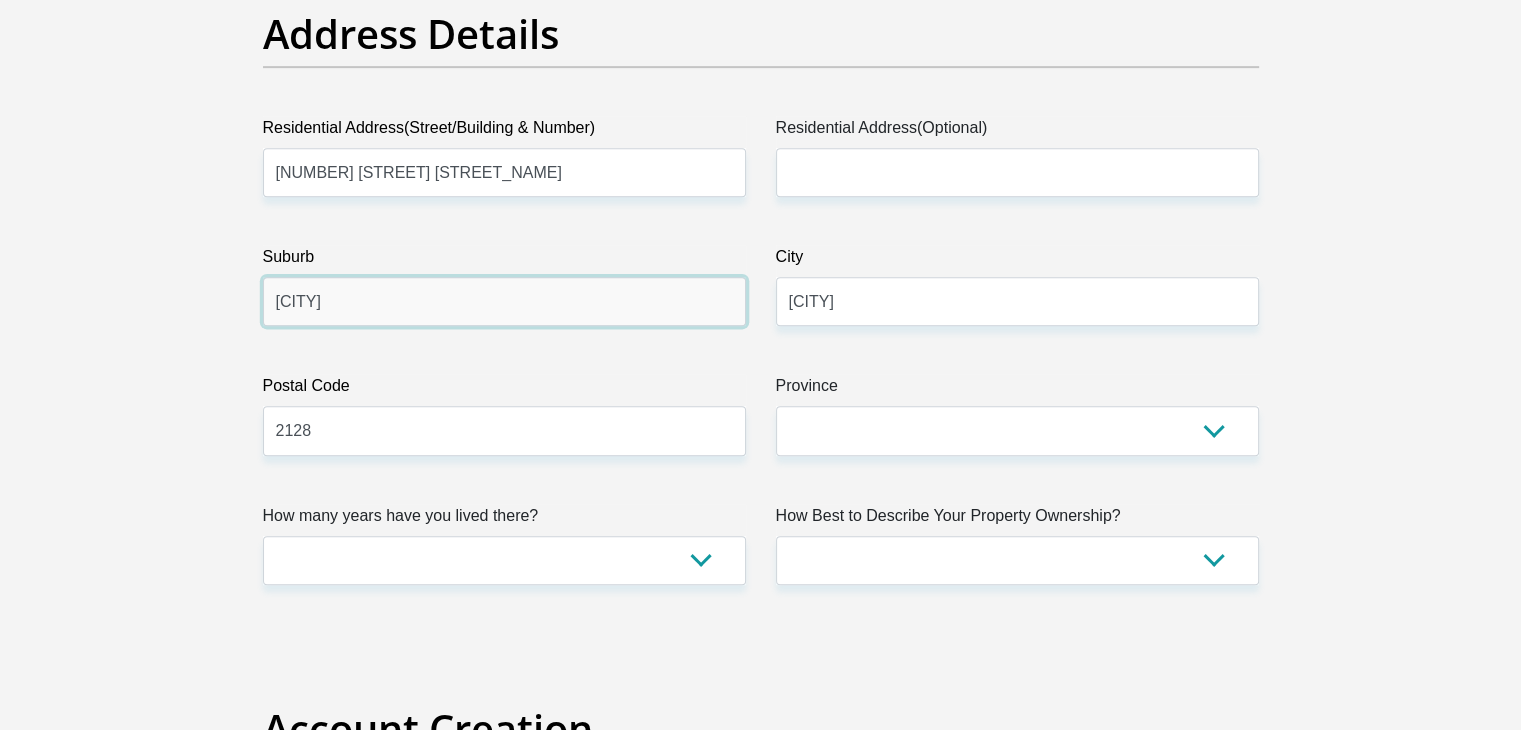 click on "[CITY]" at bounding box center (504, 301) 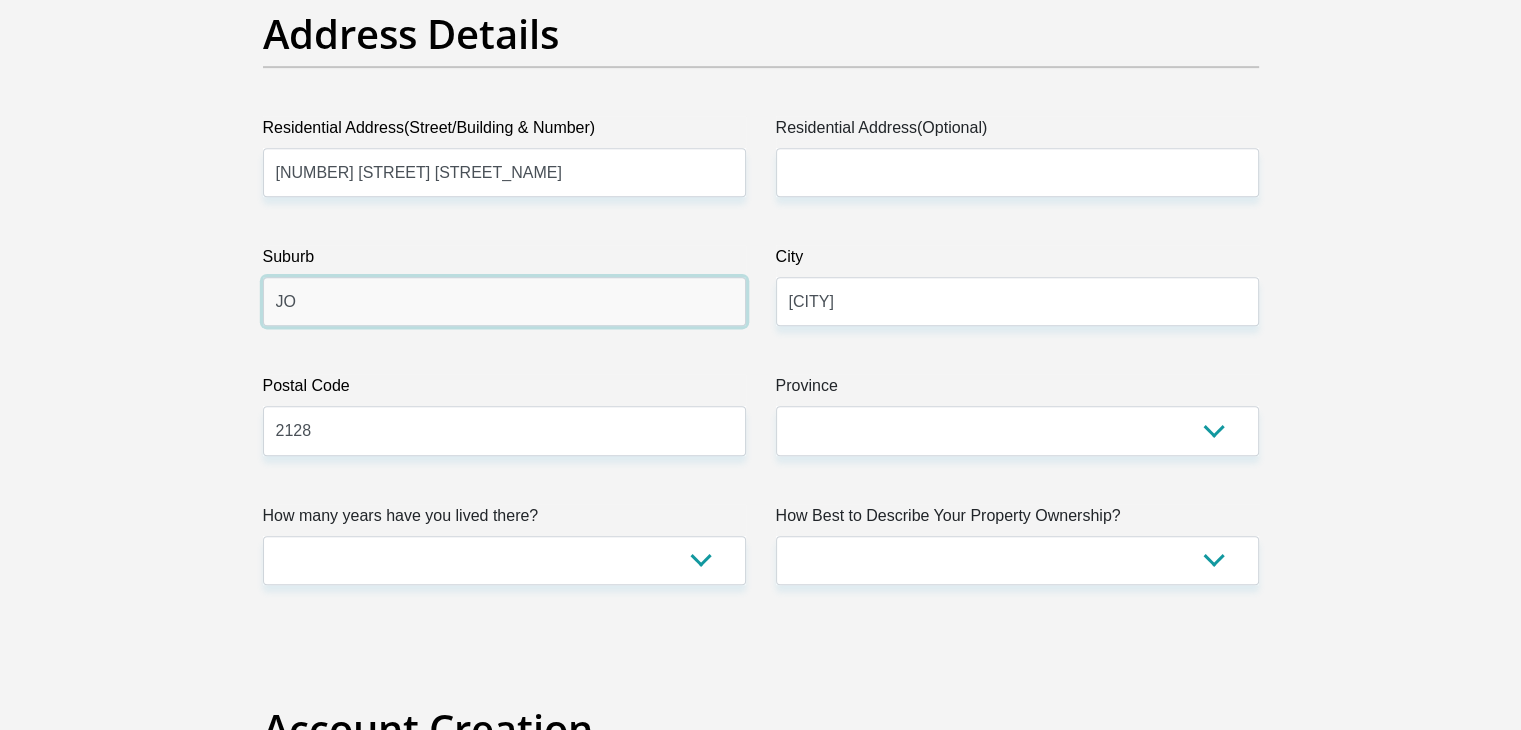 type on "J" 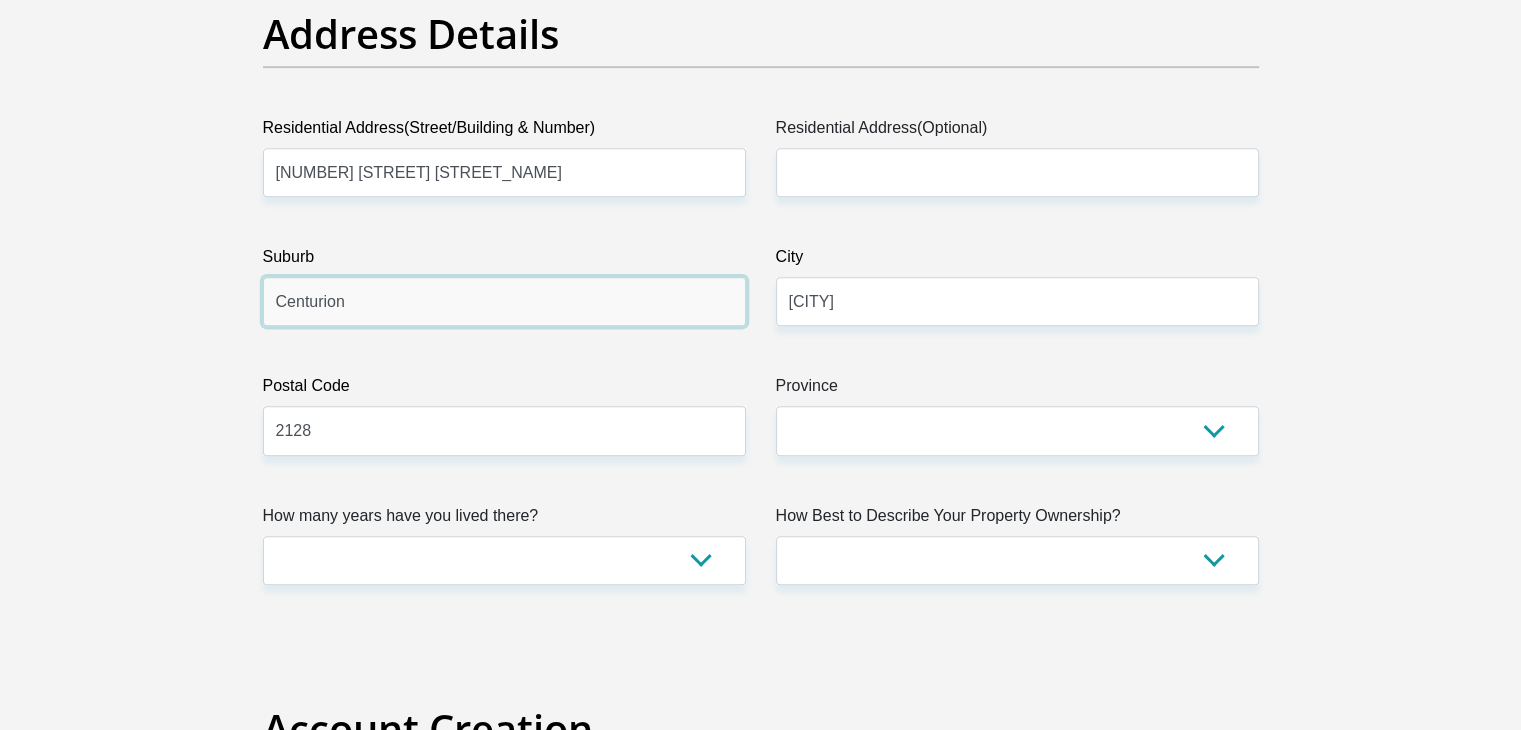 type on "Centurion" 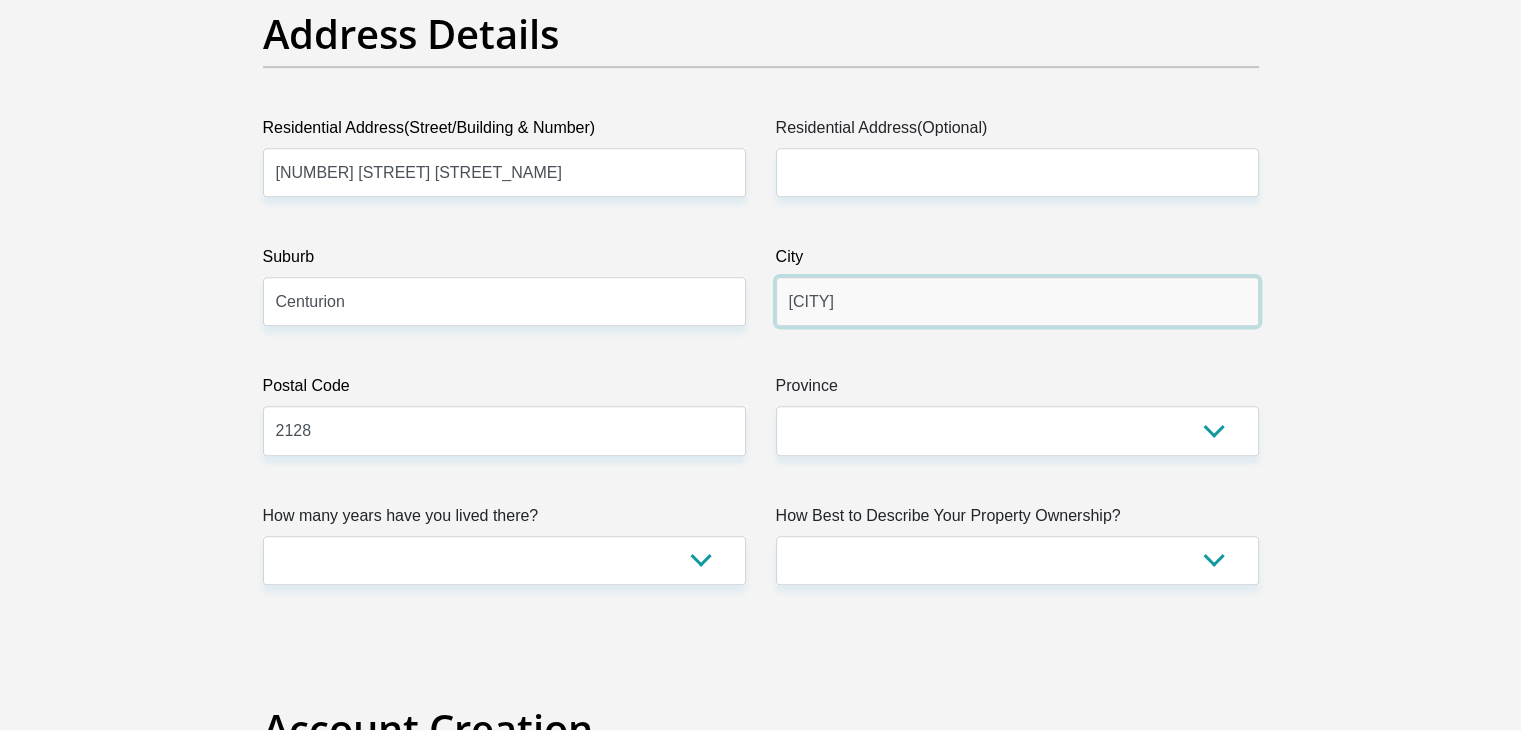 click on "[CITY]" at bounding box center [1017, 301] 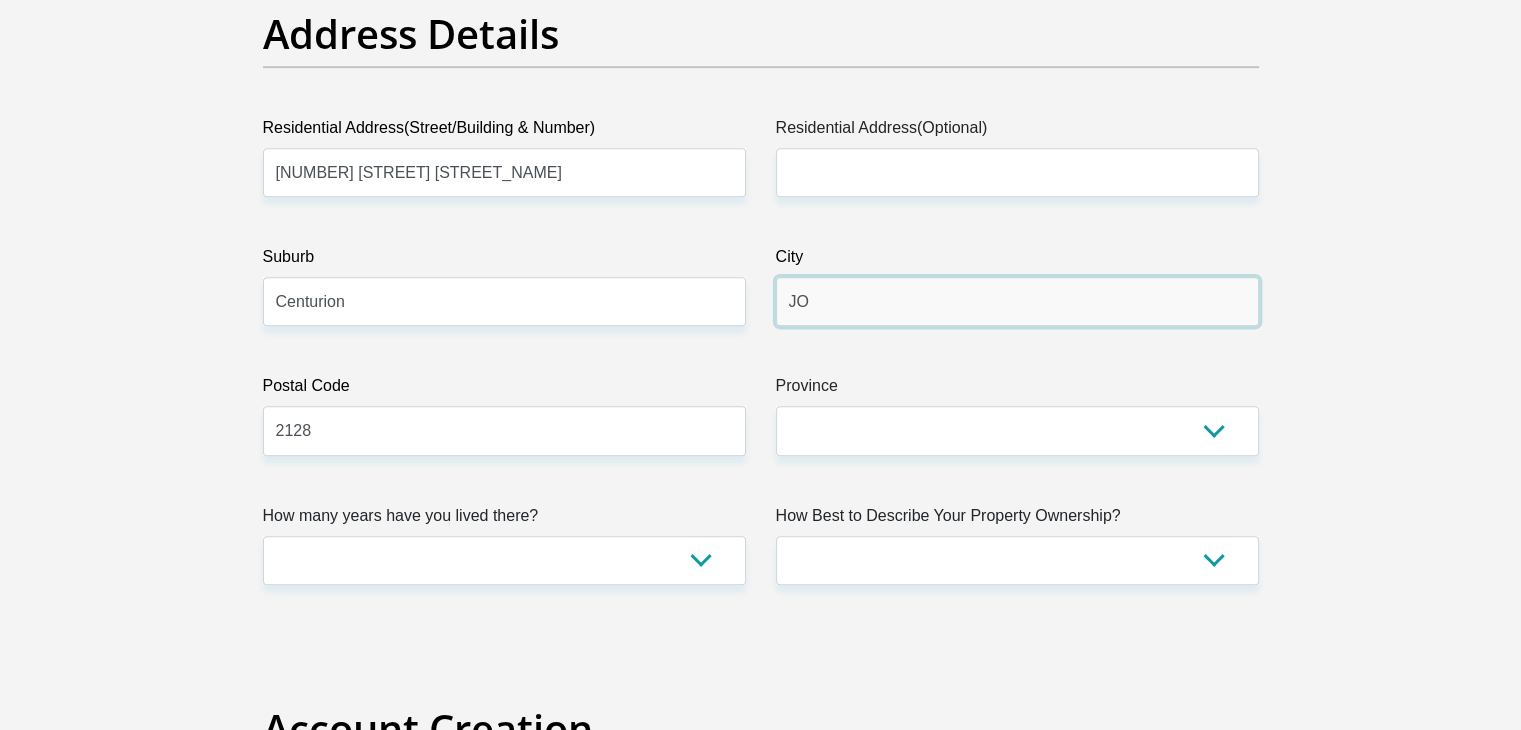 type on "J" 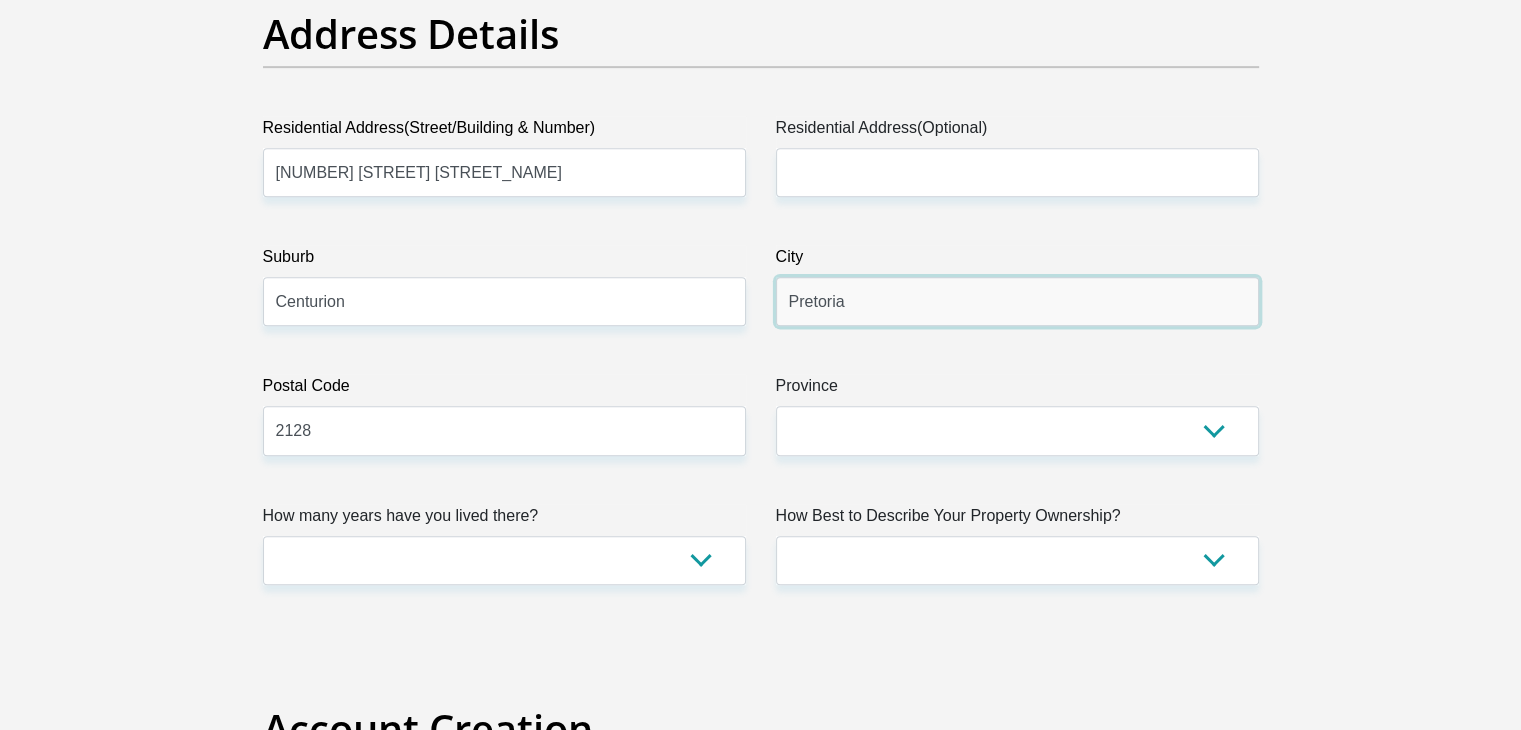 type on "Pretoria" 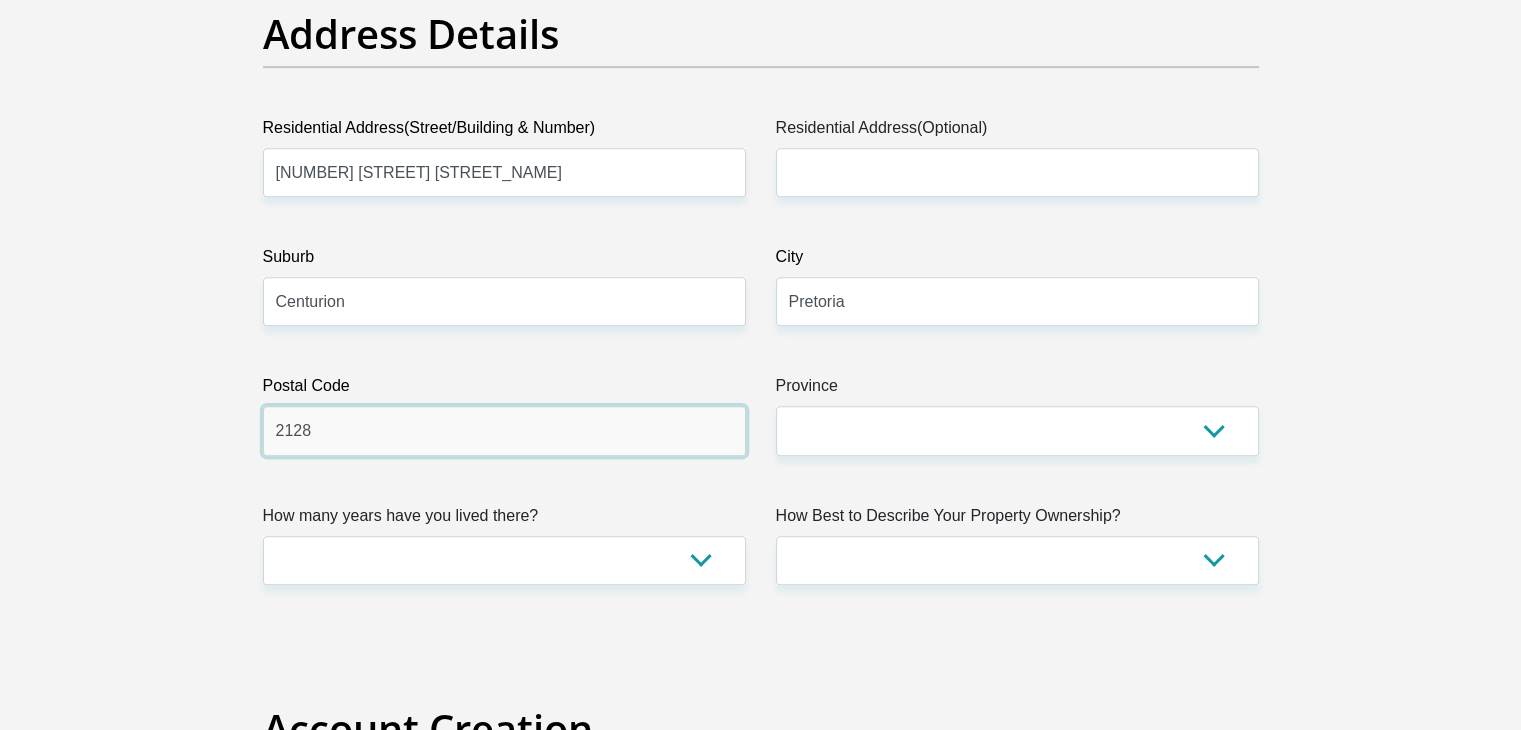 click on "2128" at bounding box center [504, 430] 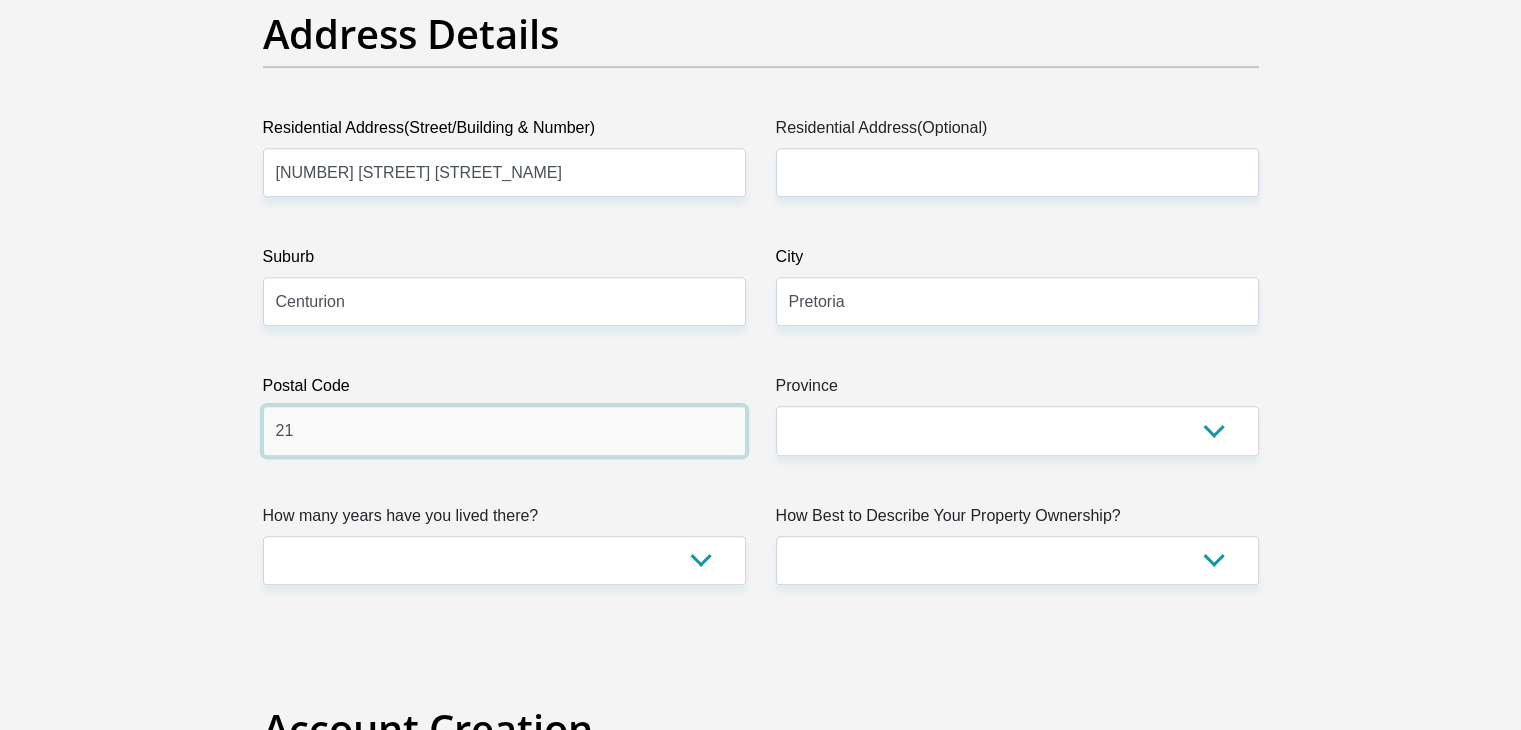 type on "2" 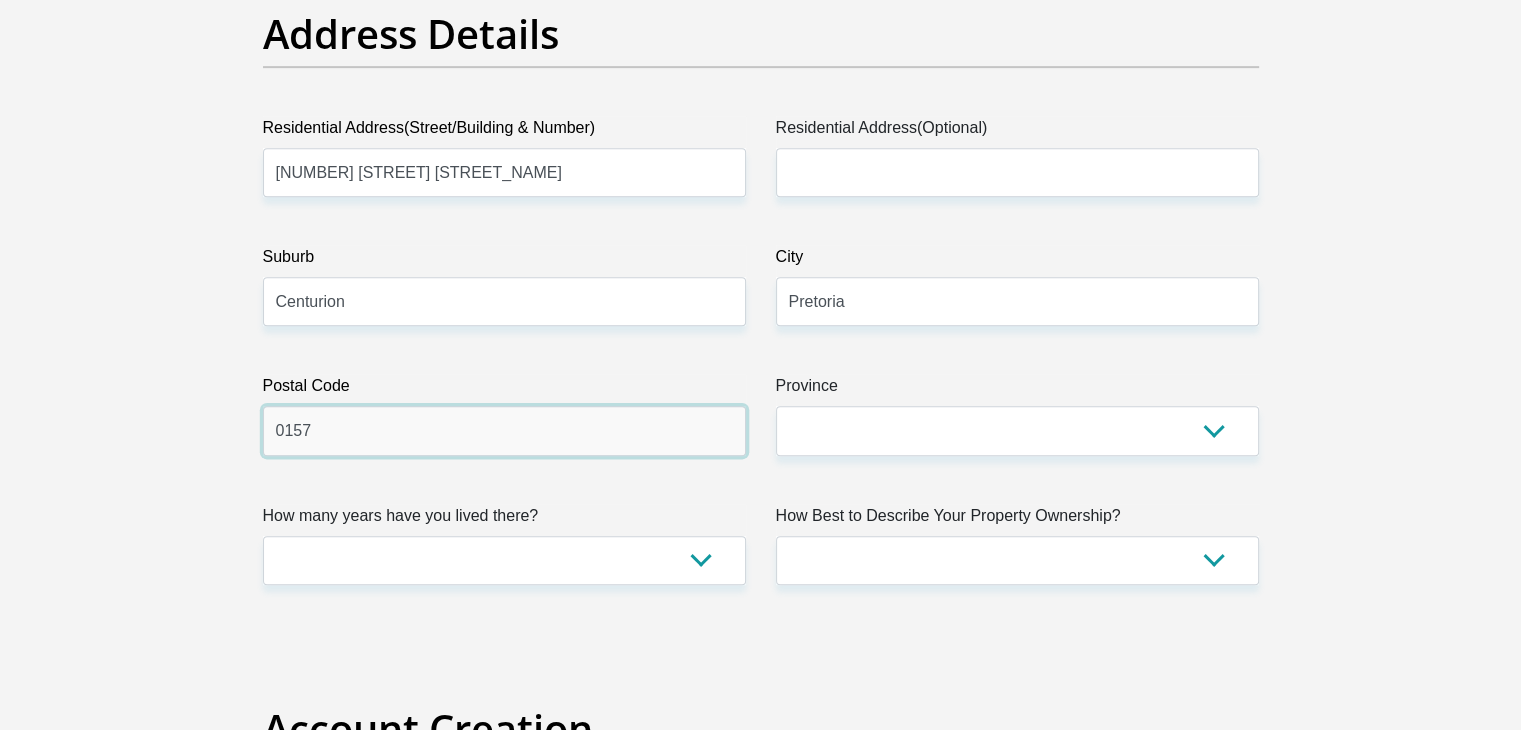 type on "0157" 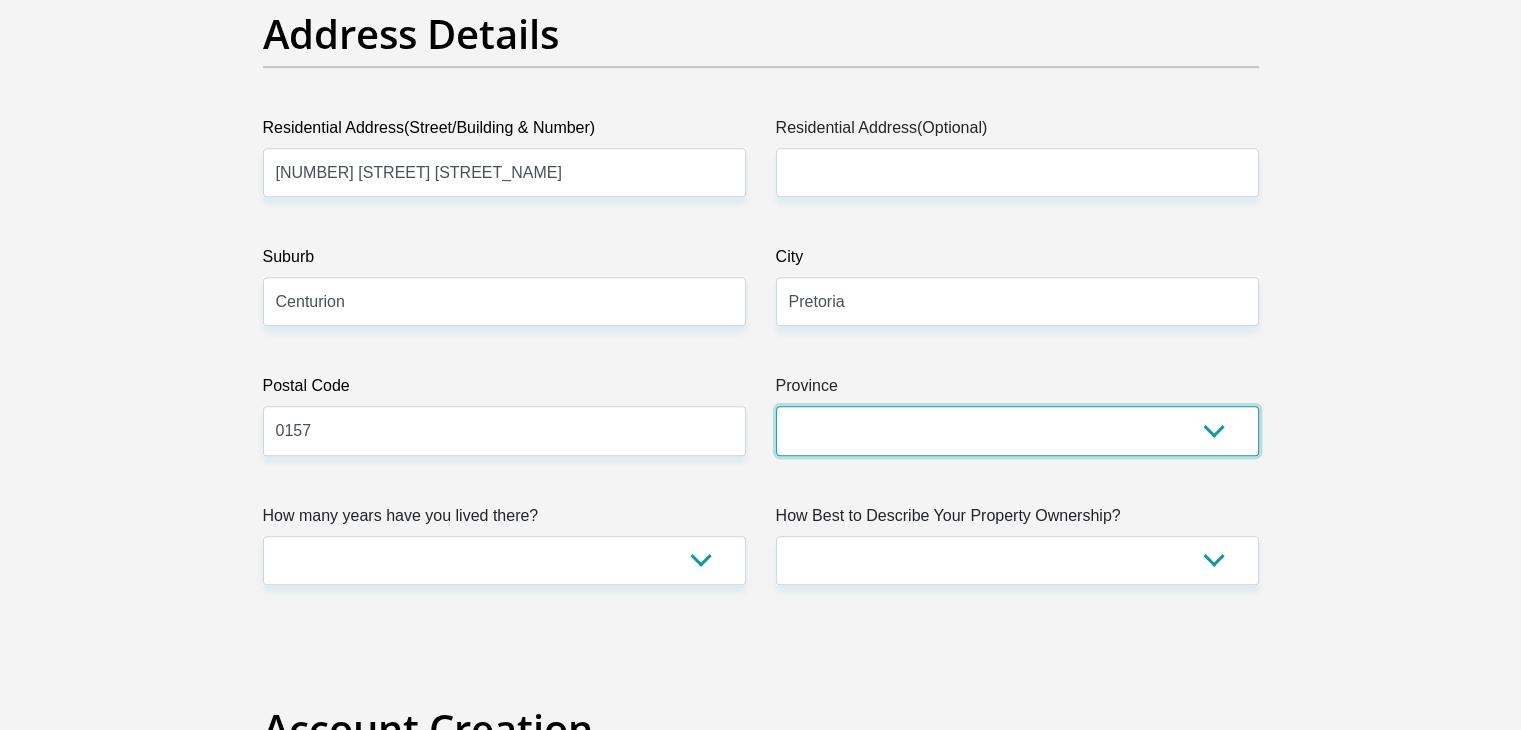 click on "Eastern Cape
Free State
Gauteng
KwaZulu-Natal
Limpopo
Mpumalanga
Northern Cape
North West
Western Cape" at bounding box center (1017, 430) 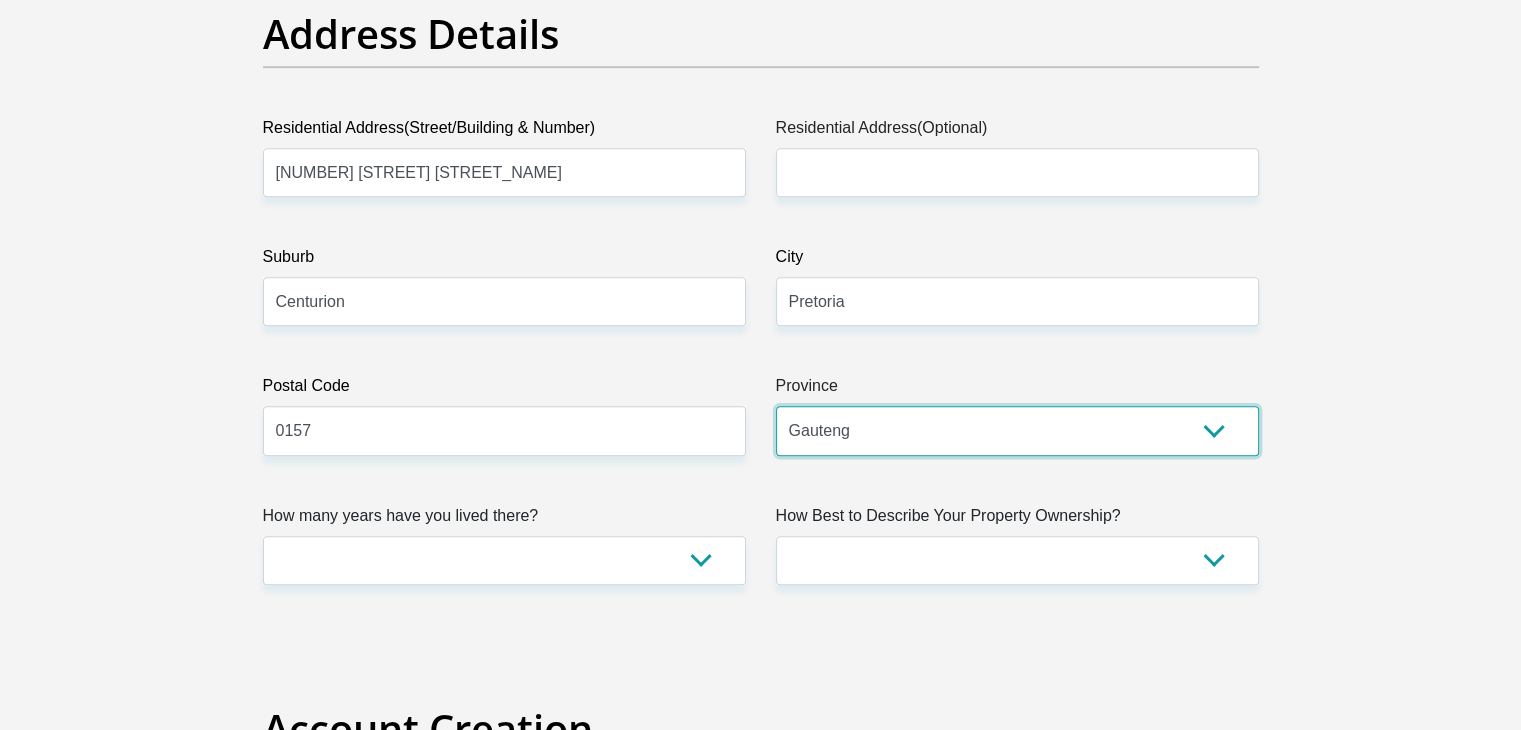 click on "Eastern Cape
Free State
Gauteng
KwaZulu-Natal
Limpopo
Mpumalanga
Northern Cape
North West
Western Cape" at bounding box center (1017, 430) 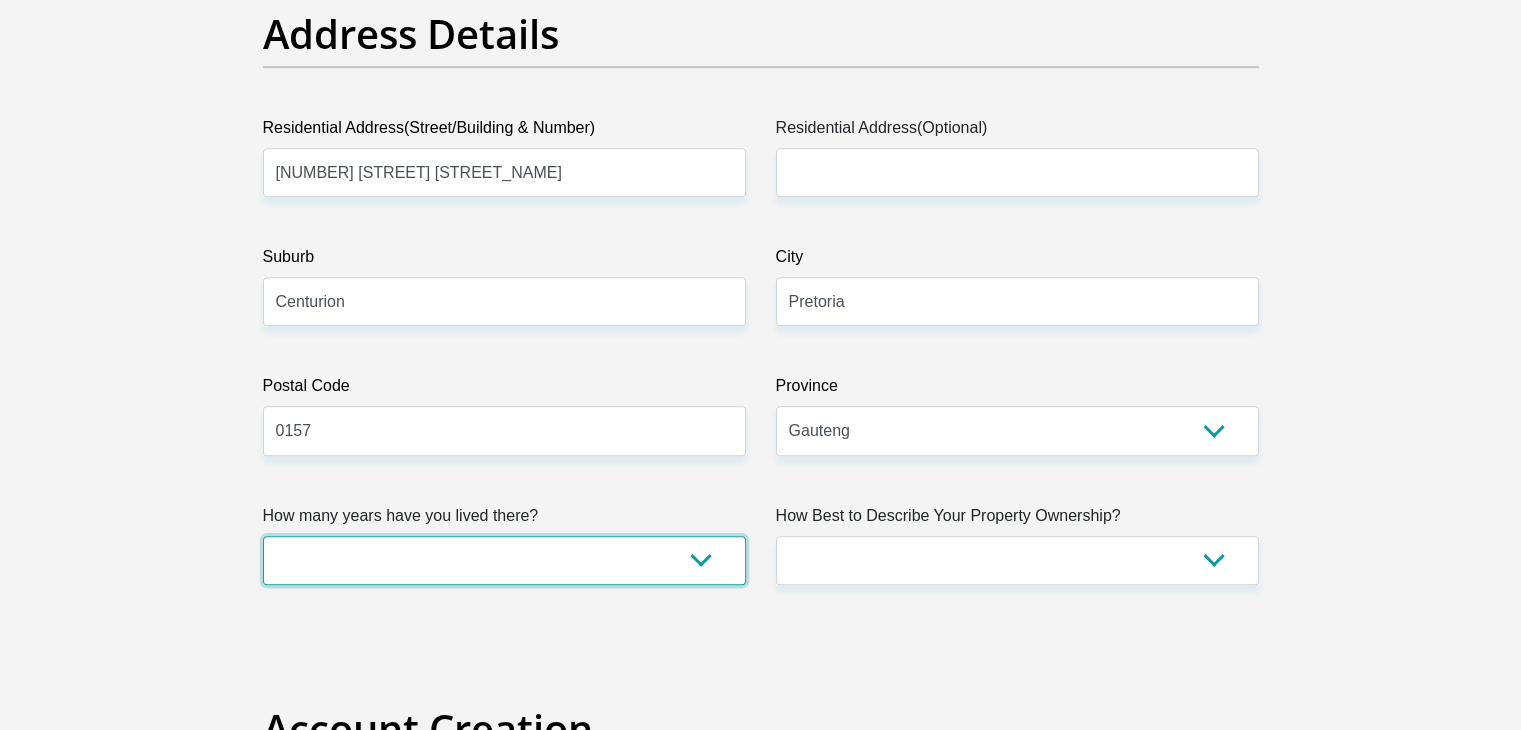 click on "less than 1 year
1-3 years
3-5 years
5+ years" at bounding box center (504, 560) 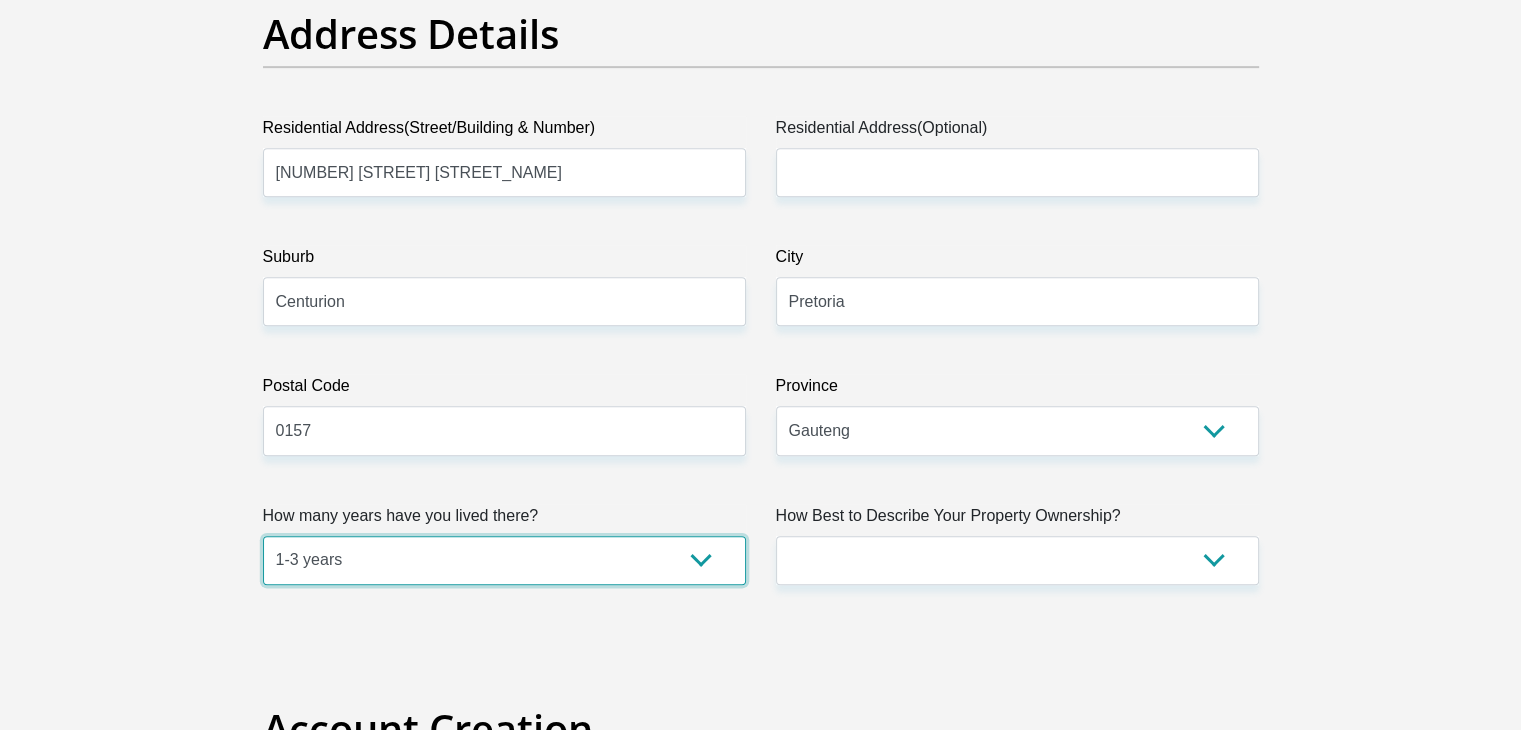 click on "less than 1 year
1-3 years
3-5 years
5+ years" at bounding box center [504, 560] 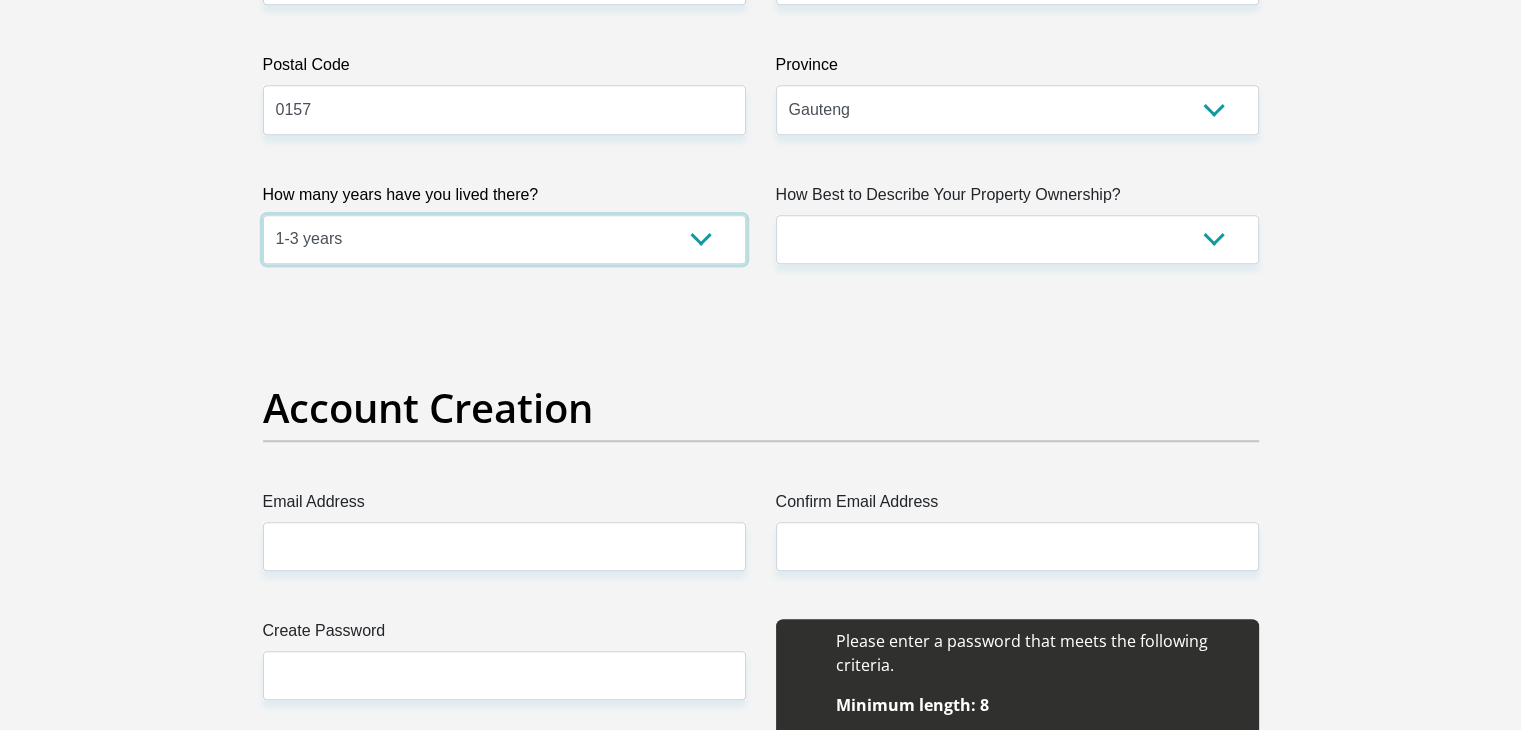 scroll, scrollTop: 1260, scrollLeft: 0, axis: vertical 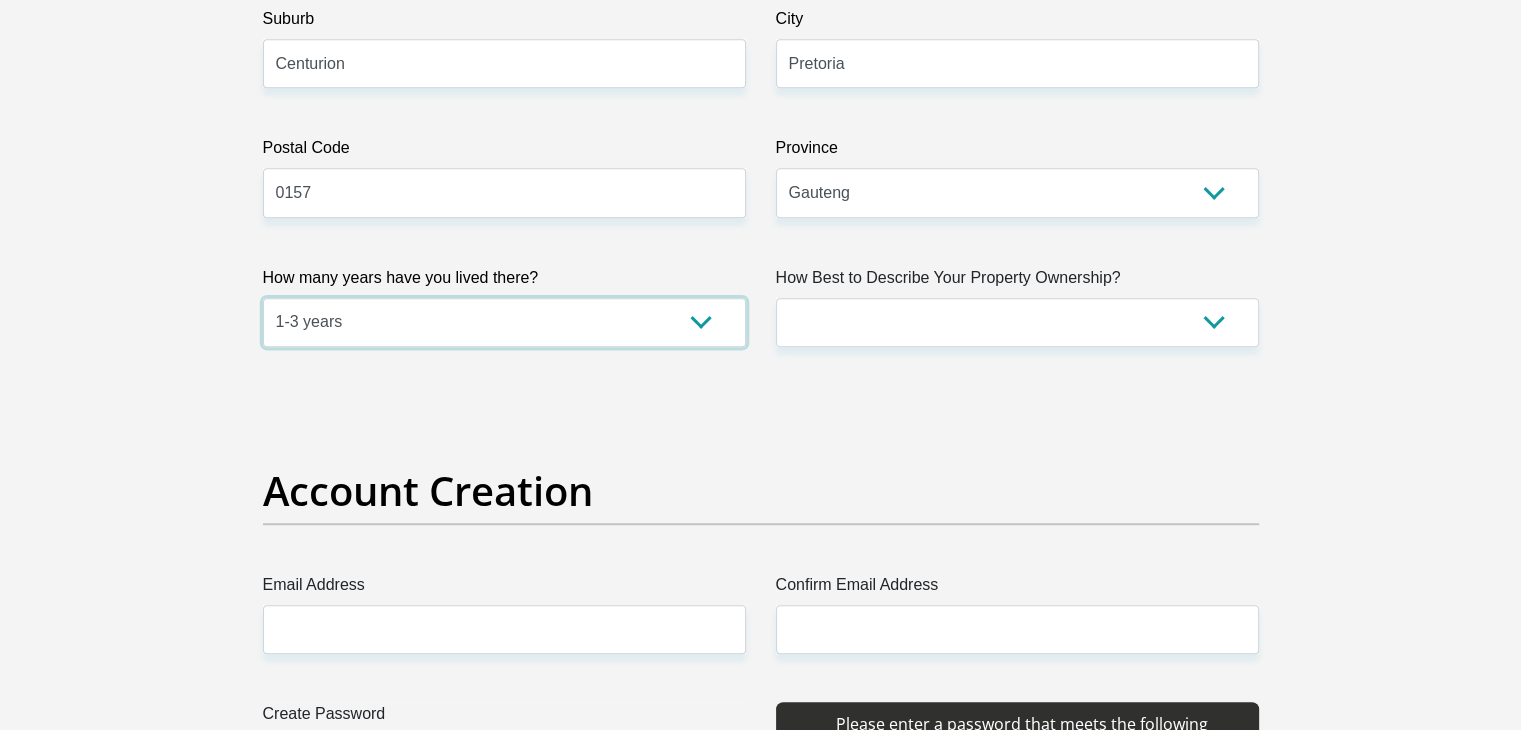 click on "less than 1 year
1-3 years
3-5 years
5+ years" at bounding box center (504, 322) 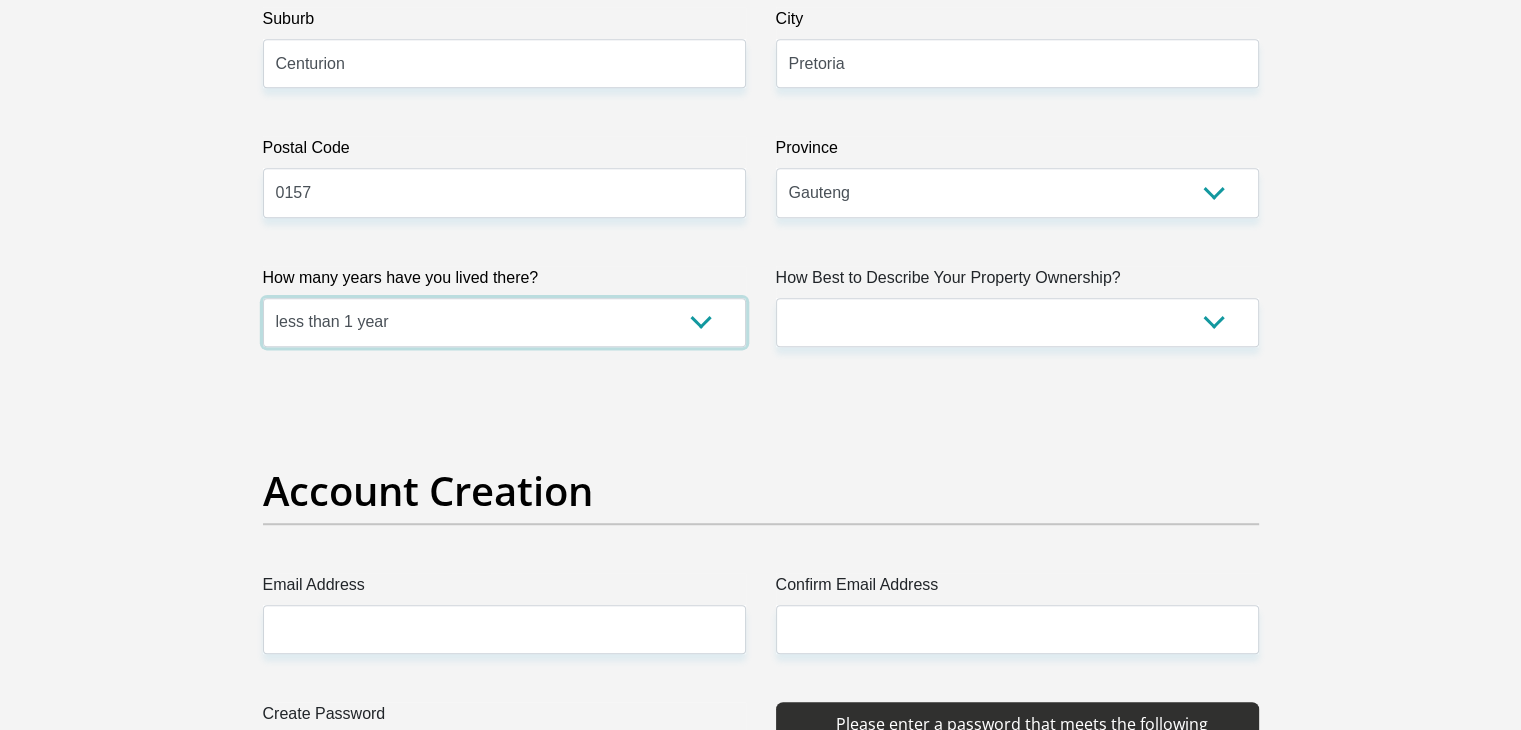 click on "less than 1 year
1-3 years
3-5 years
5+ years" at bounding box center [504, 322] 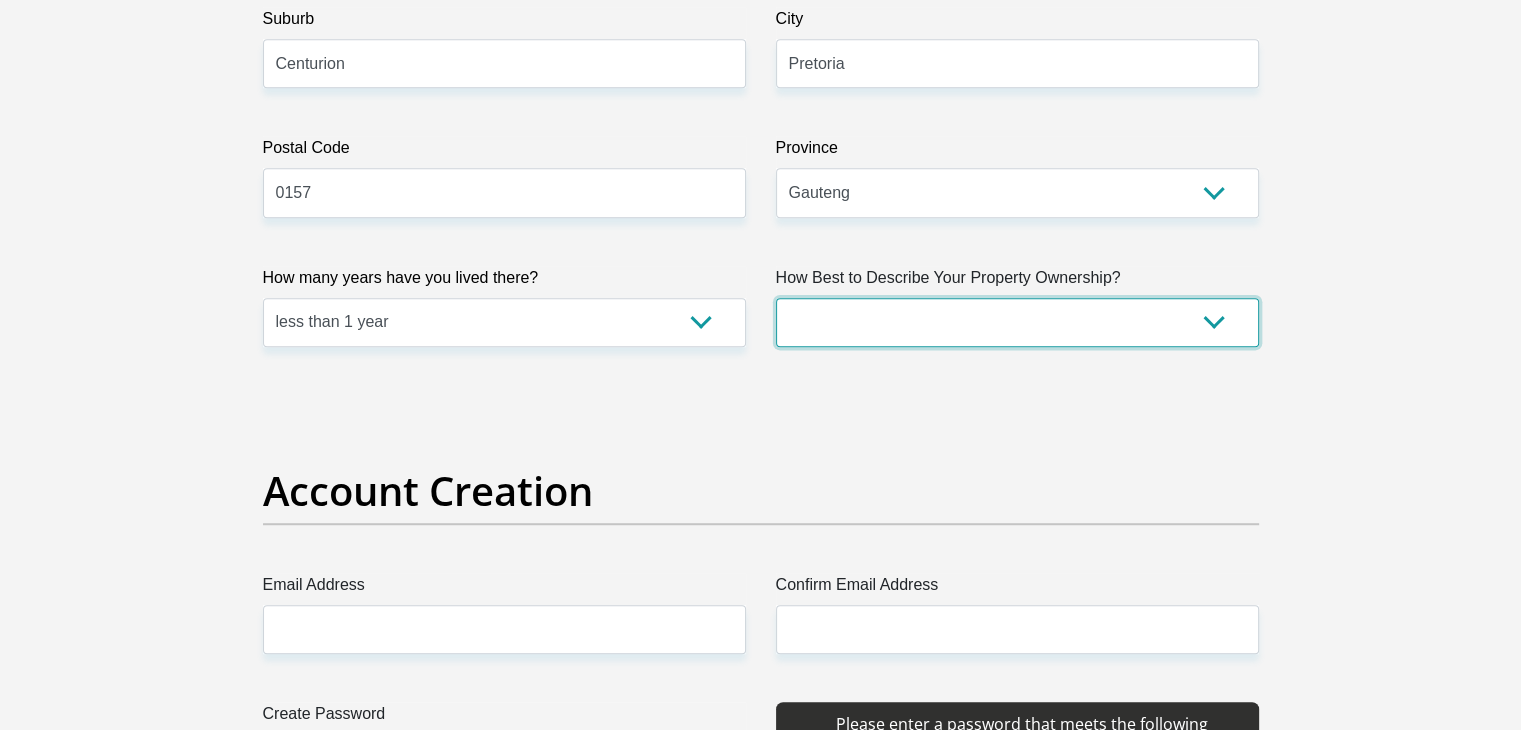 click on "Owned
Rented
Family Owned
Company Dwelling" at bounding box center (1017, 322) 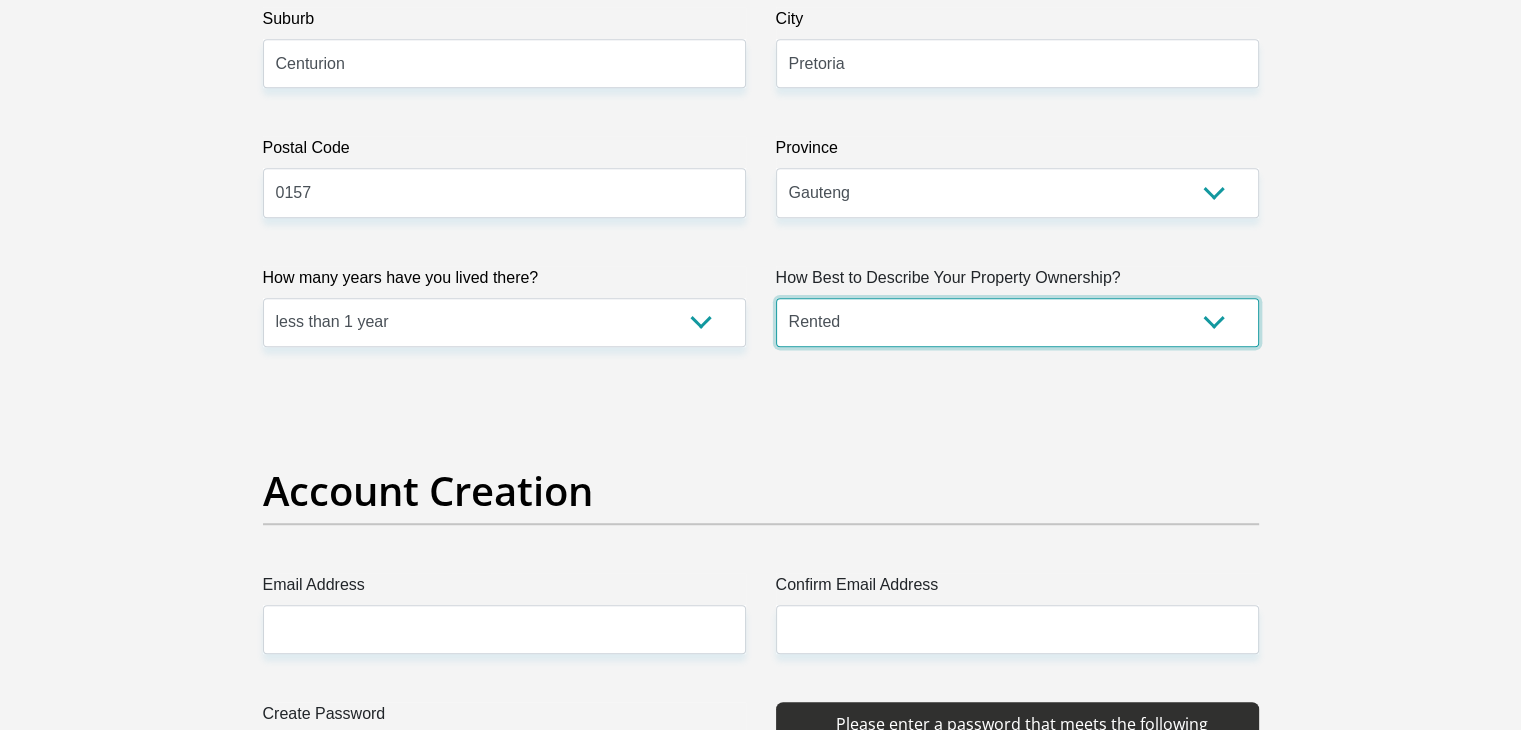 click on "Owned
Rented
Family Owned
Company Dwelling" at bounding box center [1017, 322] 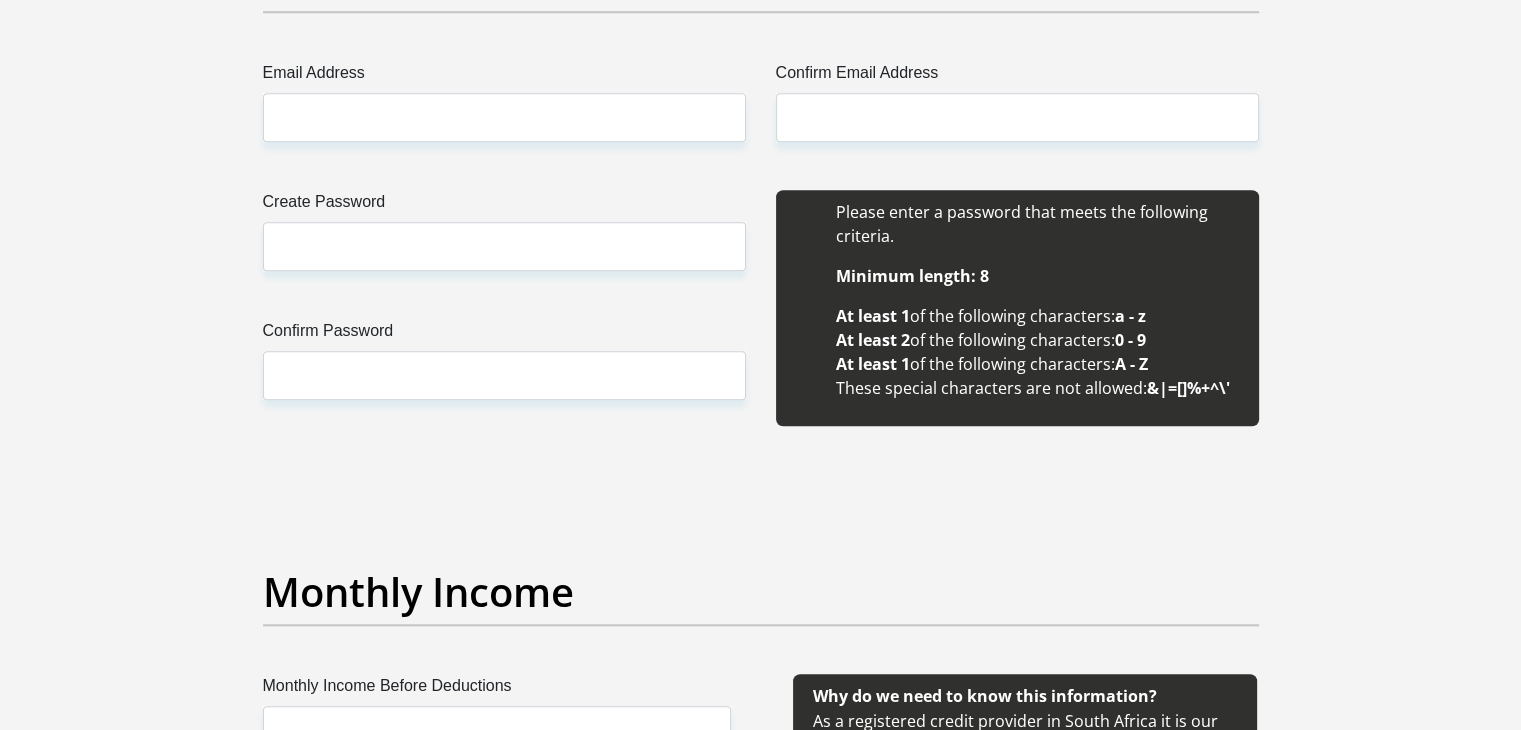 scroll, scrollTop: 1780, scrollLeft: 0, axis: vertical 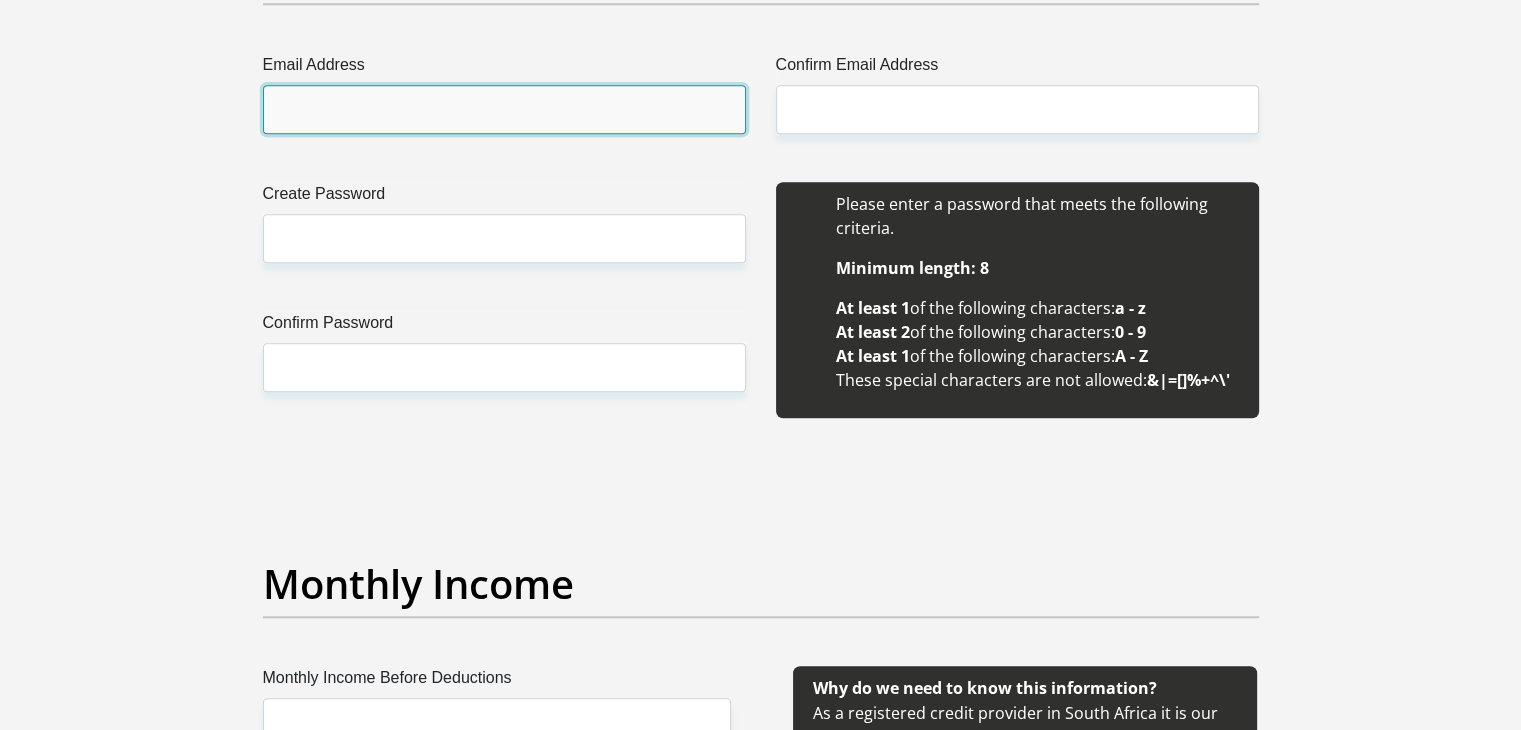 click on "Email Address" at bounding box center [504, 109] 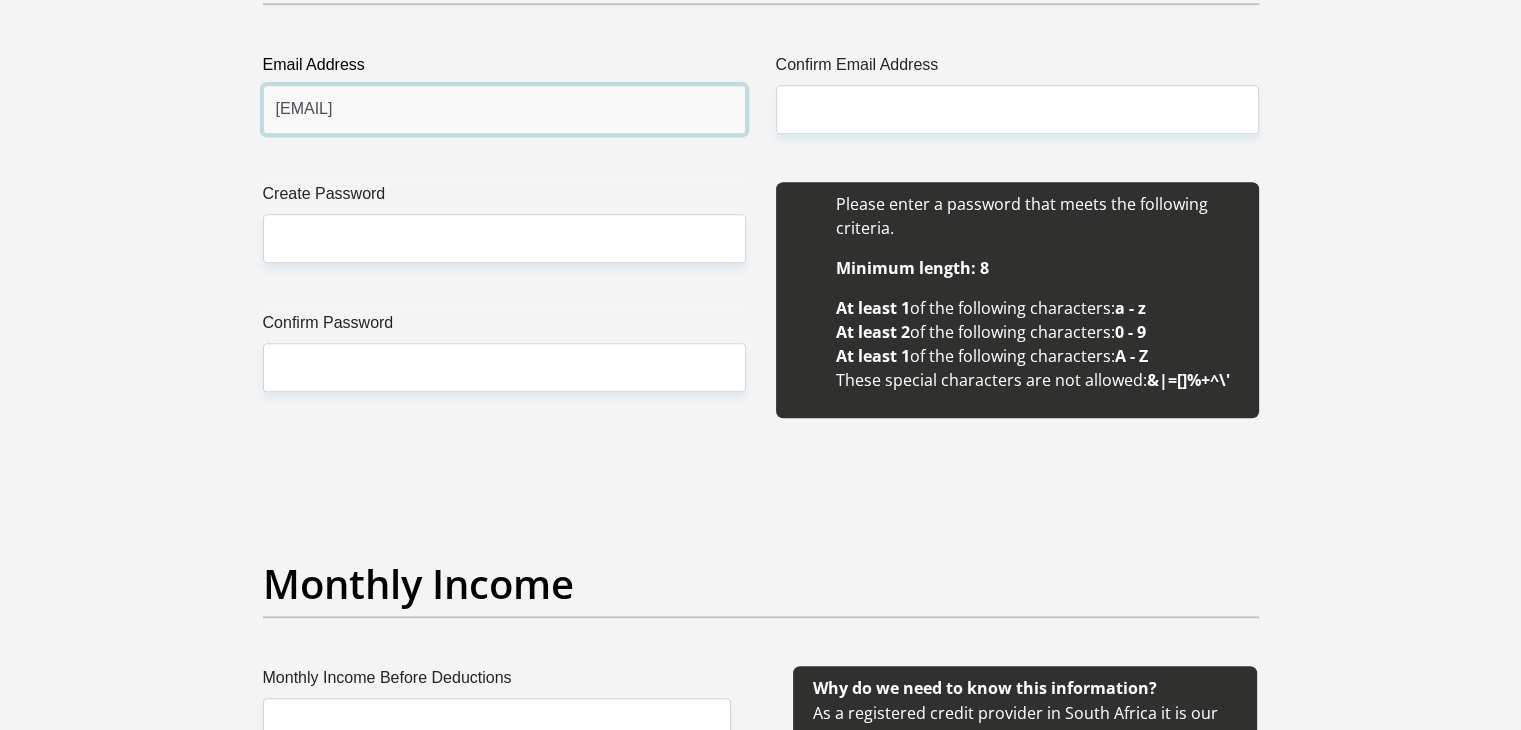 type on "[EMAIL]" 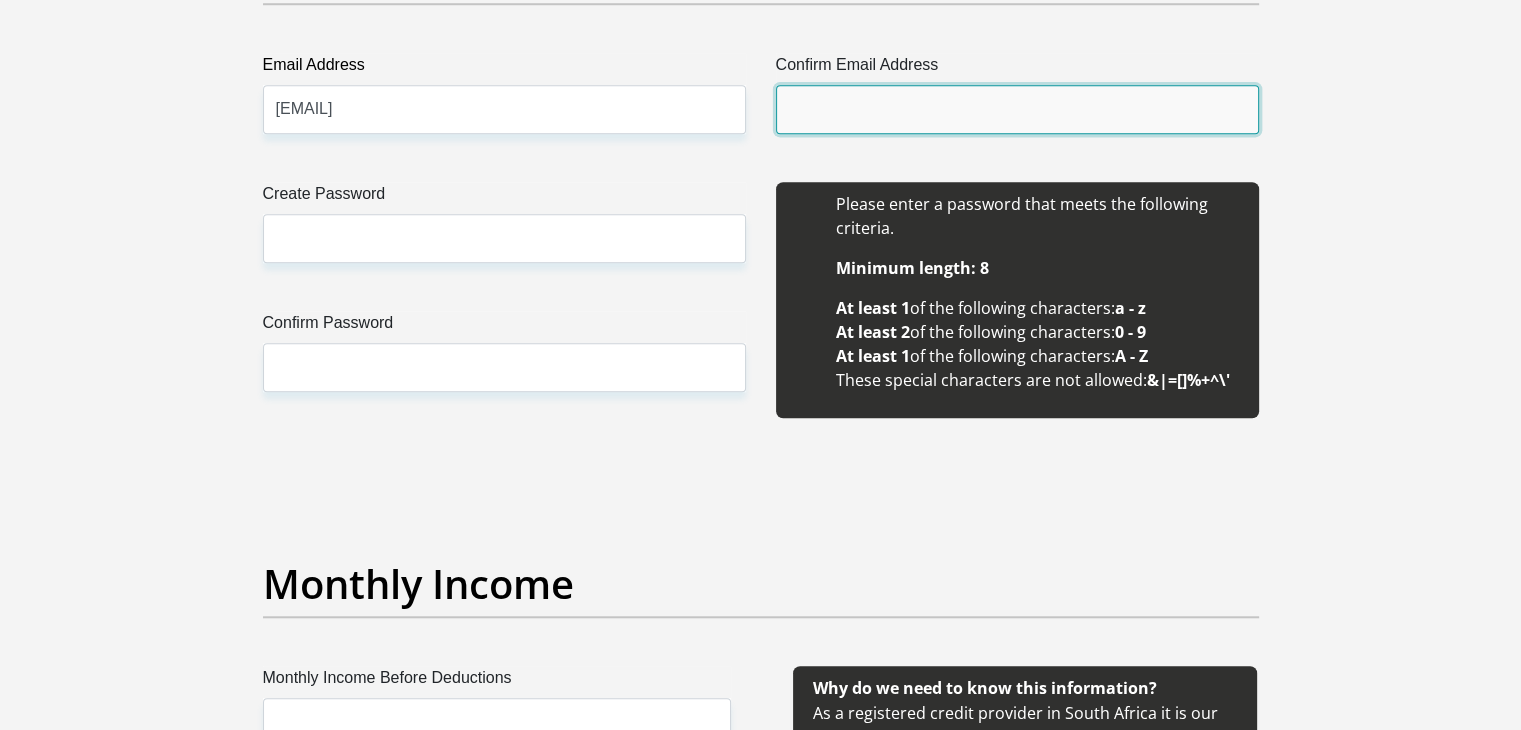 click on "Confirm Email Address" at bounding box center [1017, 109] 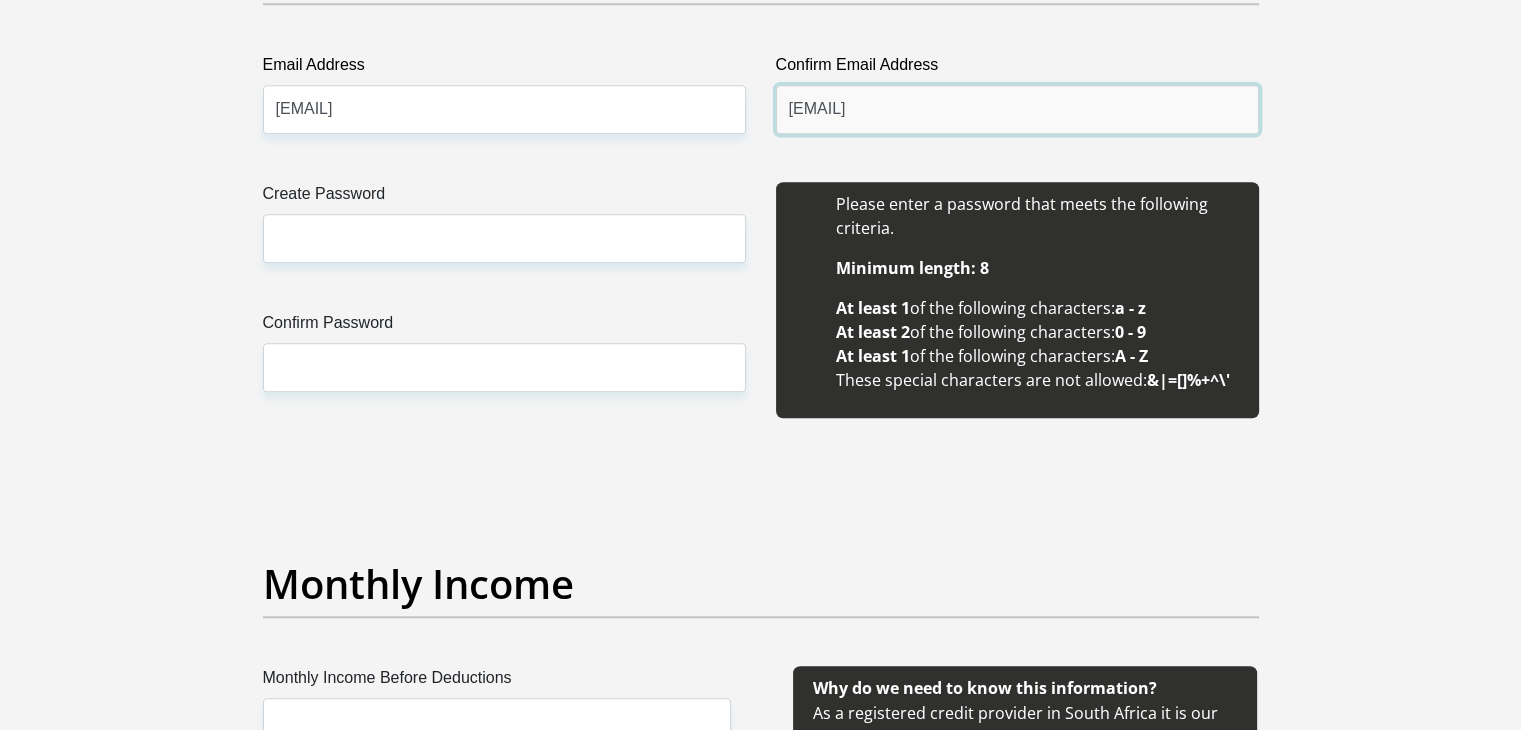 type on "[EMAIL]" 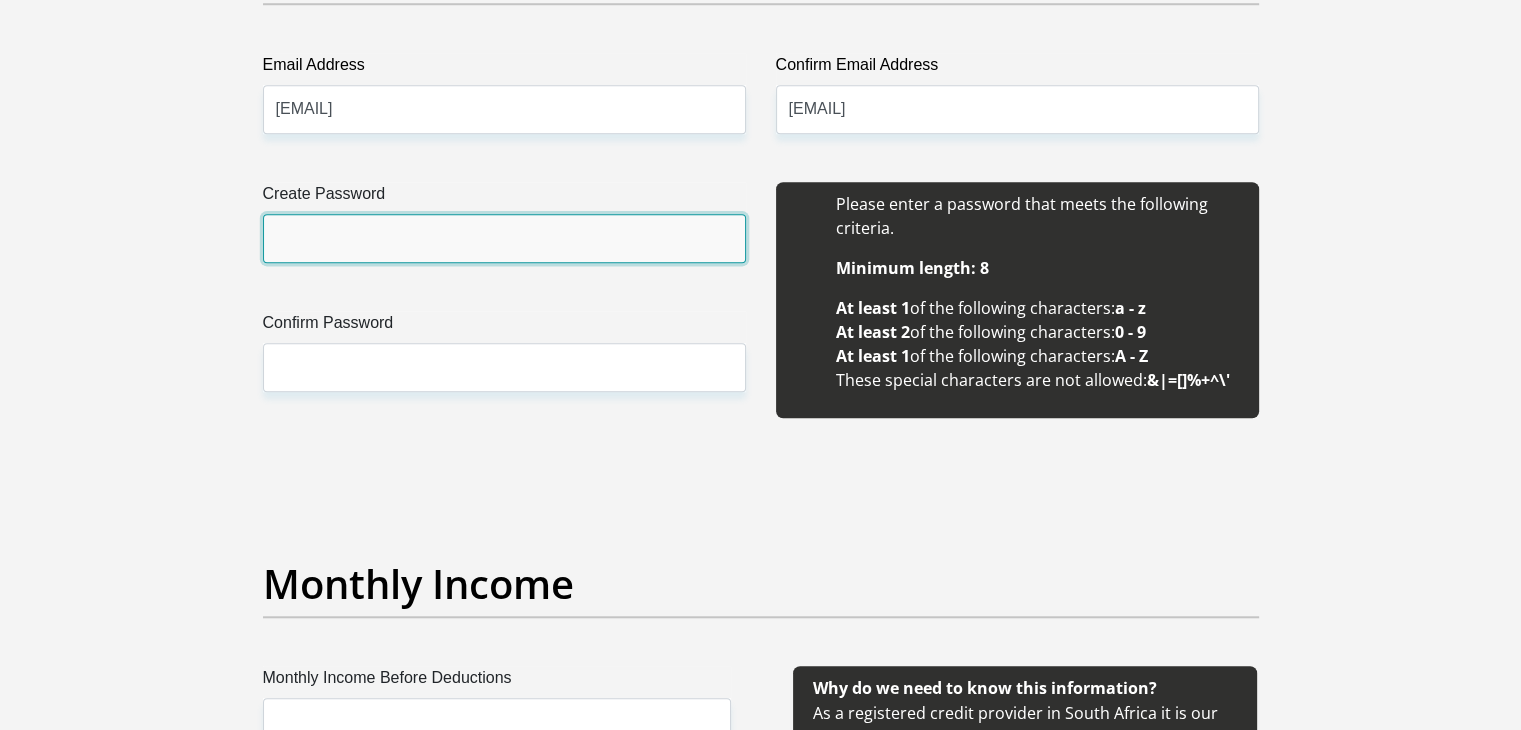 click on "Create Password" at bounding box center [504, 238] 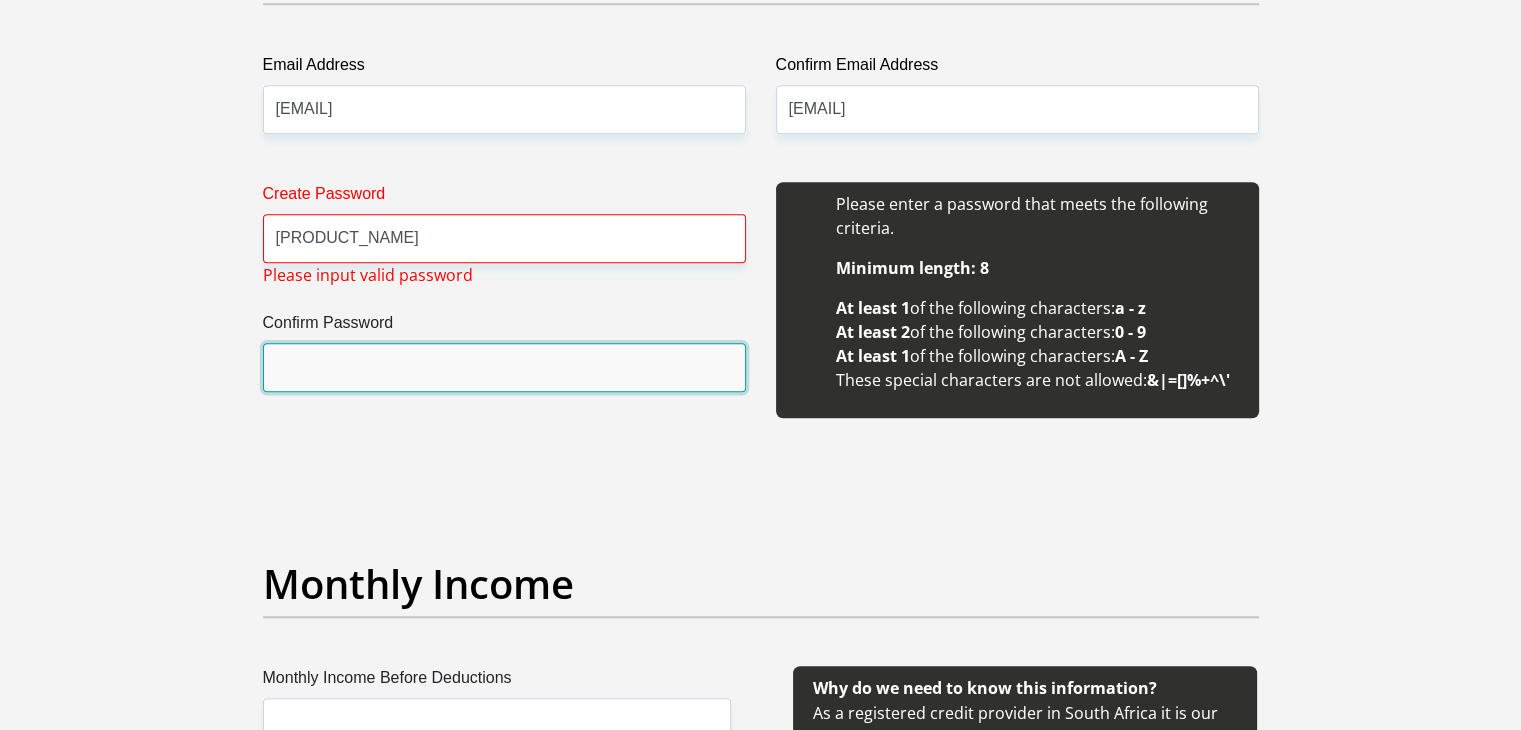 click on "Confirm Password" at bounding box center (504, 367) 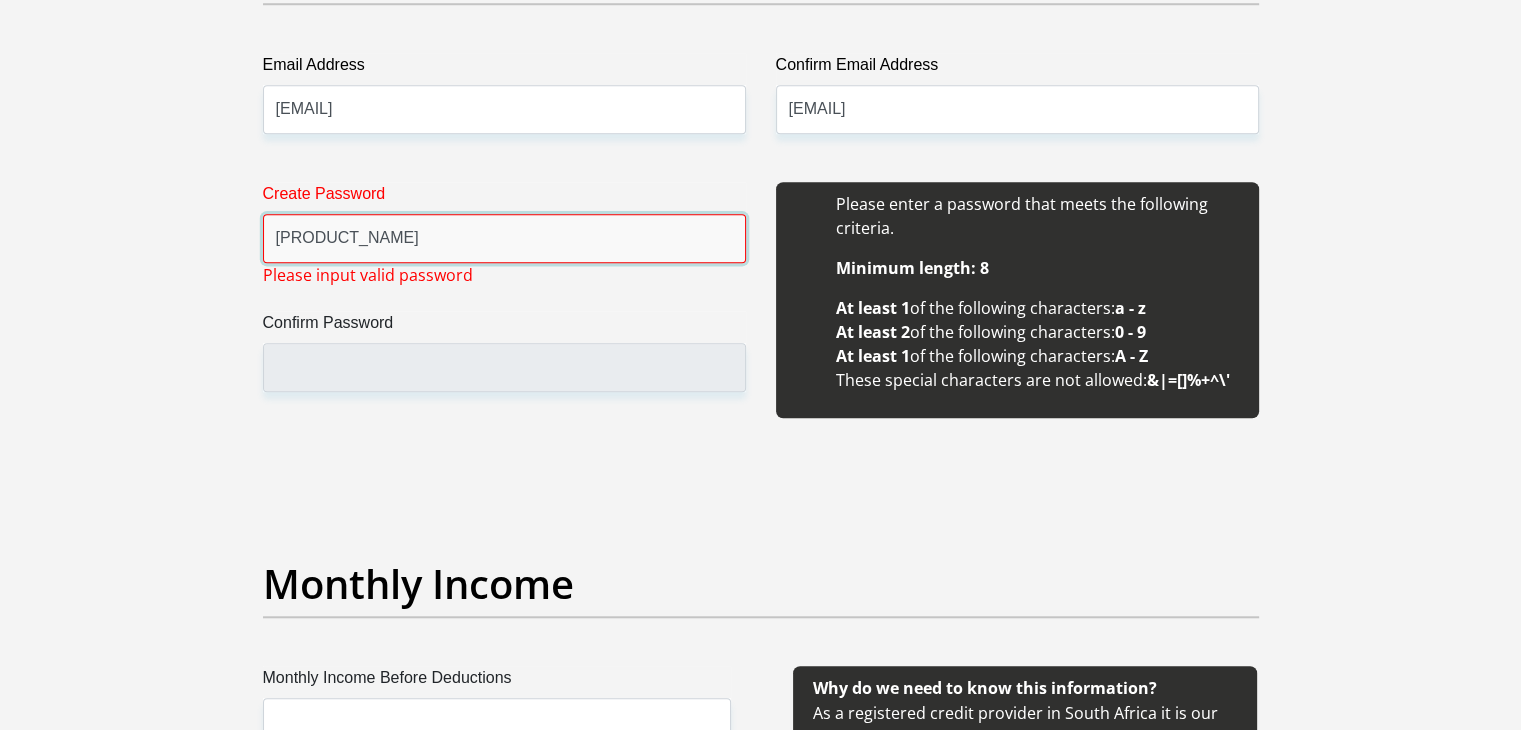 click on "[PRODUCT_NAME]" at bounding box center [504, 238] 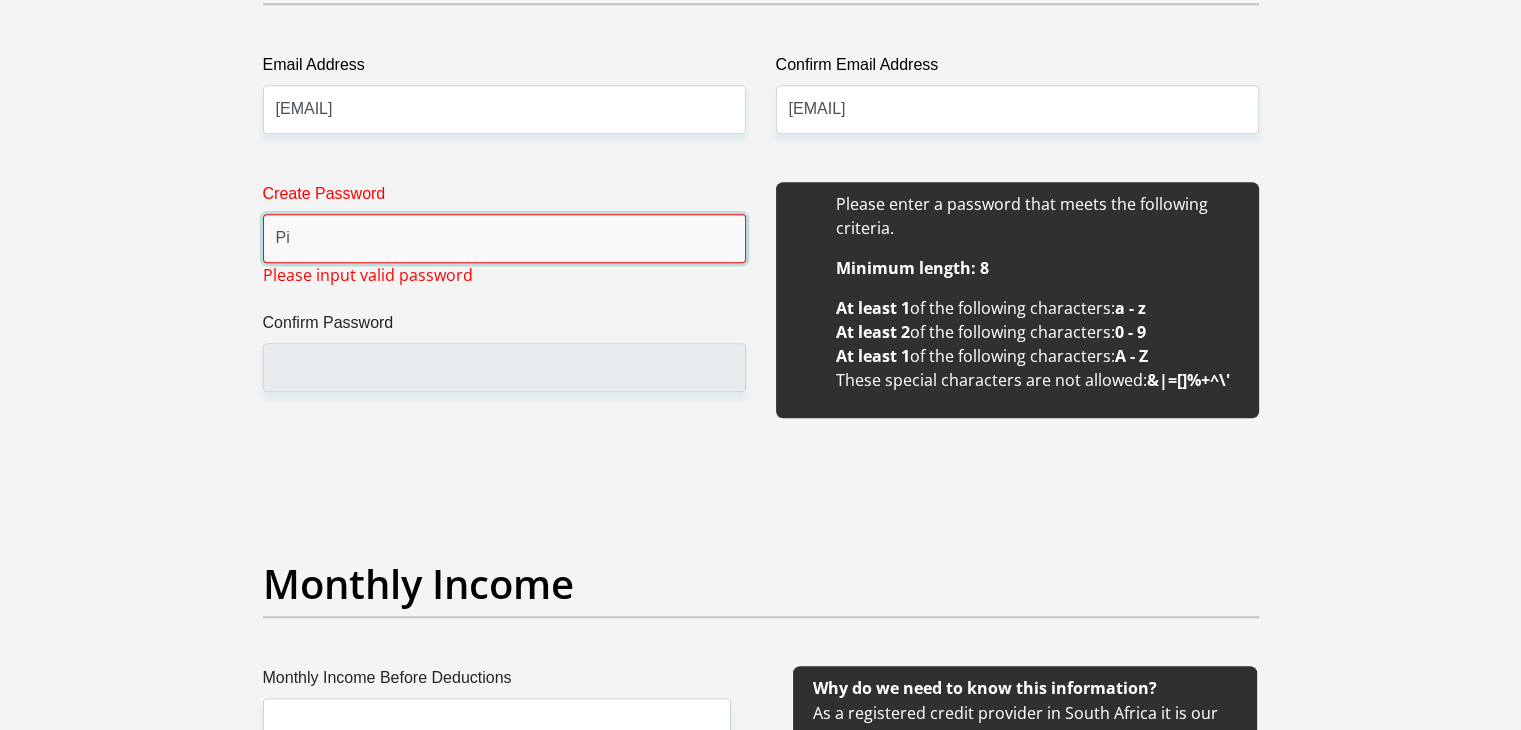 type on "P" 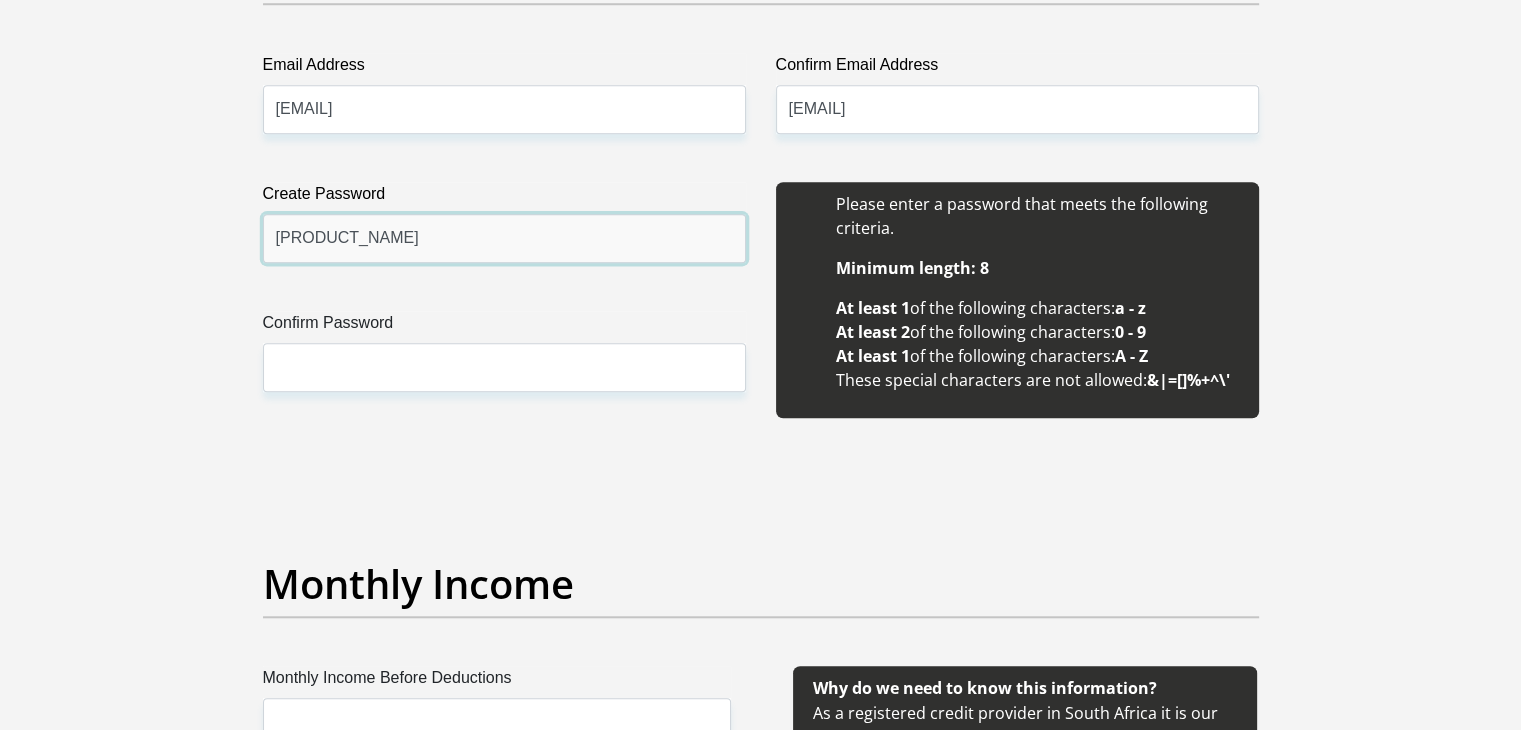 type on "[PRODUCT_NAME]" 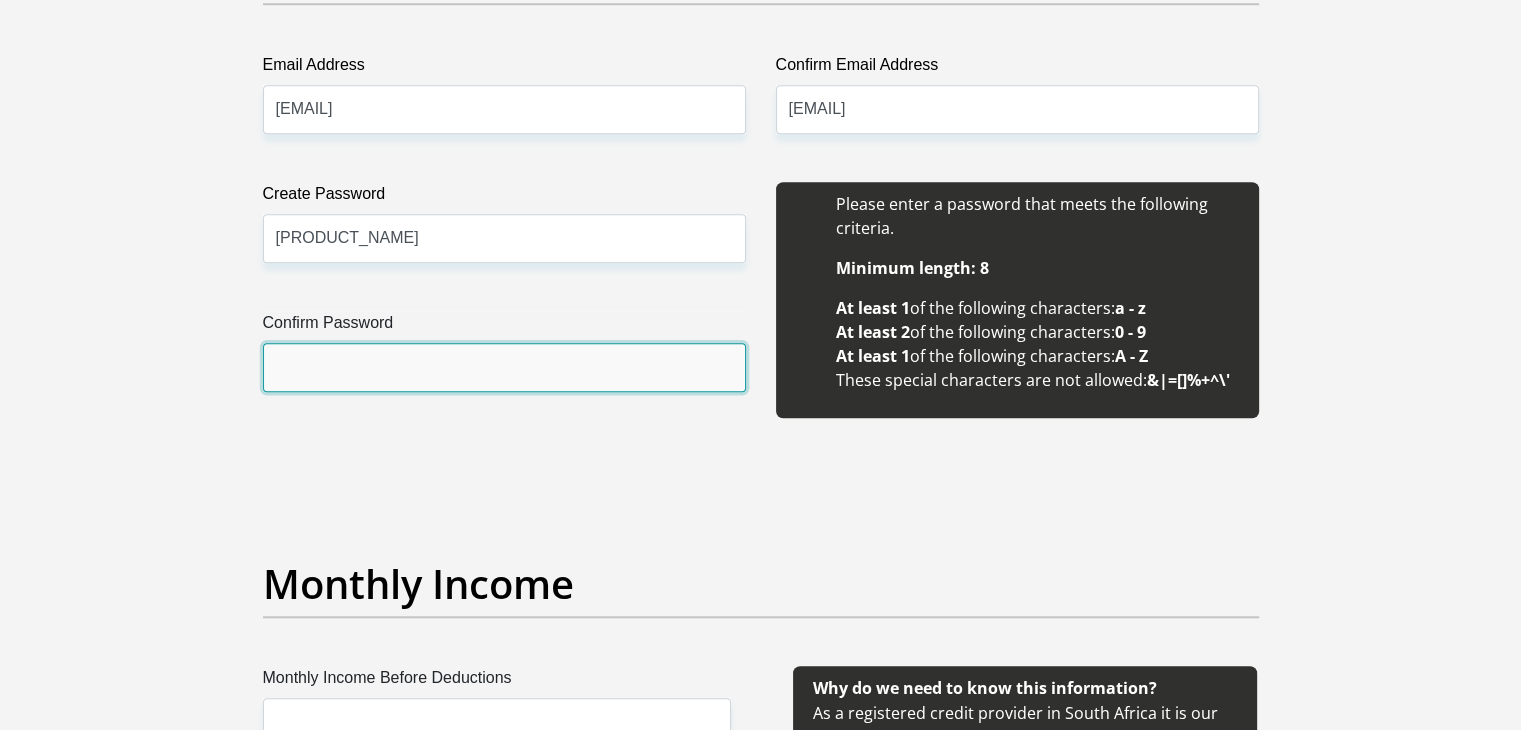 click on "Confirm Password" at bounding box center (504, 367) 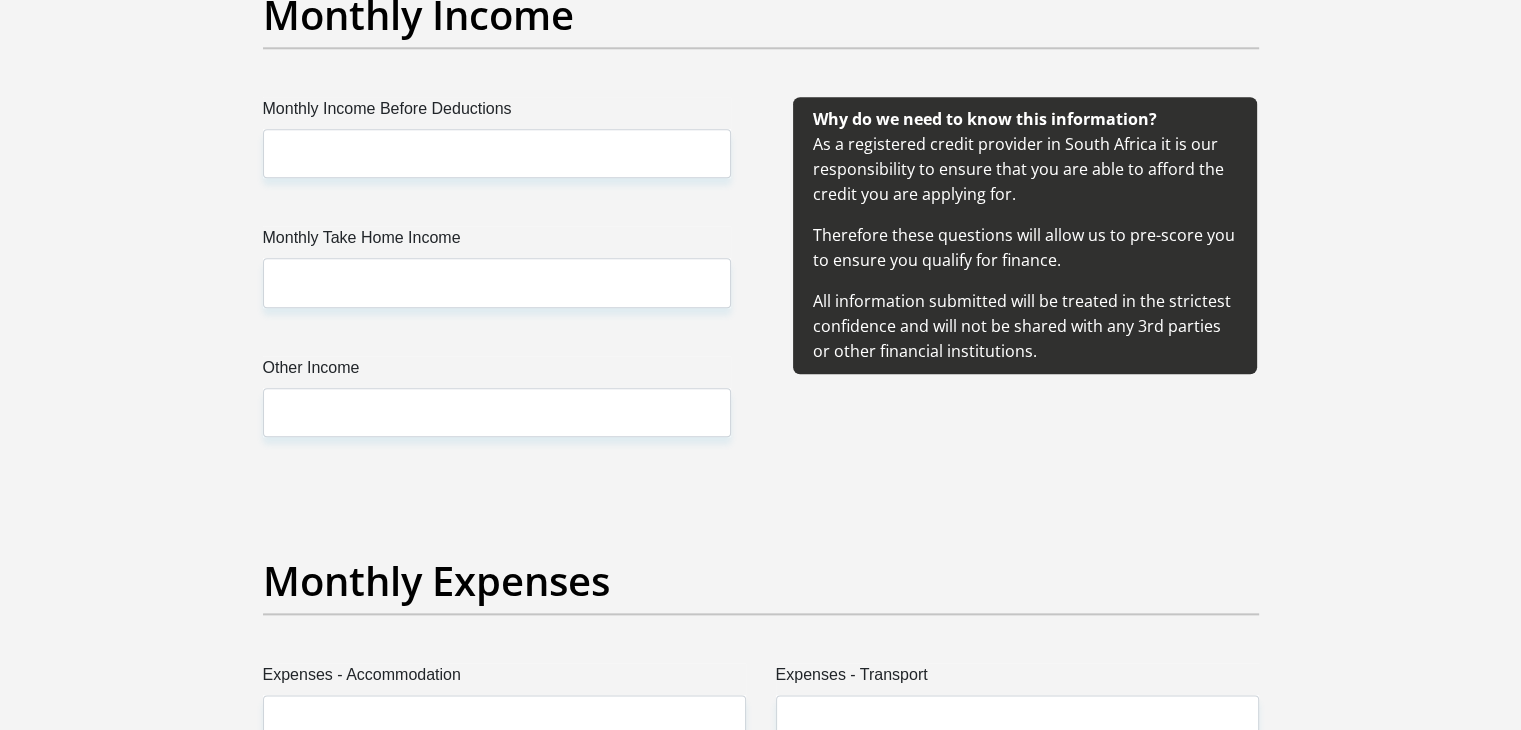 scroll, scrollTop: 2365, scrollLeft: 0, axis: vertical 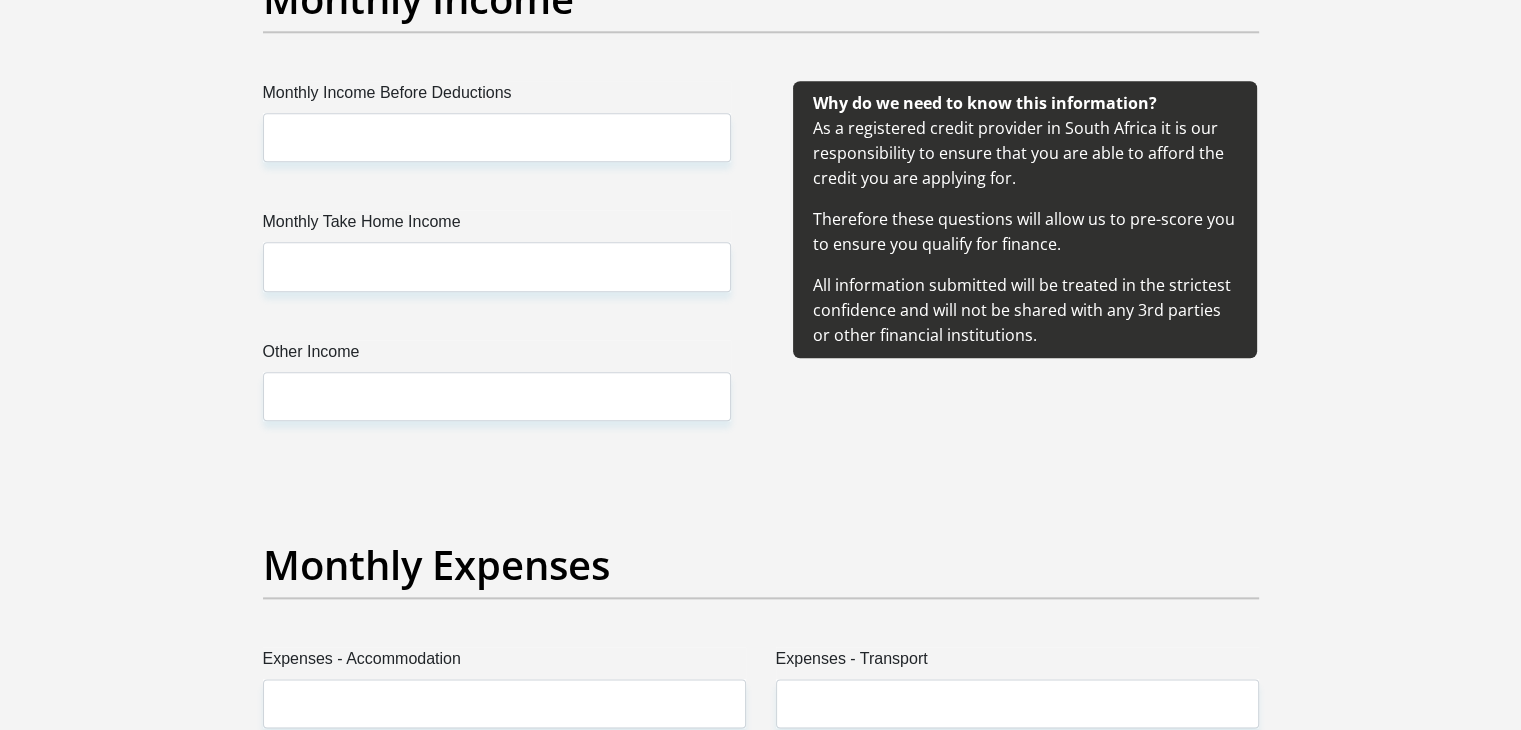 type on "[PRODUCT_NAME]" 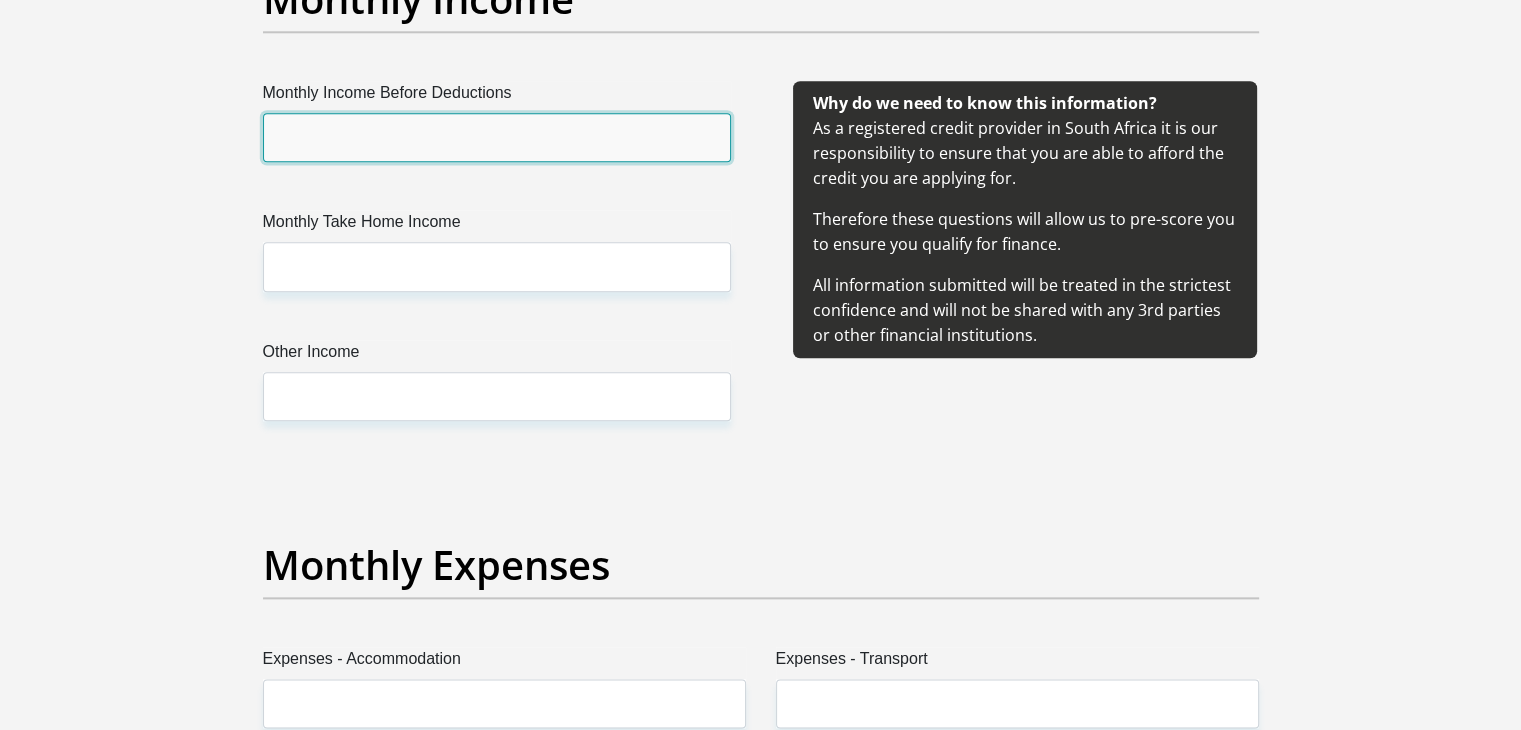 click on "Monthly Income Before Deductions" at bounding box center (497, 137) 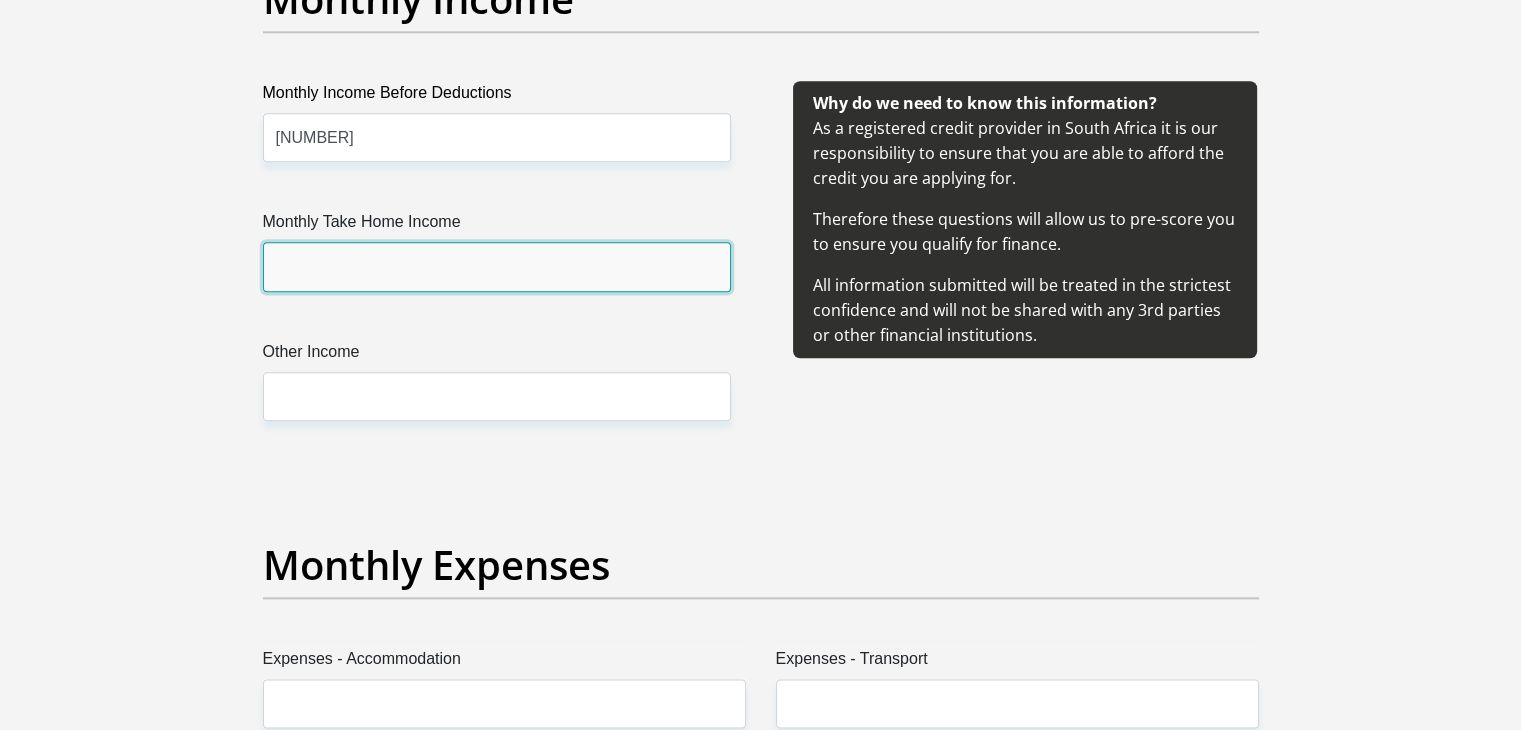 click on "Monthly Take Home Income" at bounding box center [497, 266] 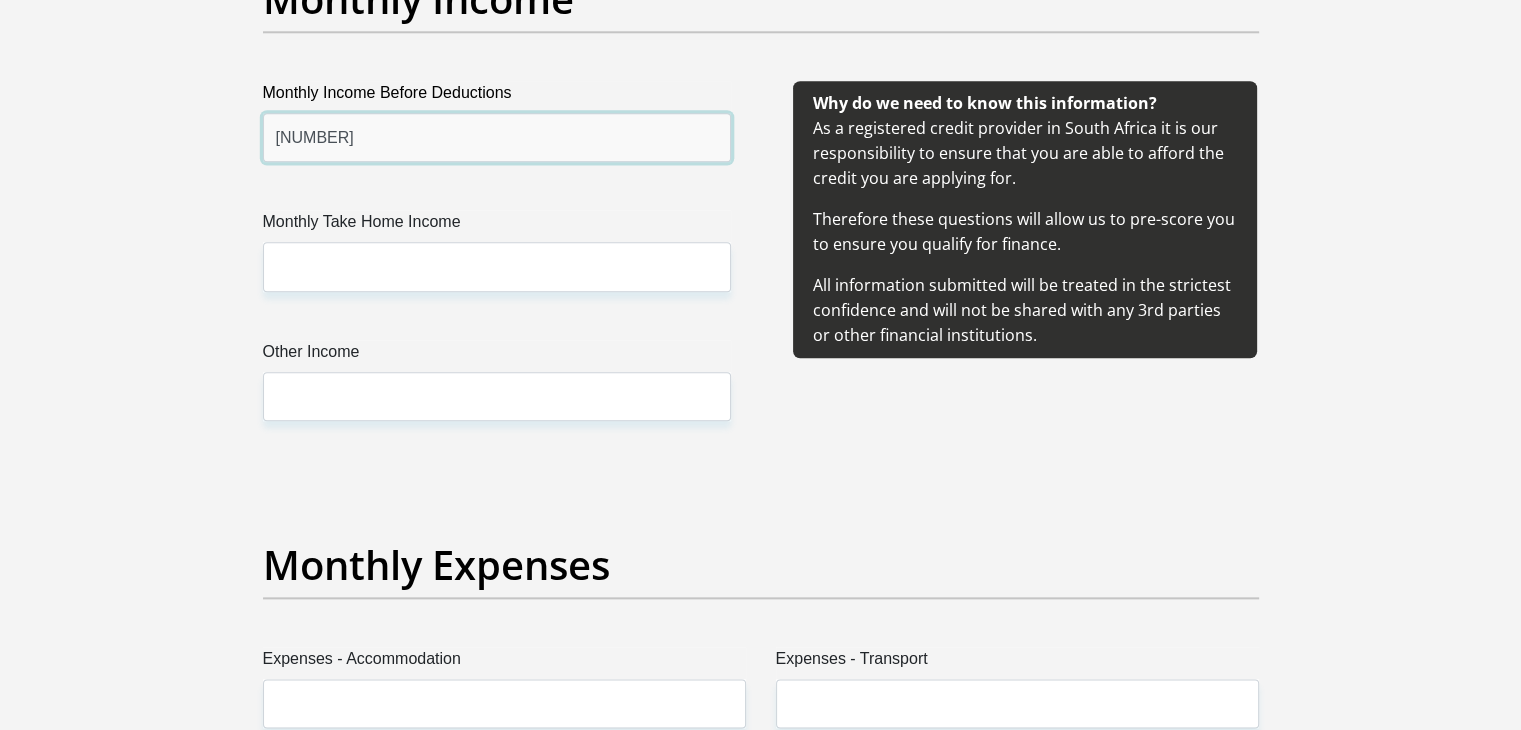 click on "[NUMBER]" at bounding box center (497, 137) 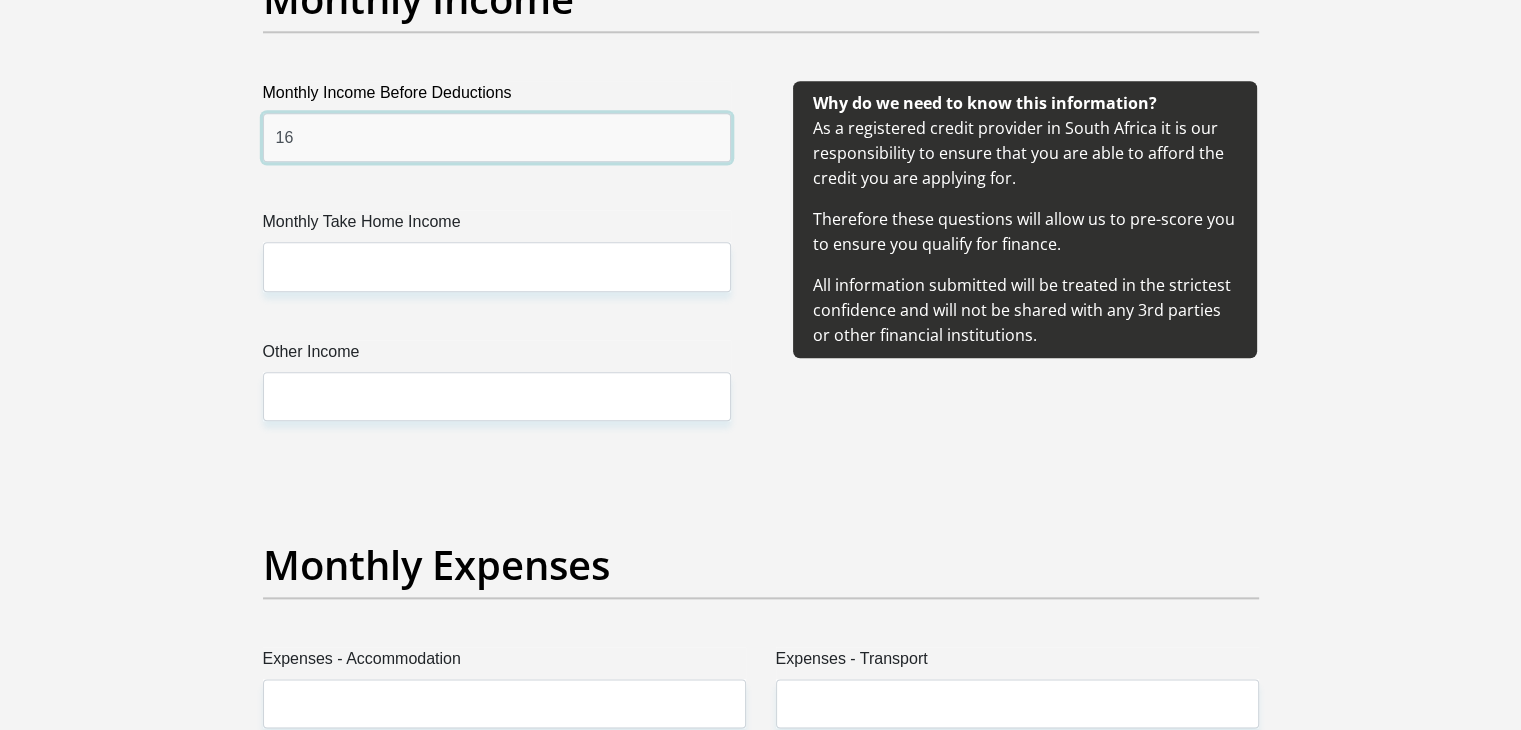 type on "1" 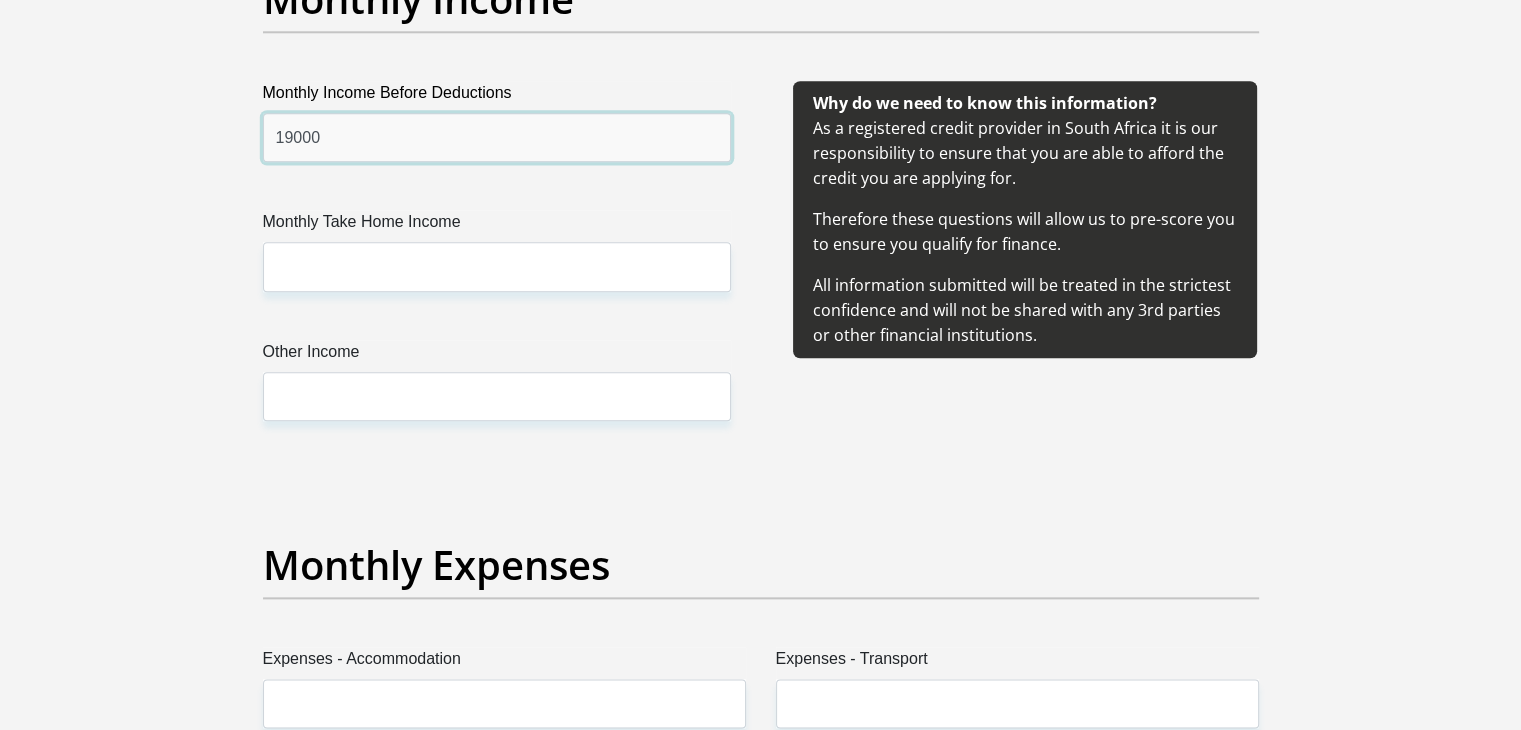 type on "19000" 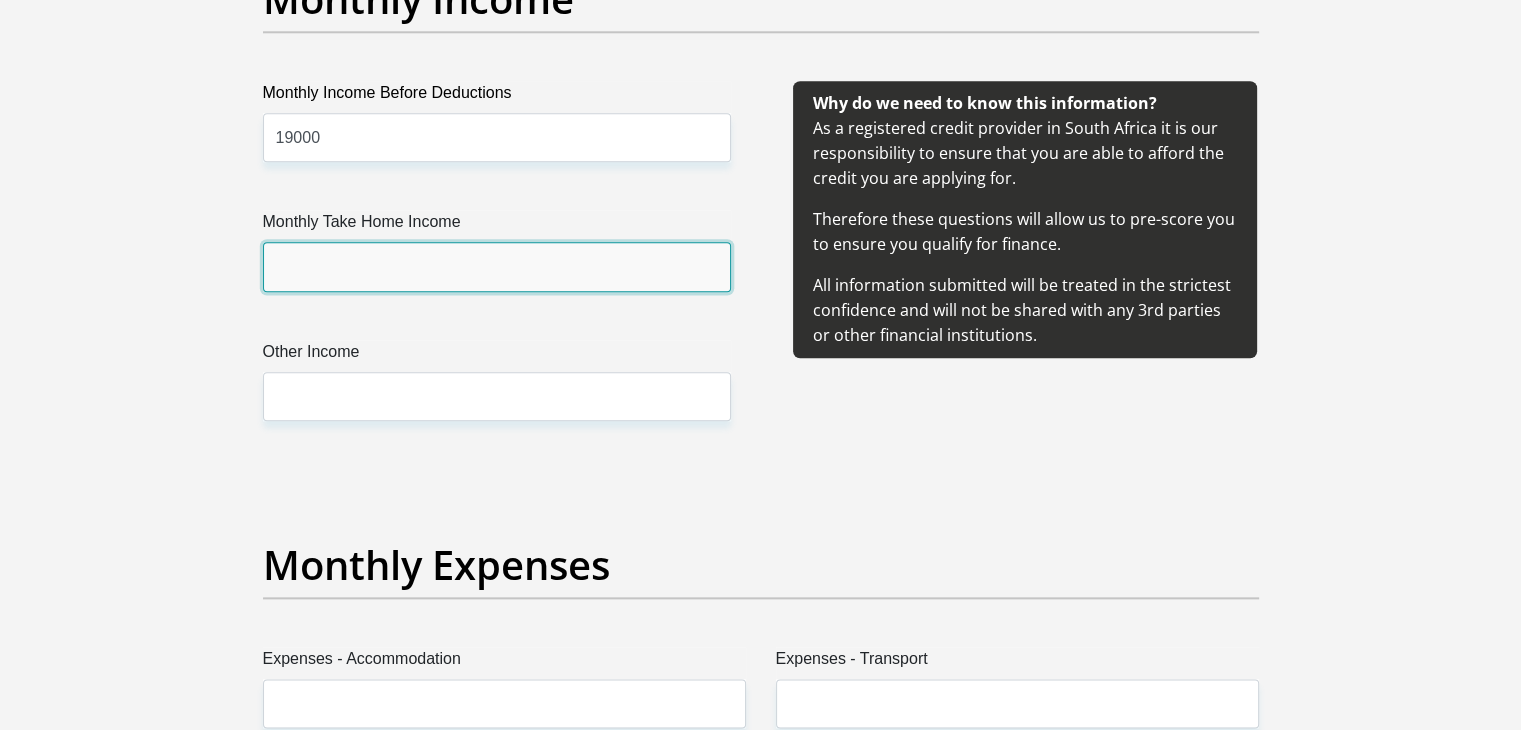 click on "Monthly Take Home Income" at bounding box center [497, 266] 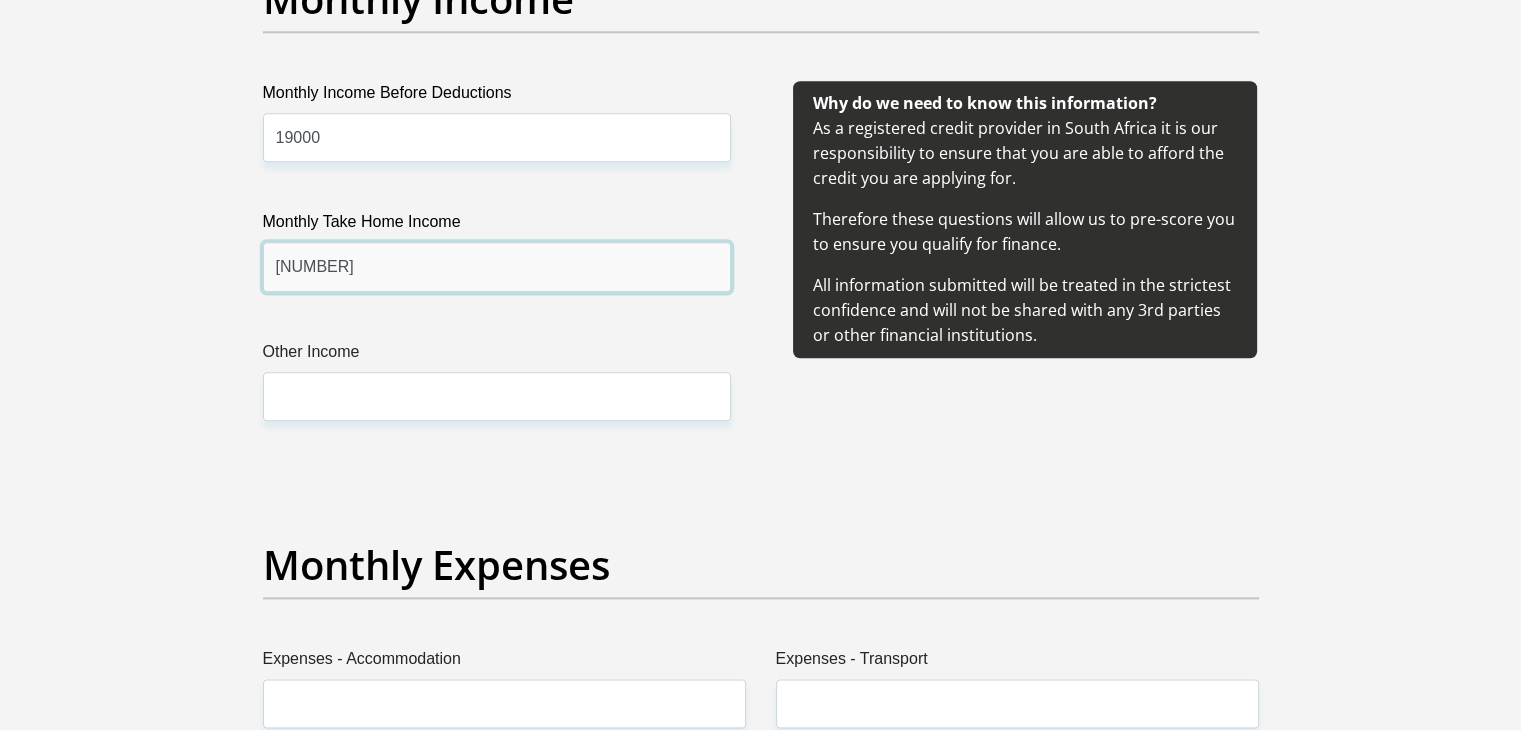 type on "[NUMBER]" 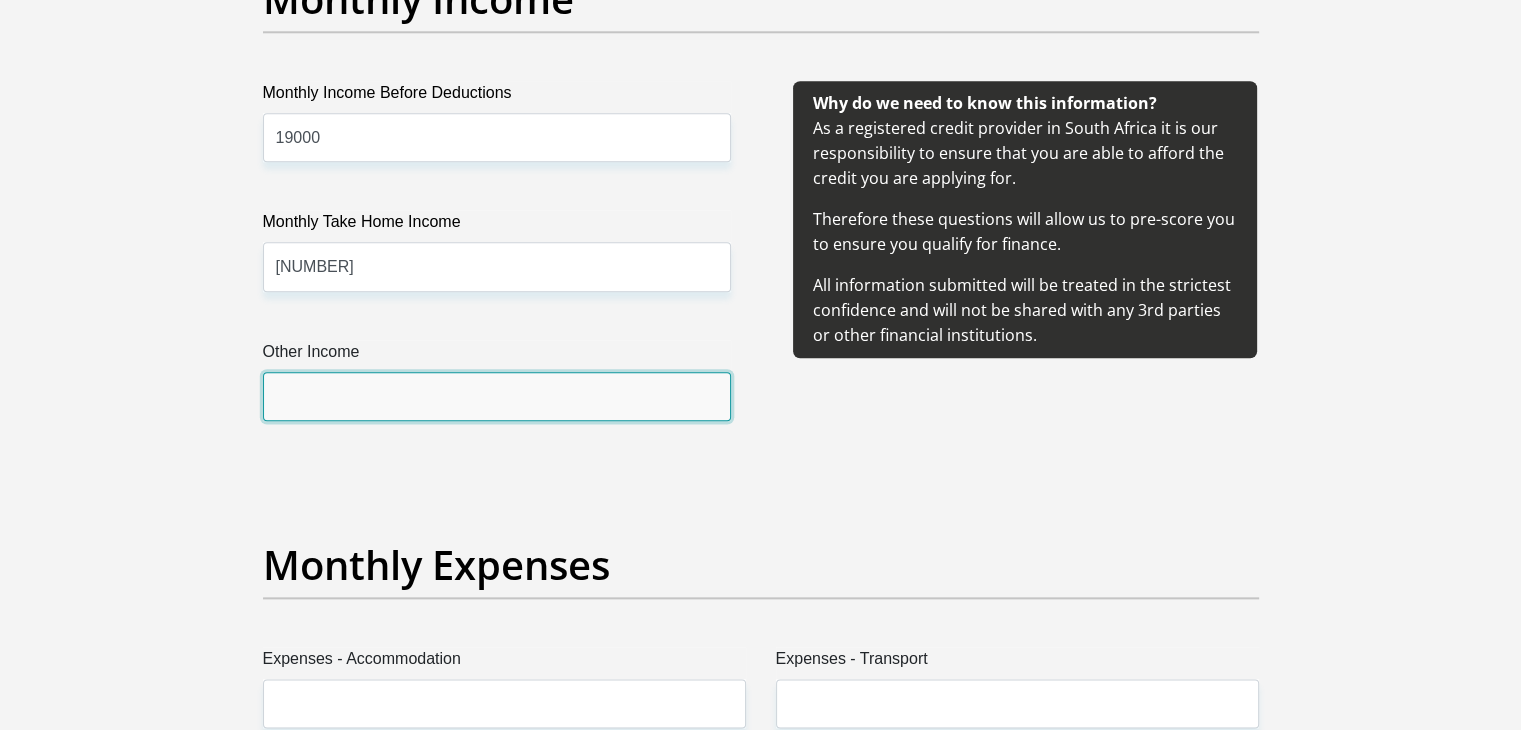 click on "Other Income" at bounding box center (497, 396) 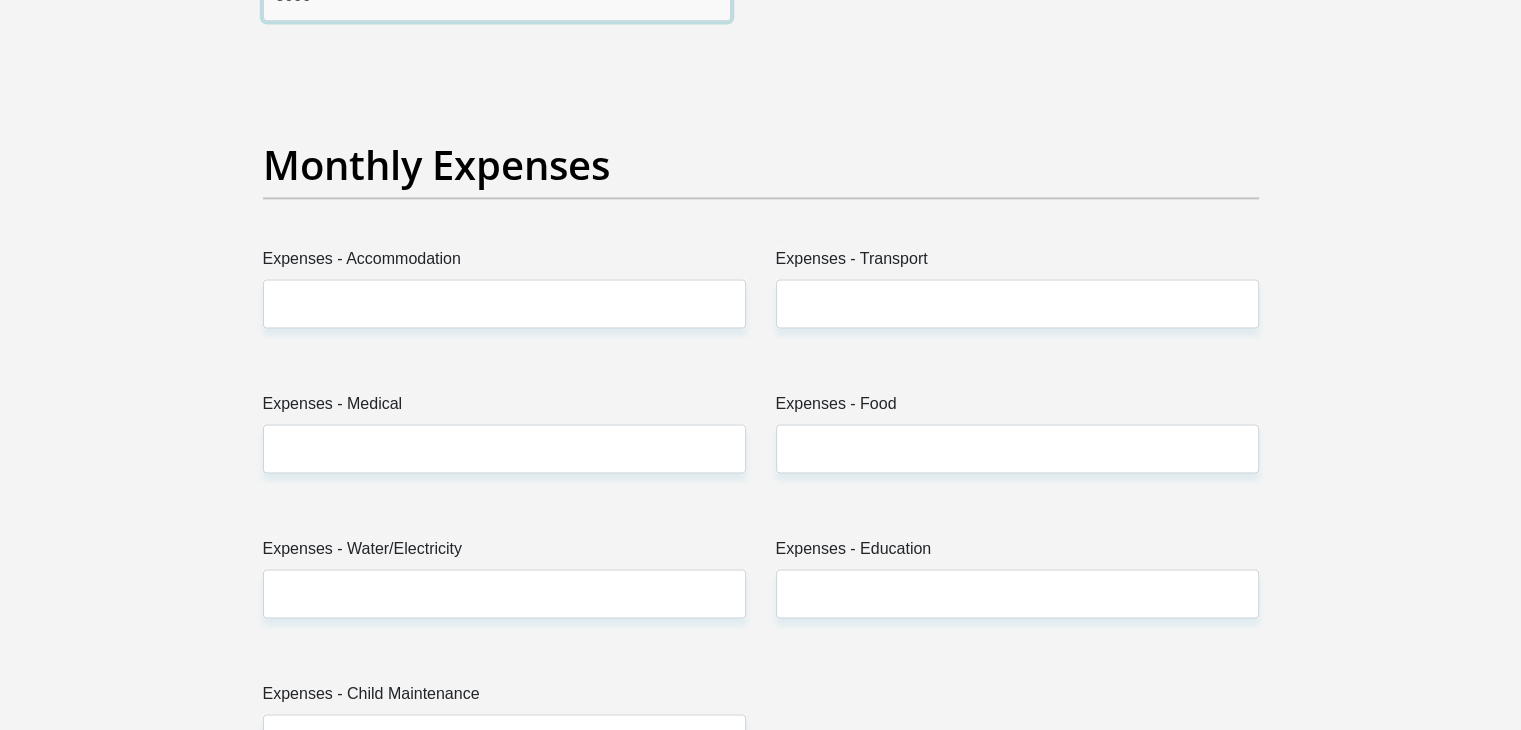 scroll, scrollTop: 2819, scrollLeft: 0, axis: vertical 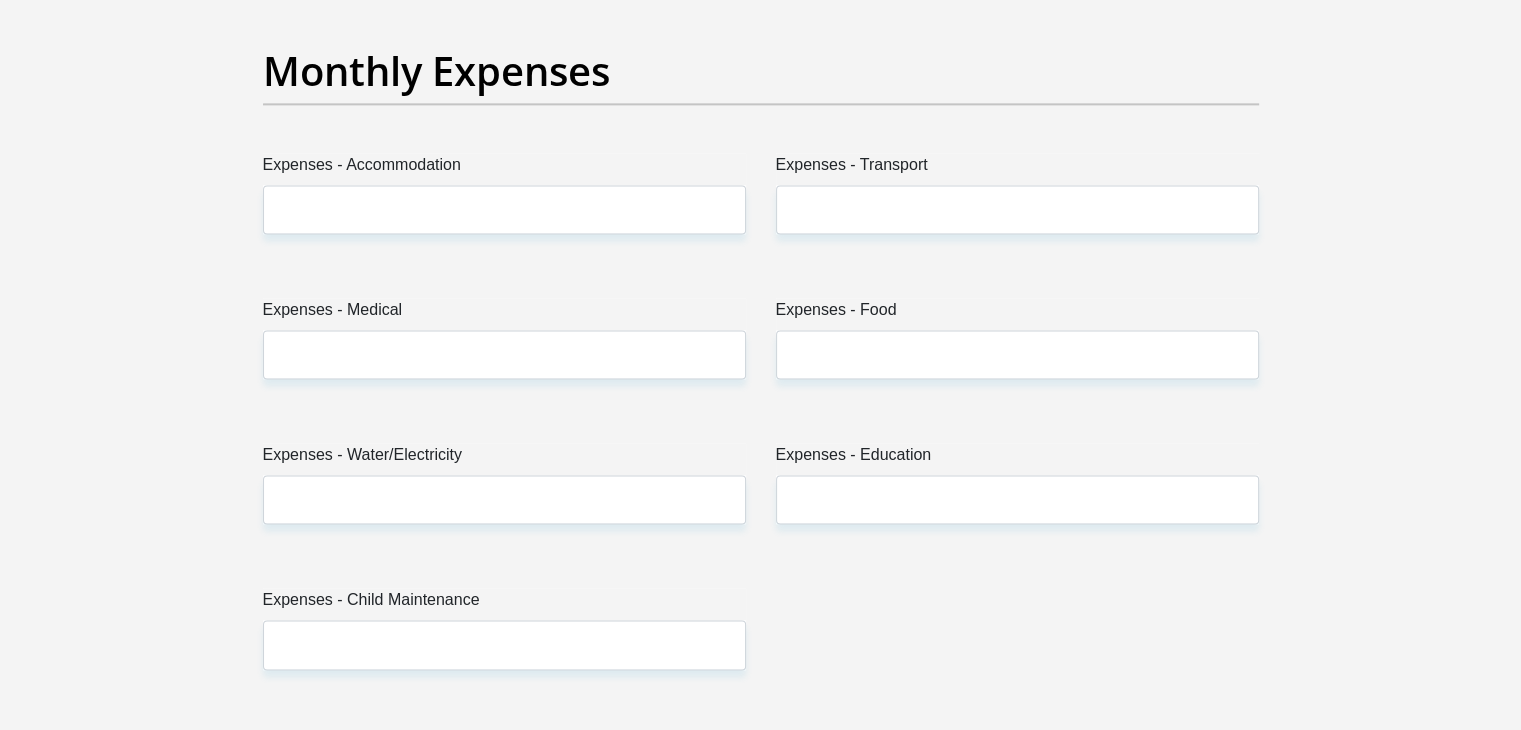 type on "3000" 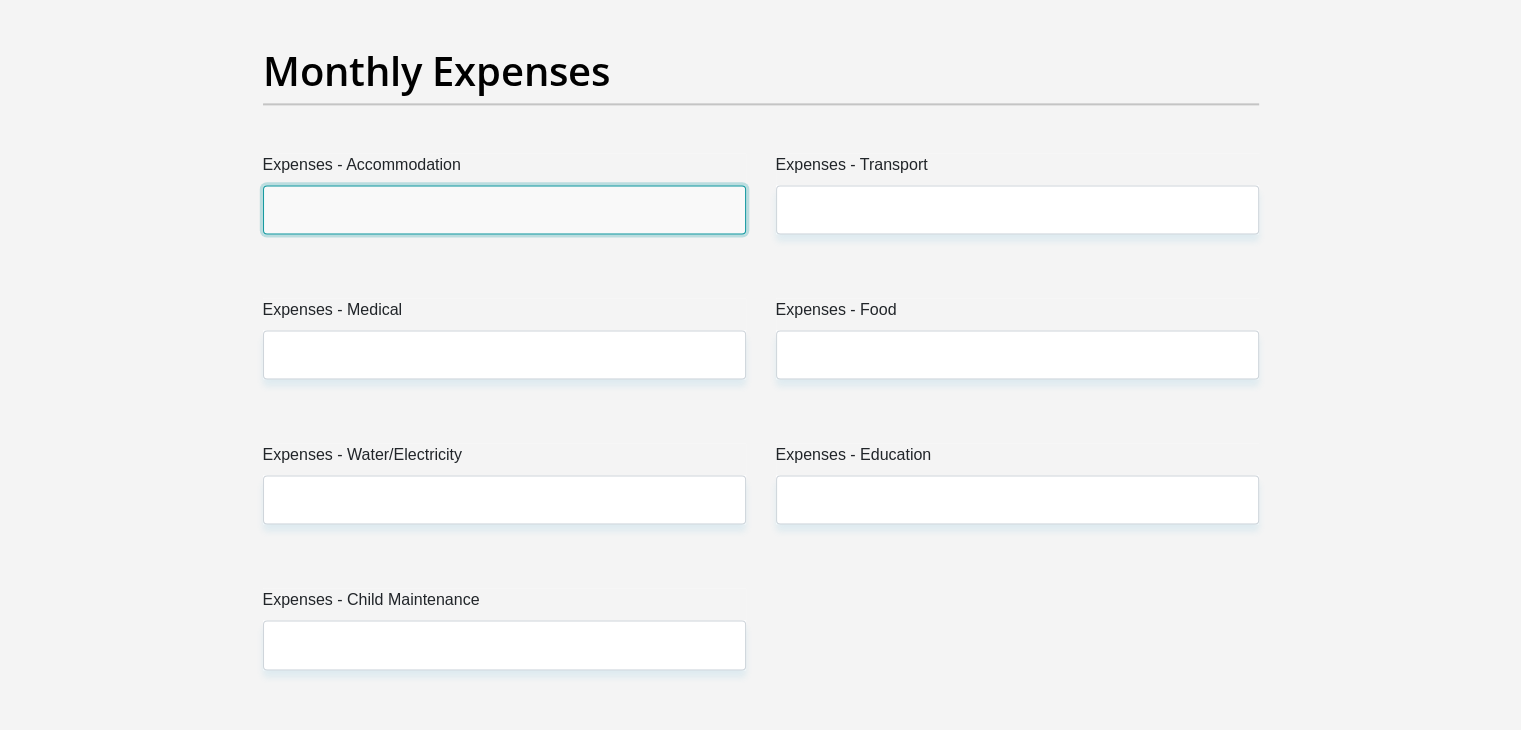 click on "Expenses - Accommodation" at bounding box center (504, 209) 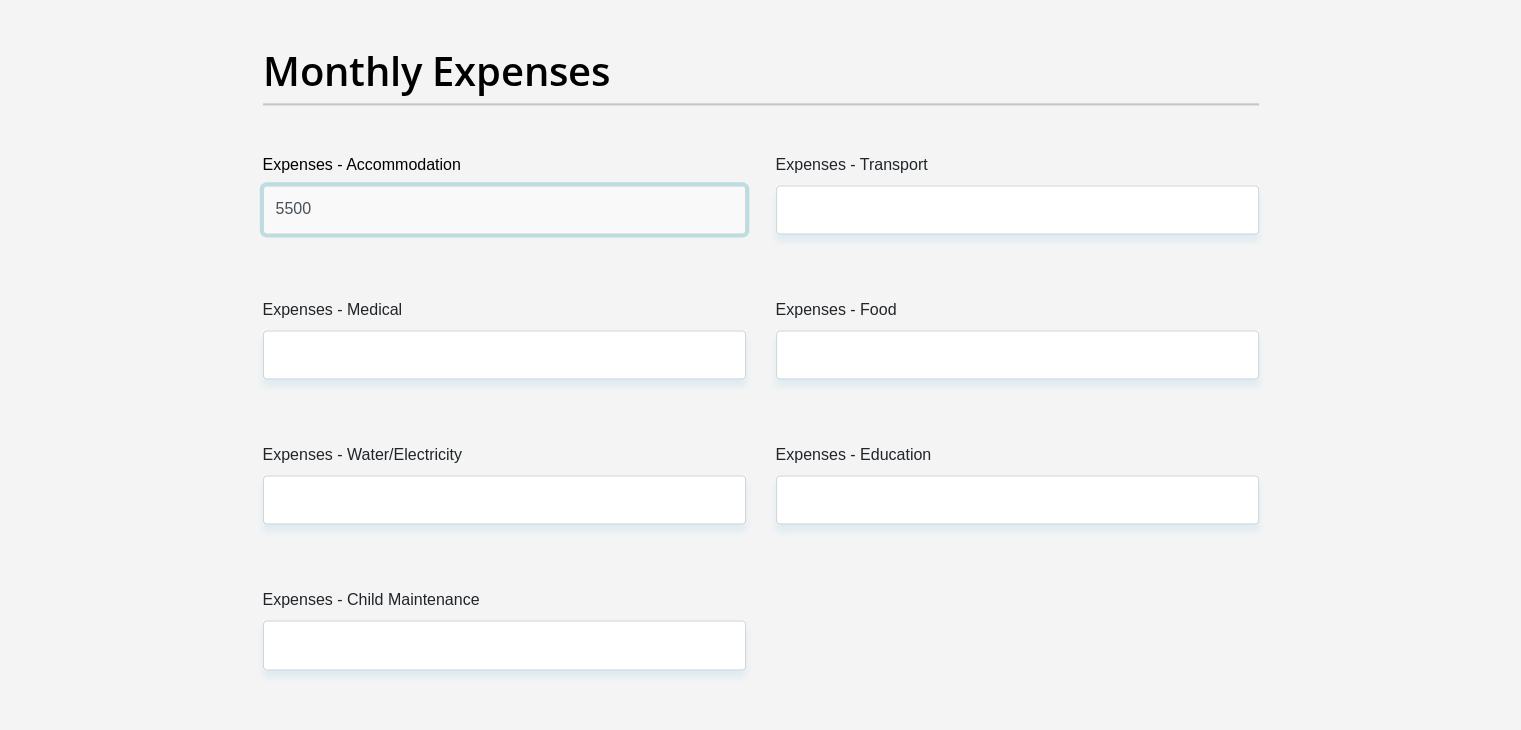 type on "5500" 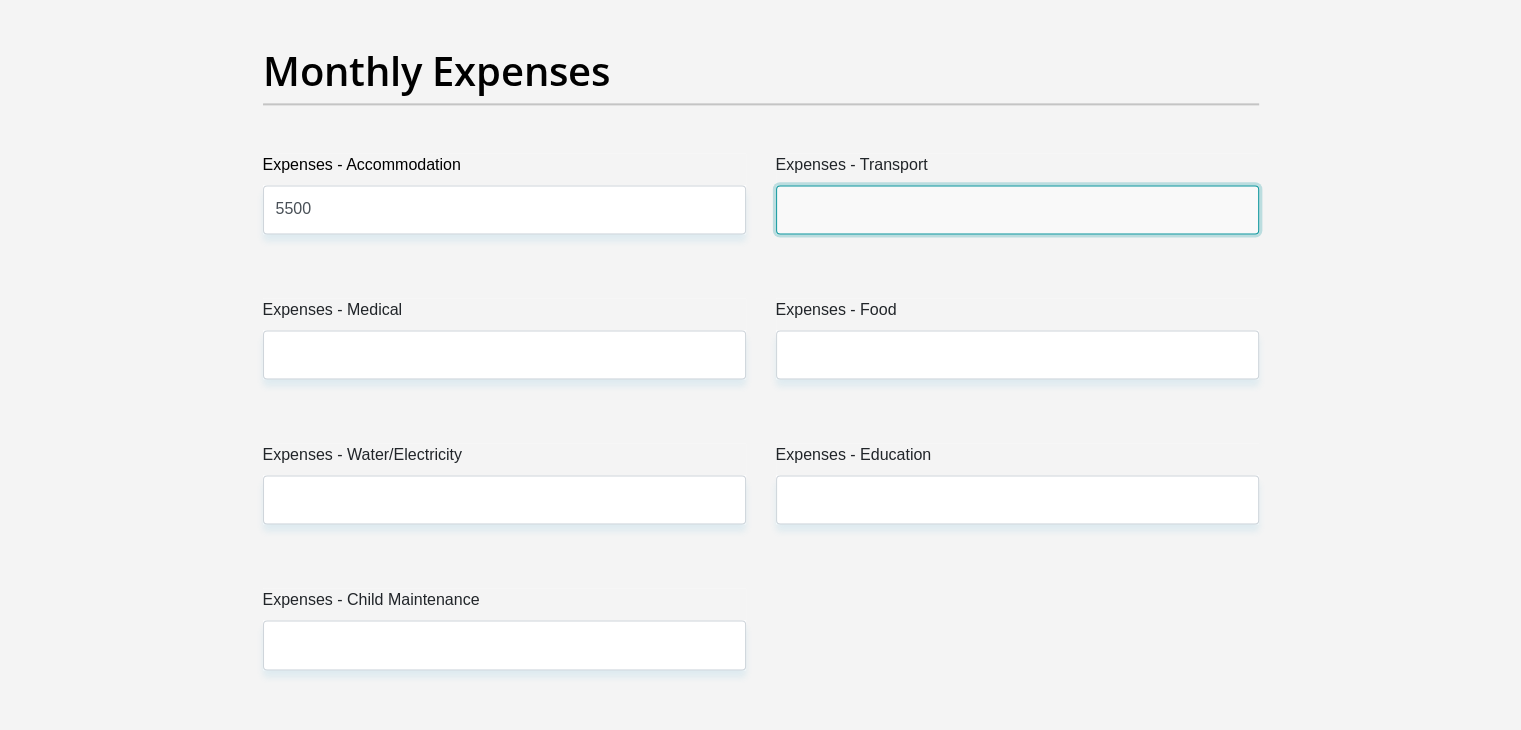 click on "Expenses - Transport" at bounding box center [1017, 209] 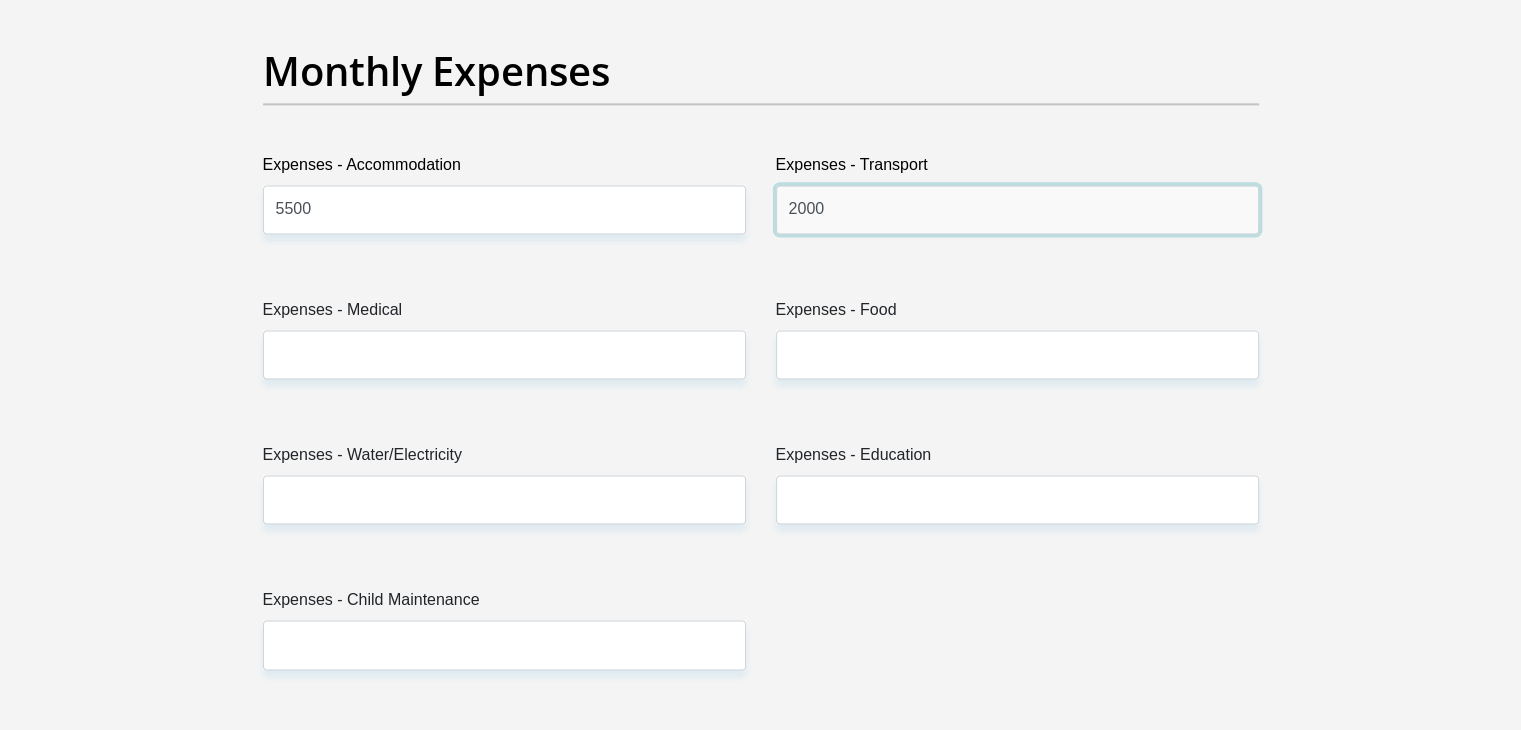 type on "2000" 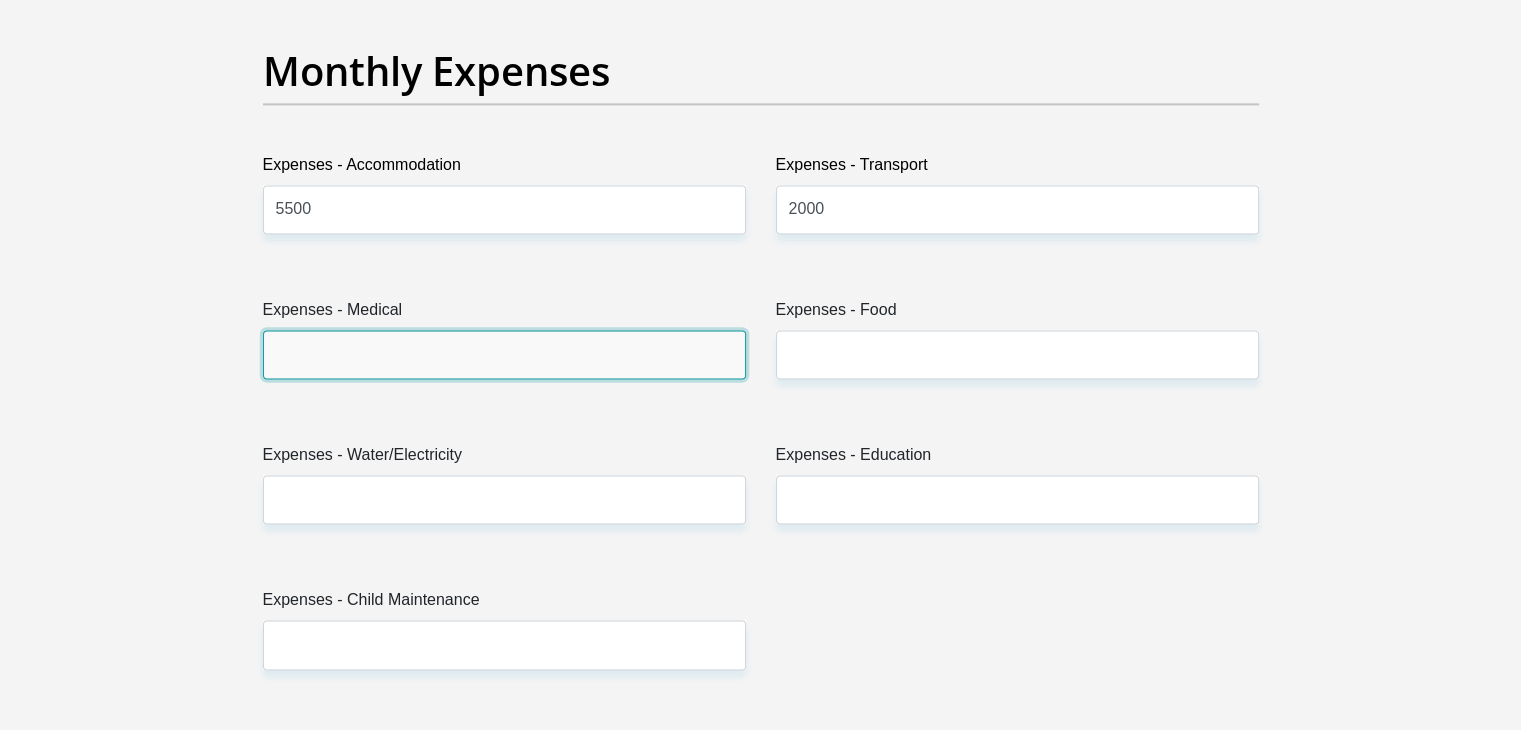 click on "Expenses - Medical" at bounding box center (504, 354) 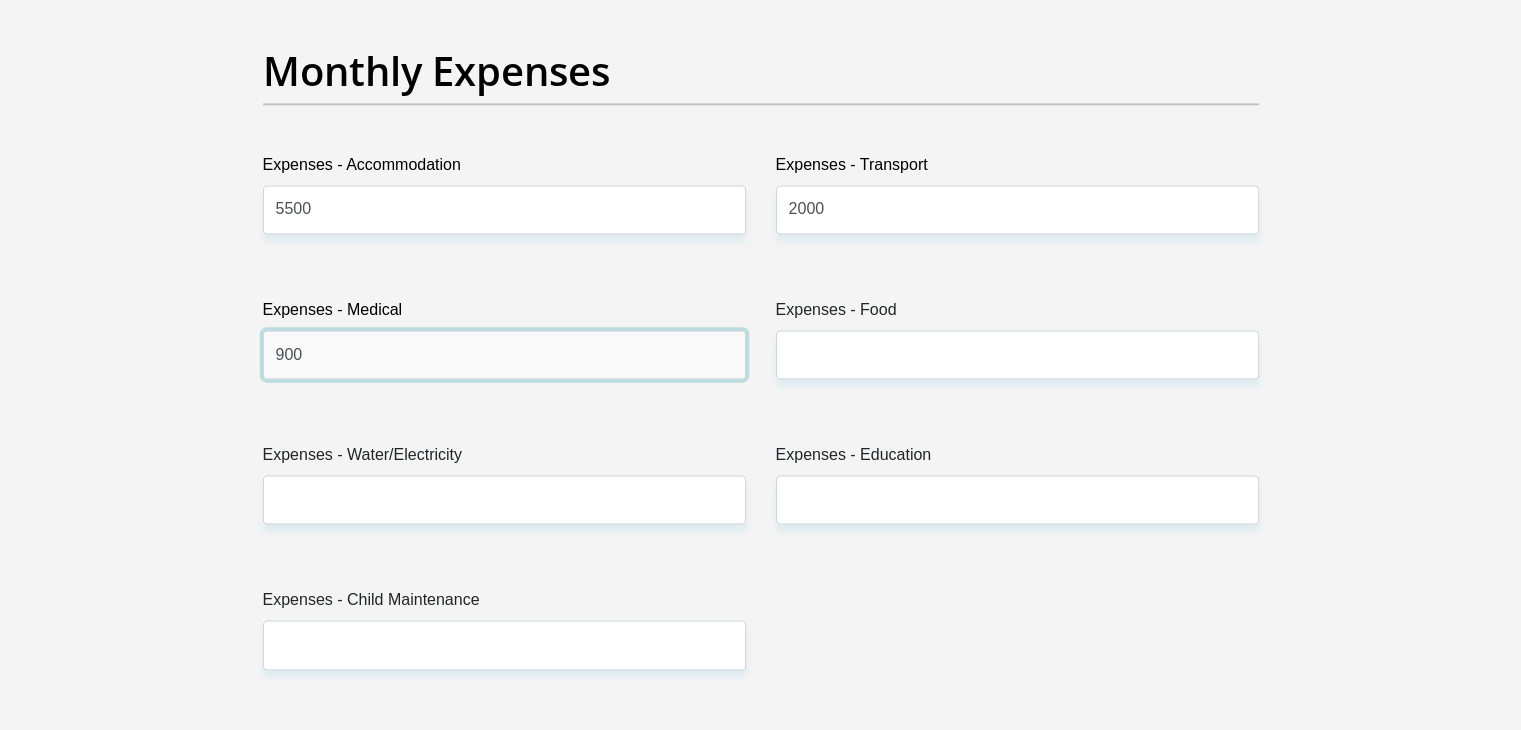 type on "900" 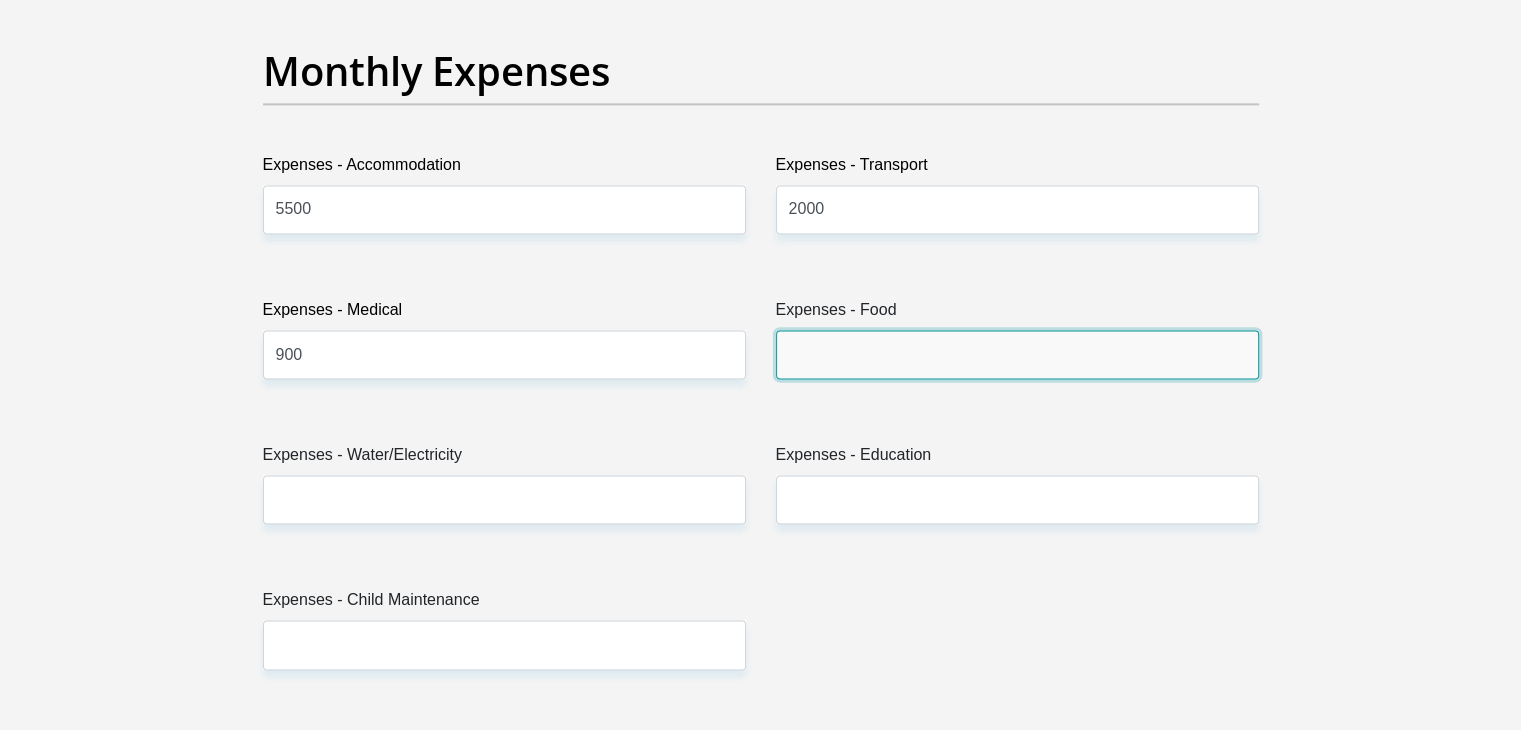 click on "Expenses - Food" at bounding box center (1017, 354) 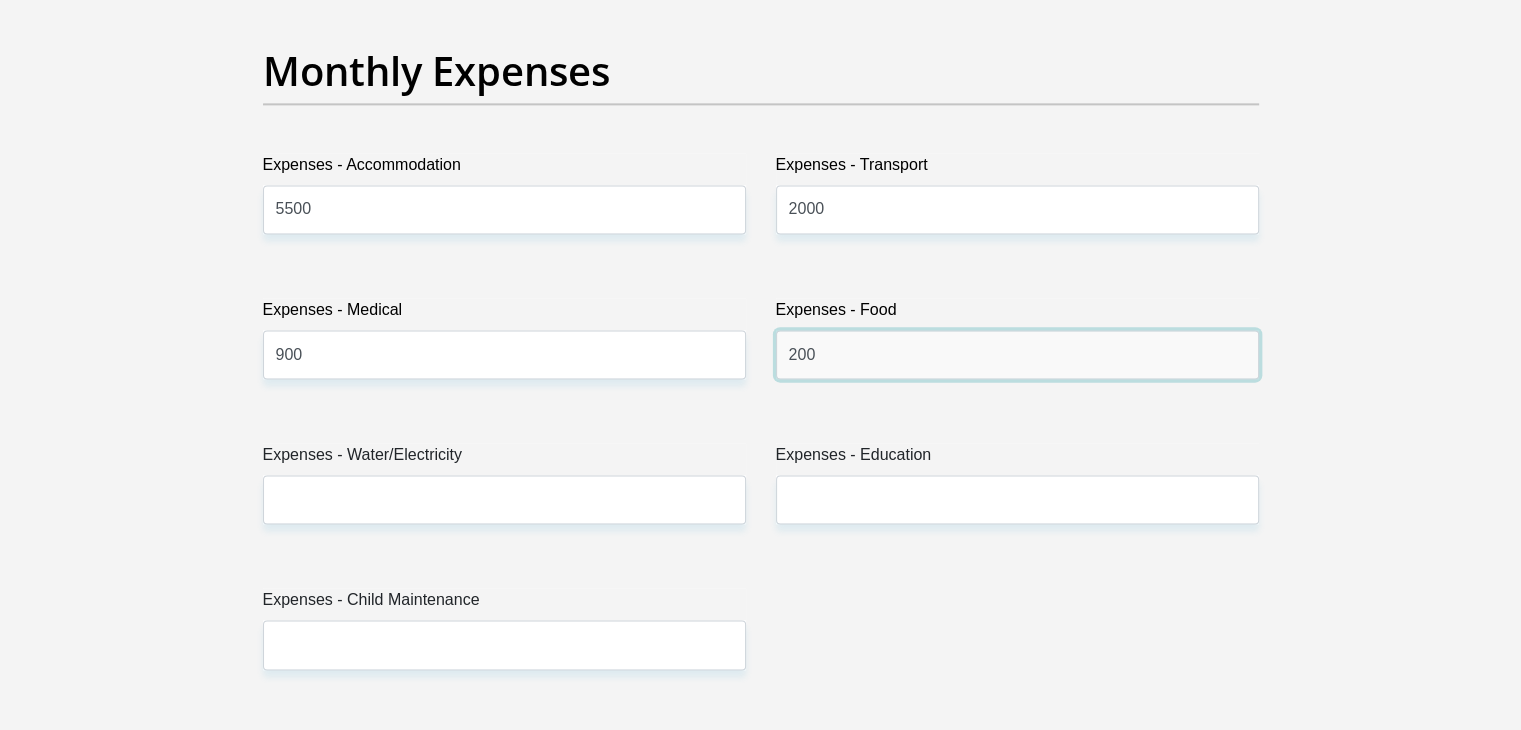 type on "200" 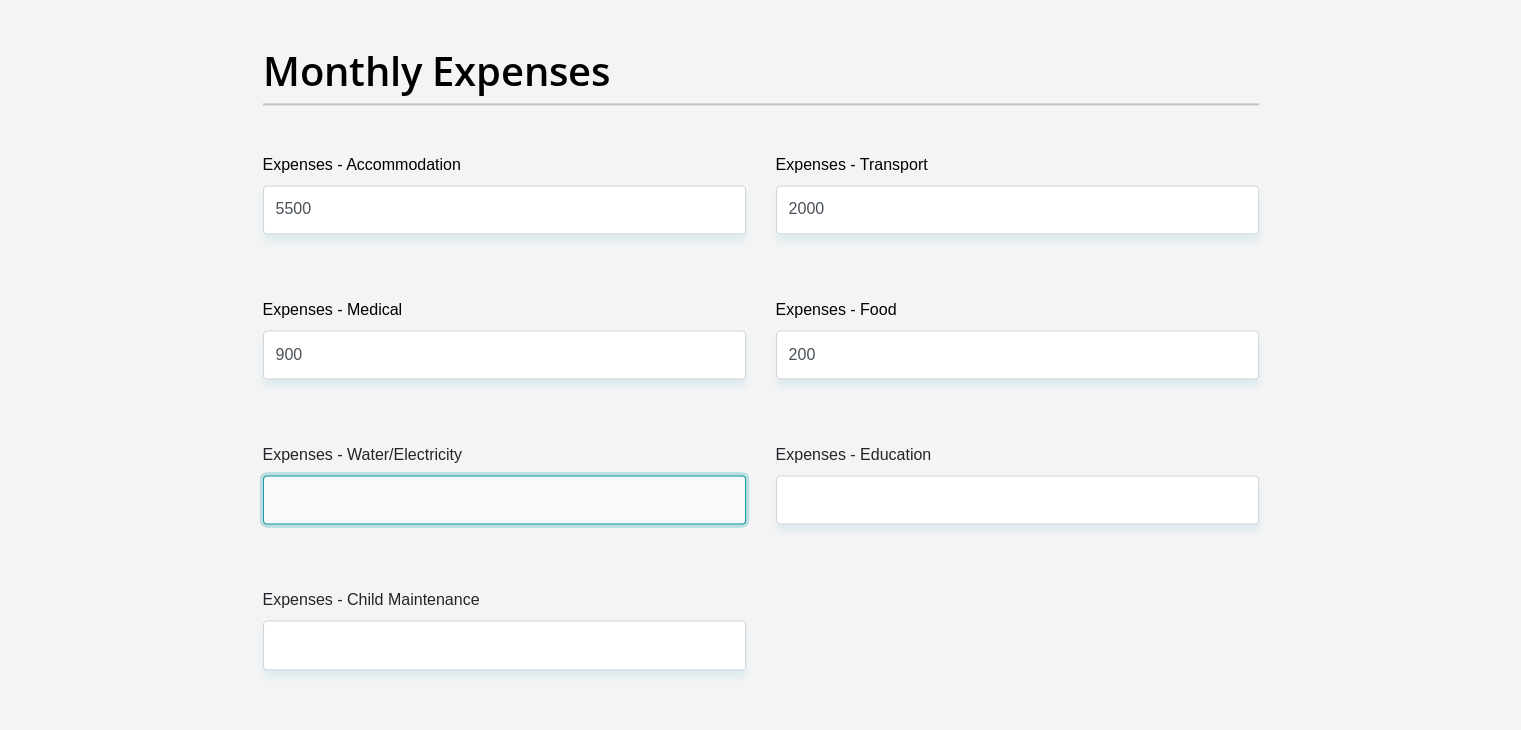 click on "Expenses - Water/Electricity" at bounding box center (504, 499) 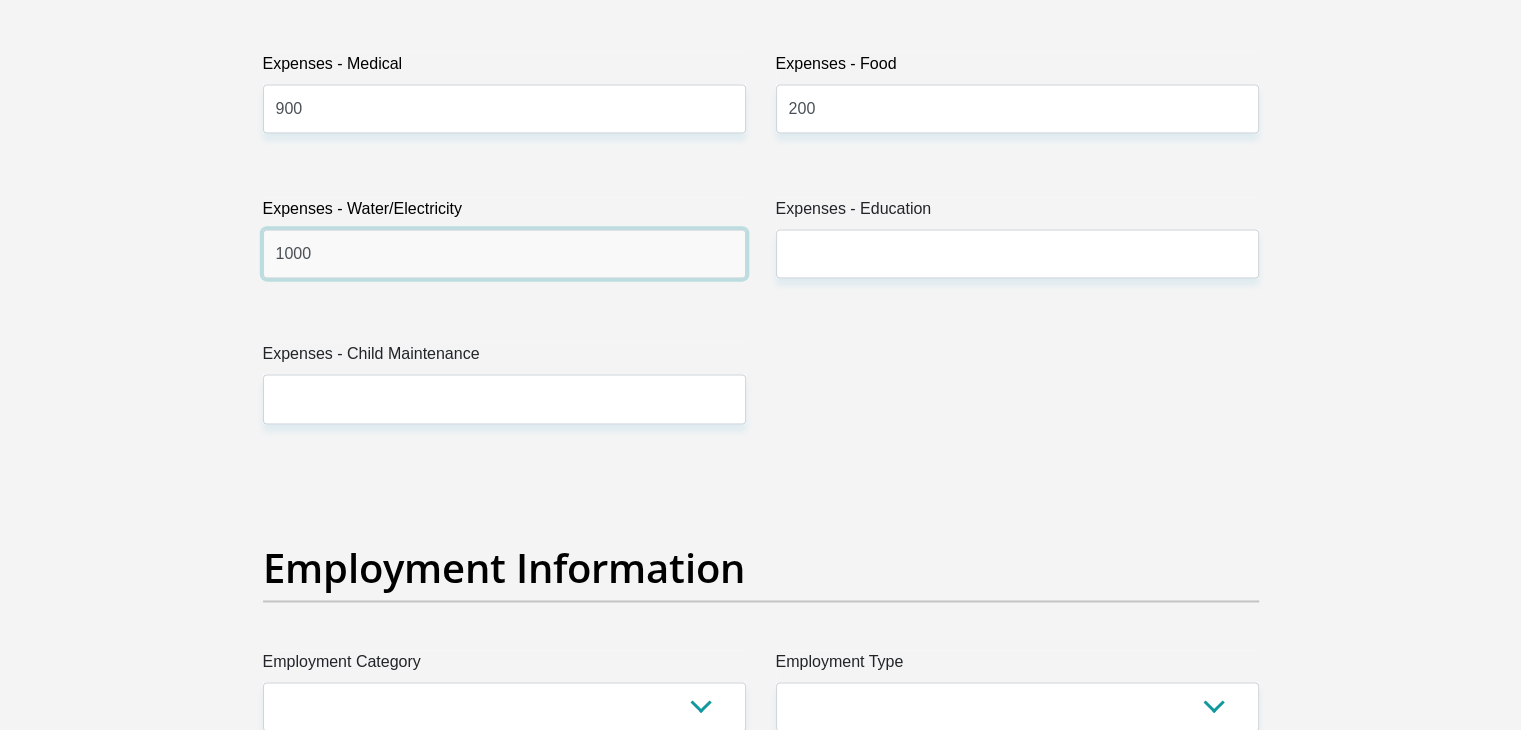 scroll, scrollTop: 3122, scrollLeft: 0, axis: vertical 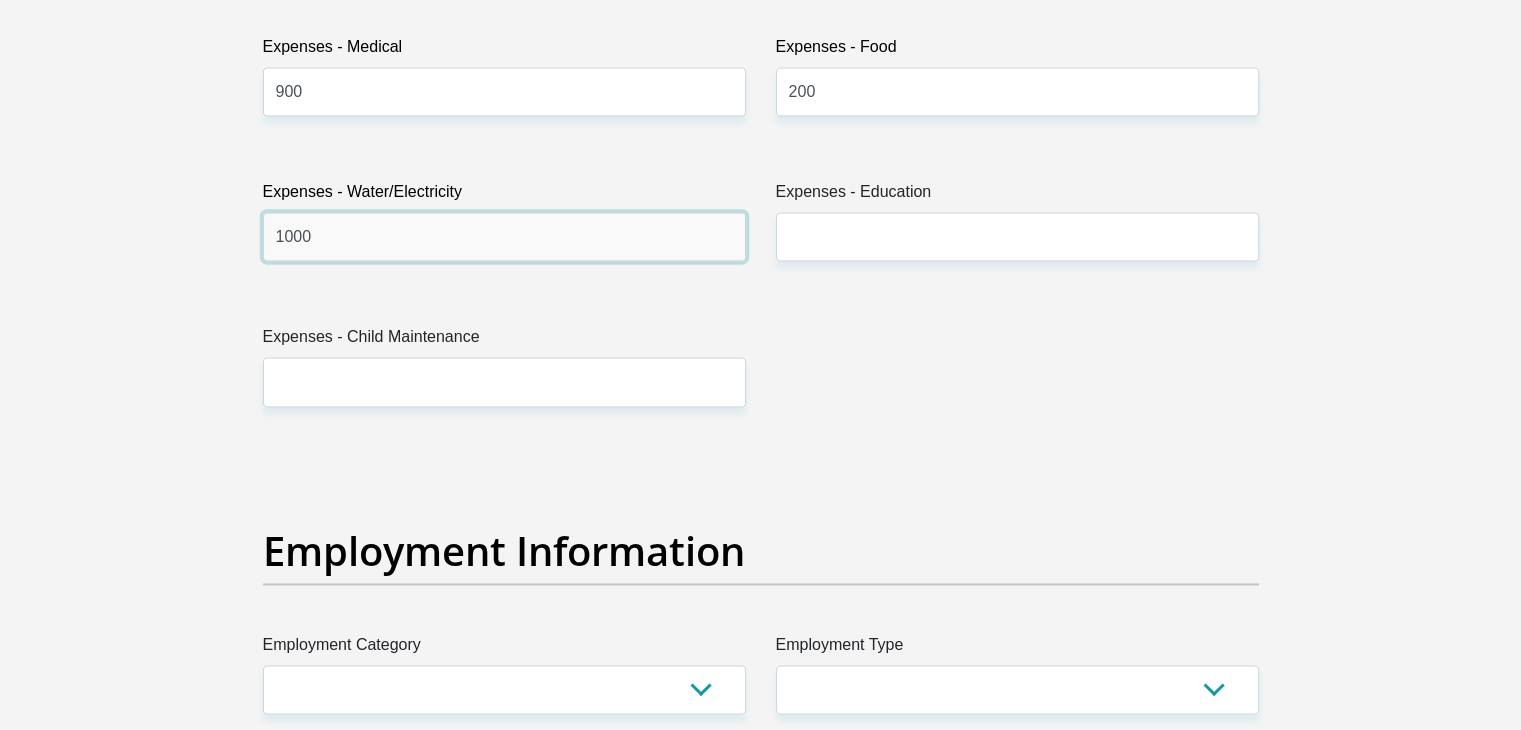 type on "1000" 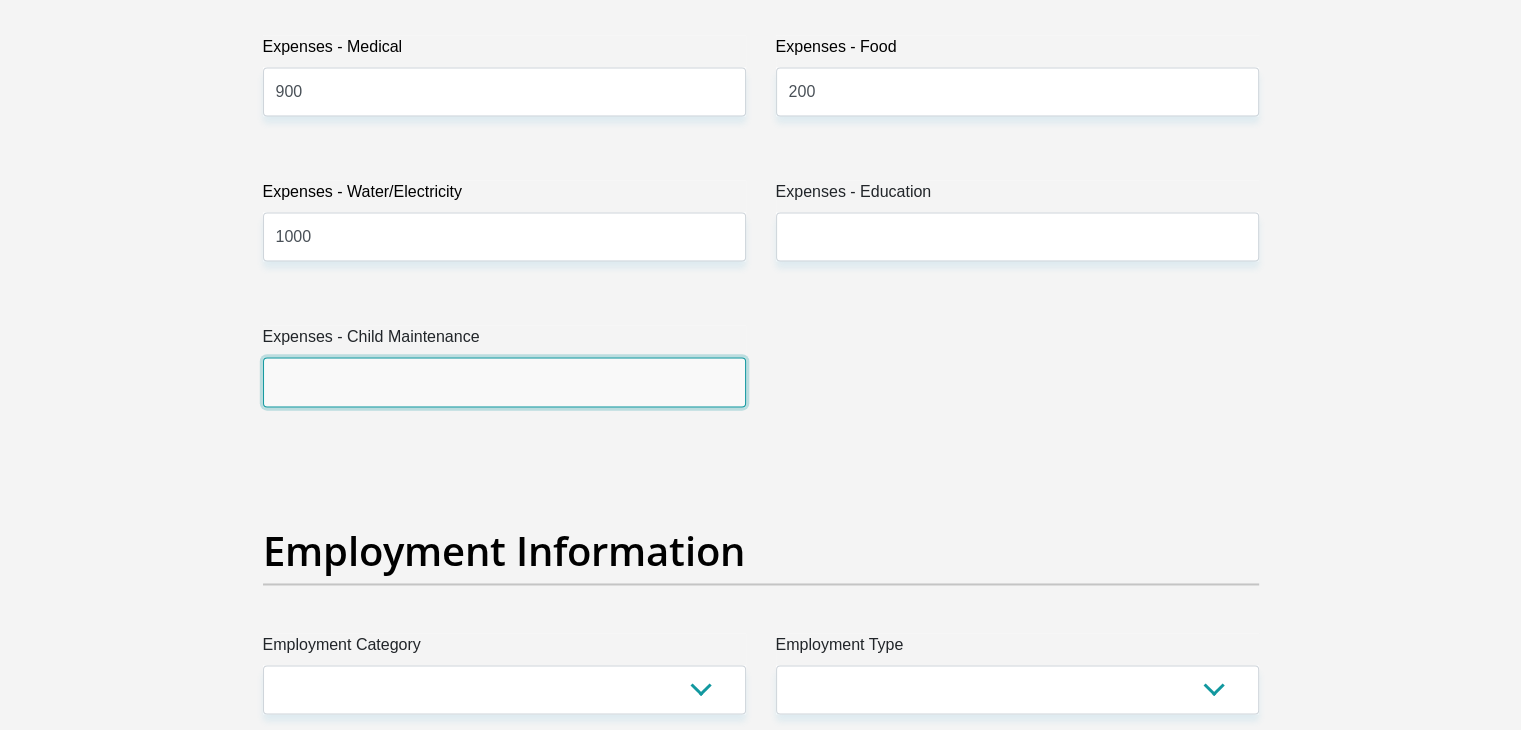click on "Expenses - Child Maintenance" at bounding box center [504, 381] 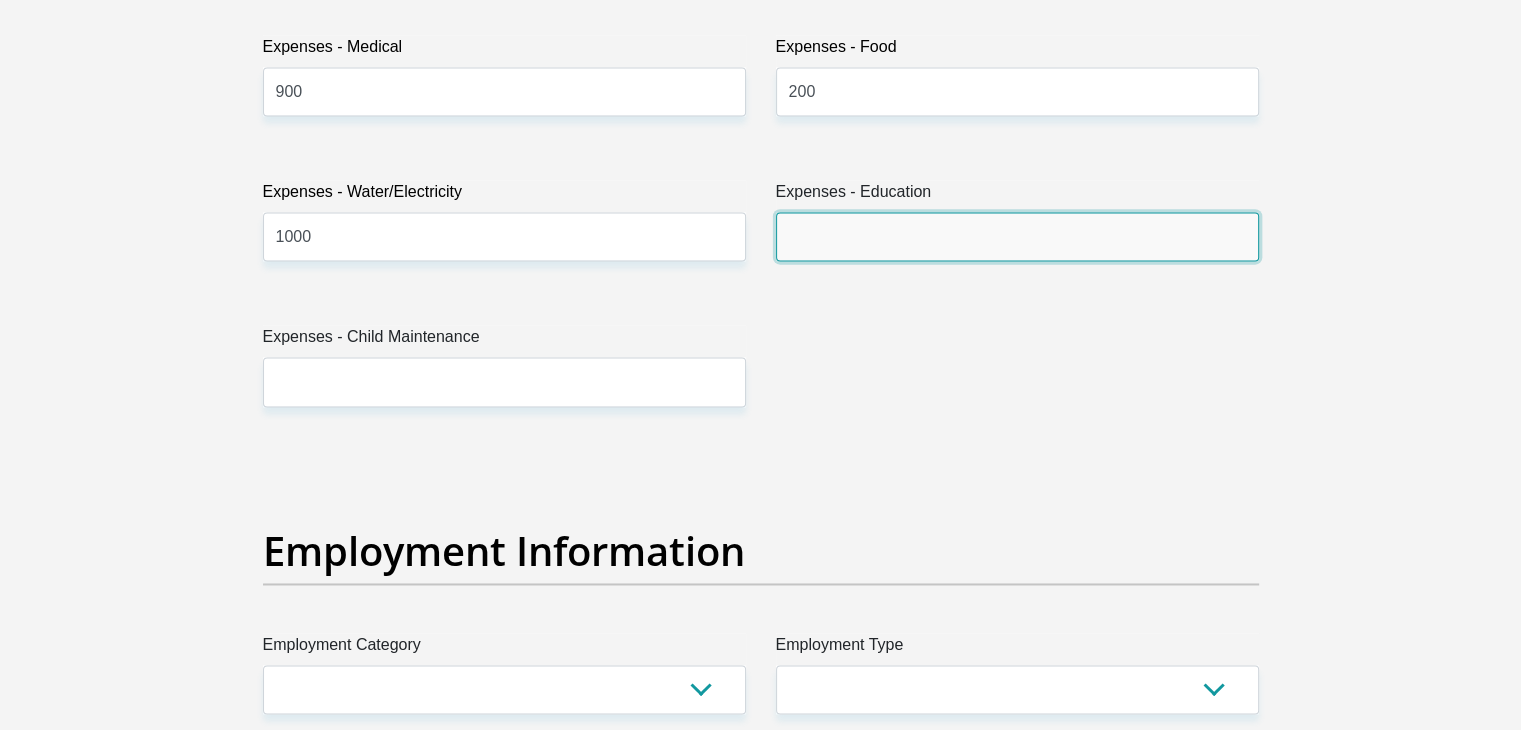 click on "Expenses - Education" at bounding box center [1017, 236] 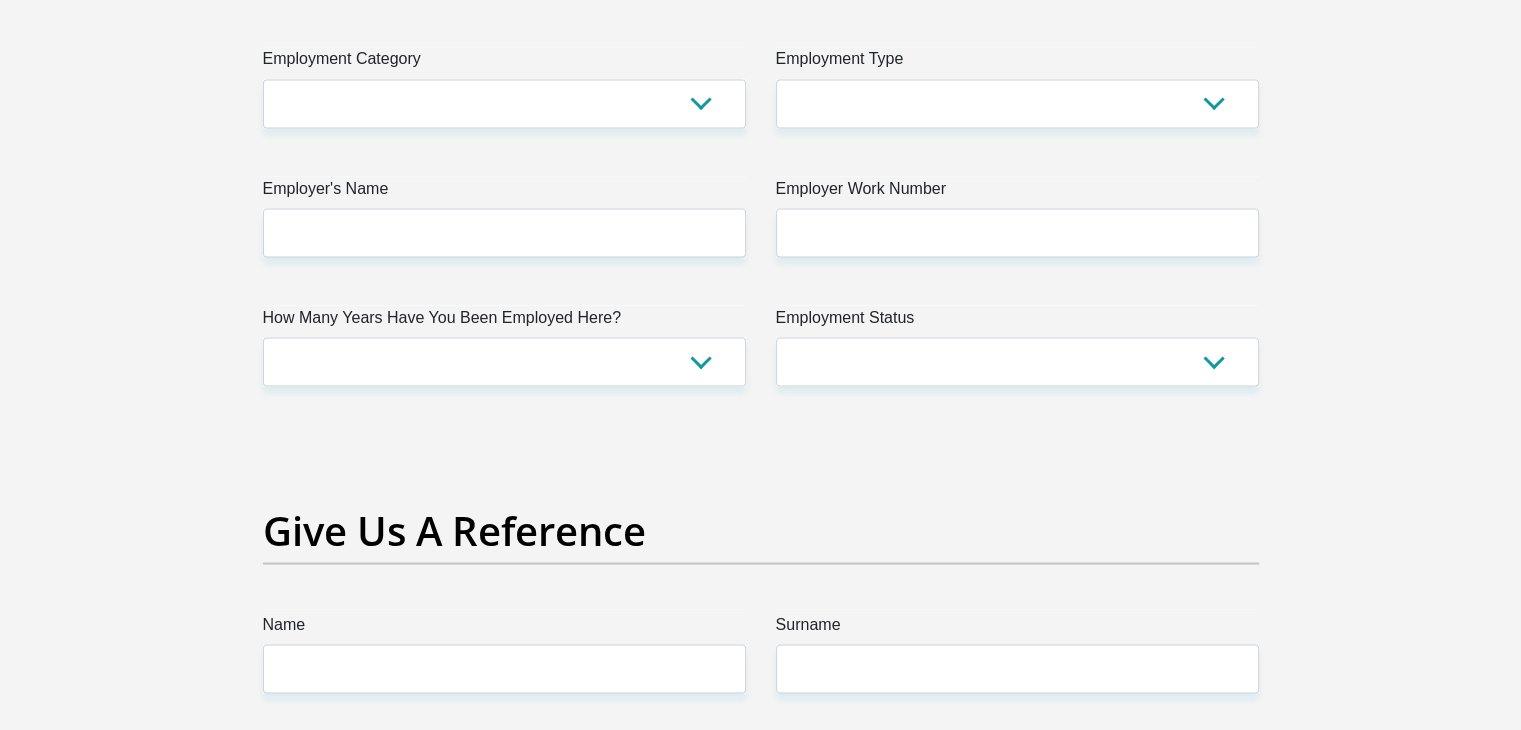 scroll, scrollTop: 3765, scrollLeft: 0, axis: vertical 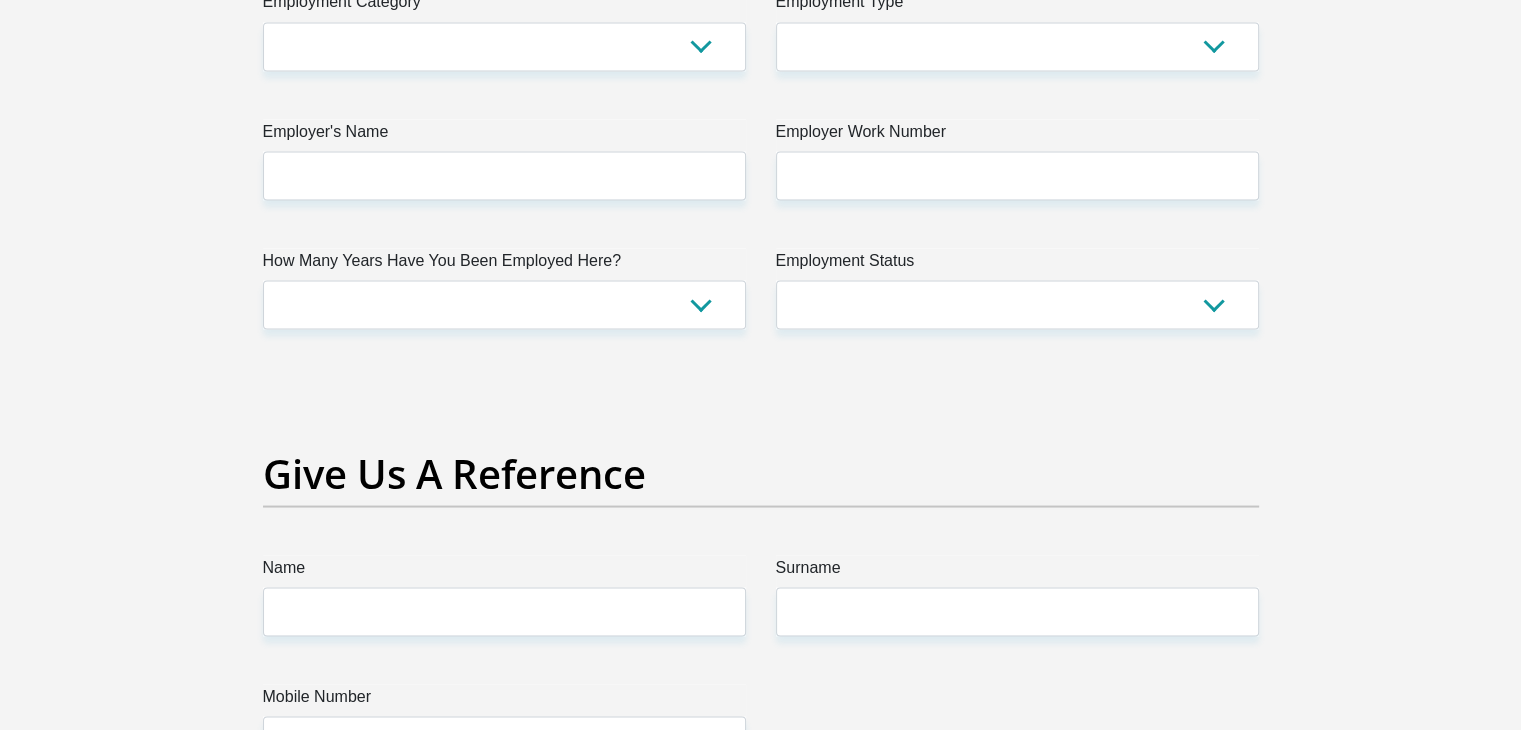 type on "3000" 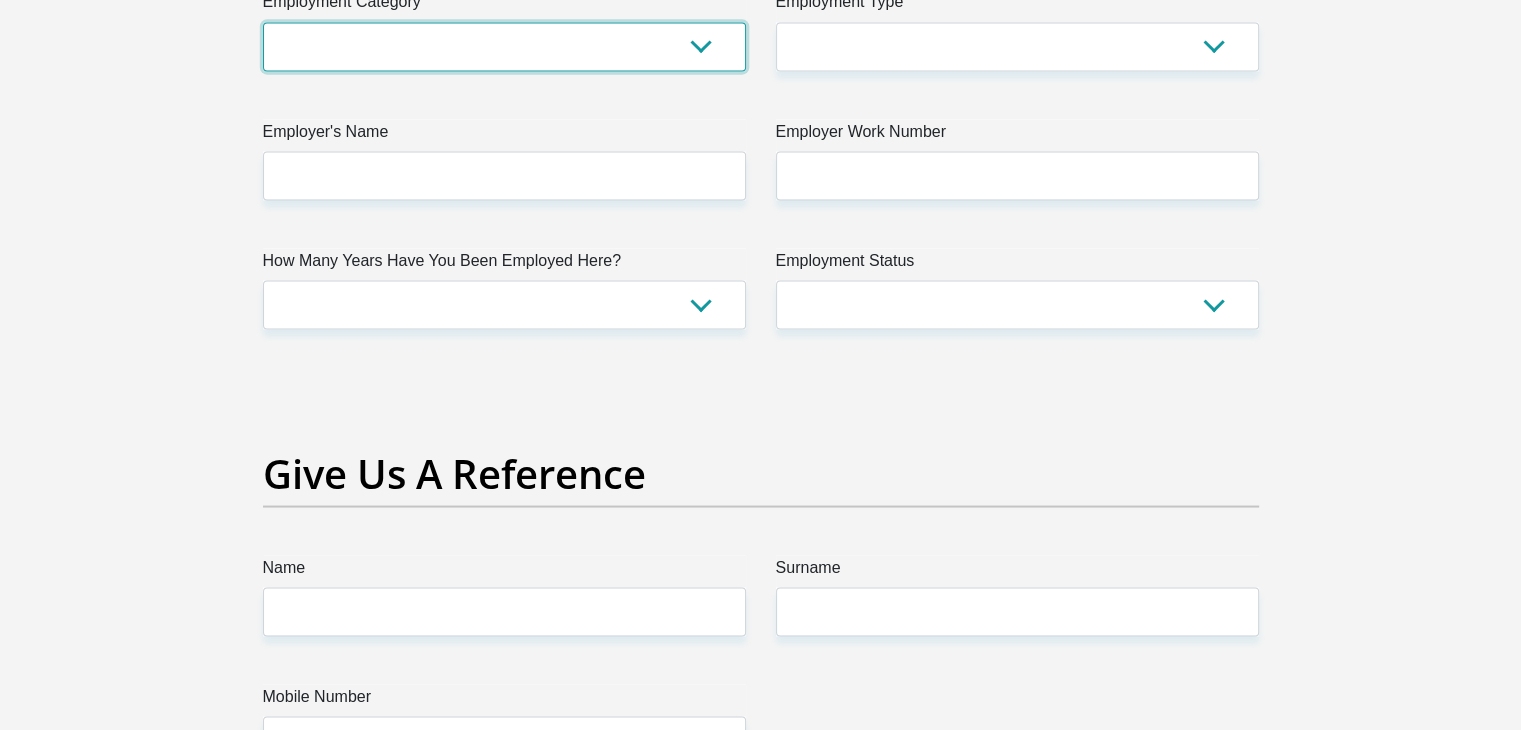 click on "AGRICULTURE
ALCOHOL & TOBACCO
CONSTRUCTION MATERIALS
METALLURGY
EQUIPMENT FOR RENEWABLE ENERGY
SPECIALIZED CONTRACTORS
CAR
GAMING (INCL. INTERNET
OTHER WHOLESALE
UNLICENSED PHARMACEUTICALS
CURRENCY EXCHANGE HOUSES
OTHER FINANCIAL INSTITUTIONS & INSURANCE
REAL ESTATE AGENTS
OIL & GAS
OTHER MATERIALS (E.G. IRON ORE)
PRECIOUS STONES & PRECIOUS METALS
POLITICAL ORGANIZATIONS
RELIGIOUS ORGANIZATIONS(NOT SECTS)
ACTI. HAVING BUSINESS DEAL WITH PUBLIC ADMINISTRATION
LAUNDROMATS" at bounding box center [504, 46] 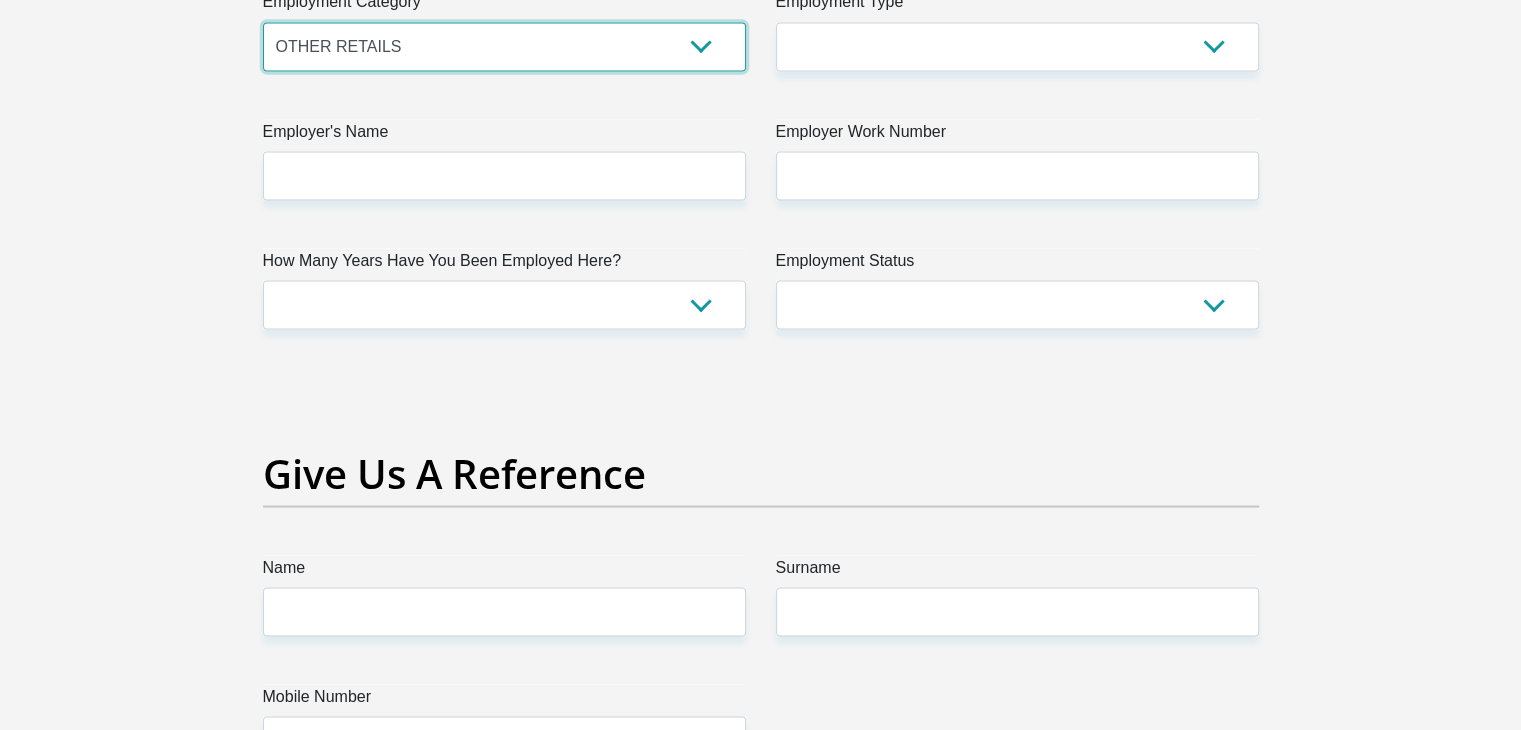 click on "AGRICULTURE
ALCOHOL & TOBACCO
CONSTRUCTION MATERIALS
METALLURGY
EQUIPMENT FOR RENEWABLE ENERGY
SPECIALIZED CONTRACTORS
CAR
GAMING (INCL. INTERNET
OTHER WHOLESALE
UNLICENSED PHARMACEUTICALS
CURRENCY EXCHANGE HOUSES
OTHER FINANCIAL INSTITUTIONS & INSURANCE
REAL ESTATE AGENTS
OIL & GAS
OTHER MATERIALS (E.G. IRON ORE)
PRECIOUS STONES & PRECIOUS METALS
POLITICAL ORGANIZATIONS
RELIGIOUS ORGANIZATIONS(NOT SECTS)
ACTI. HAVING BUSINESS DEAL WITH PUBLIC ADMINISTRATION
LAUNDROMATS" at bounding box center [504, 46] 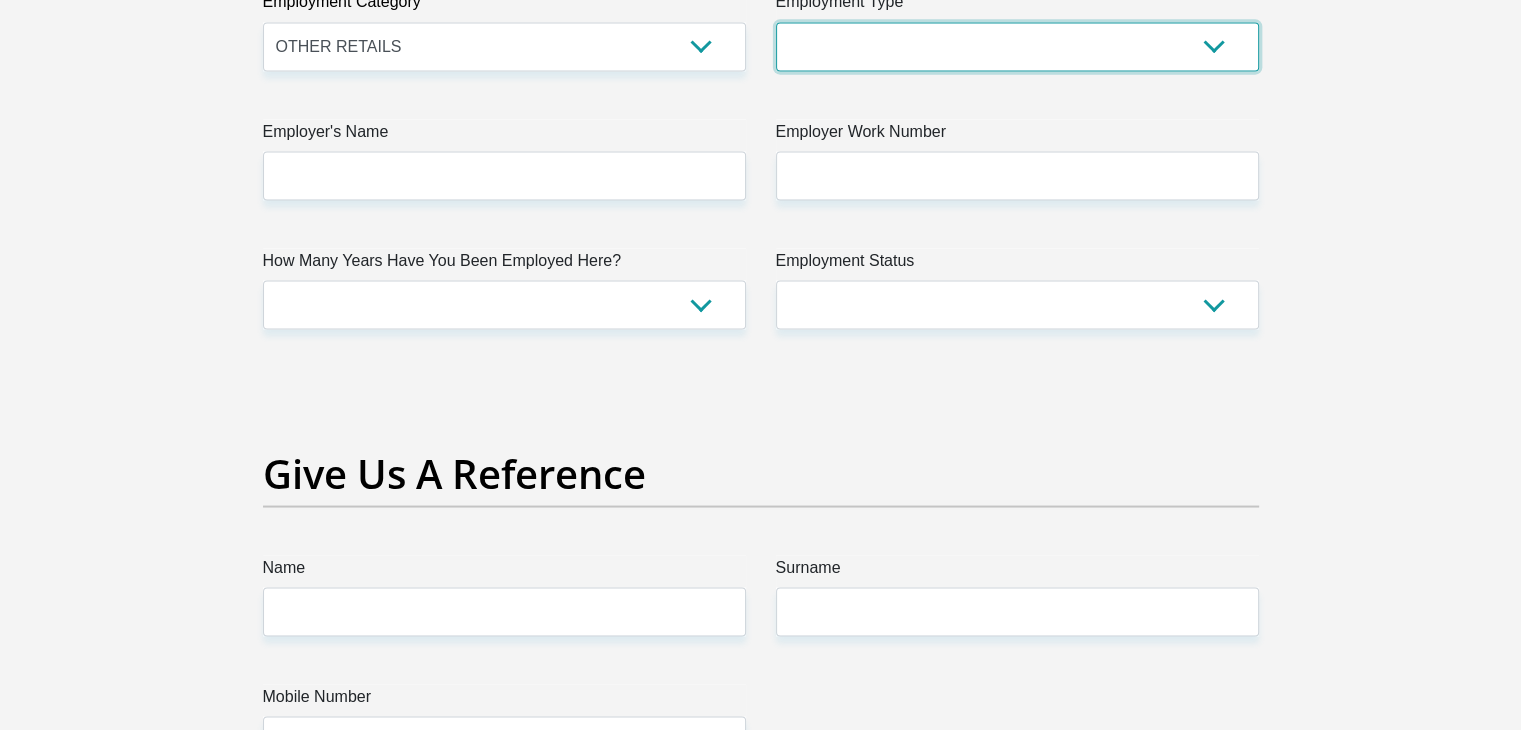 click on "College/Lecturer
Craft Seller
Creative
Driver
Executive
Farmer
Forces - Non Commissioned
Forces - Officer
Hawker
Housewife
Labourer
Licenced Professional
Manager
Miner
Non Licenced Professional
Office Staff/Clerk
Outside Worker
Pensioner
Permanent Teacher
Production/Manufacturing
Sales
Self-Employed
Semi-Professional Worker
Service Industry  Social Worker  Student" at bounding box center (1017, 46) 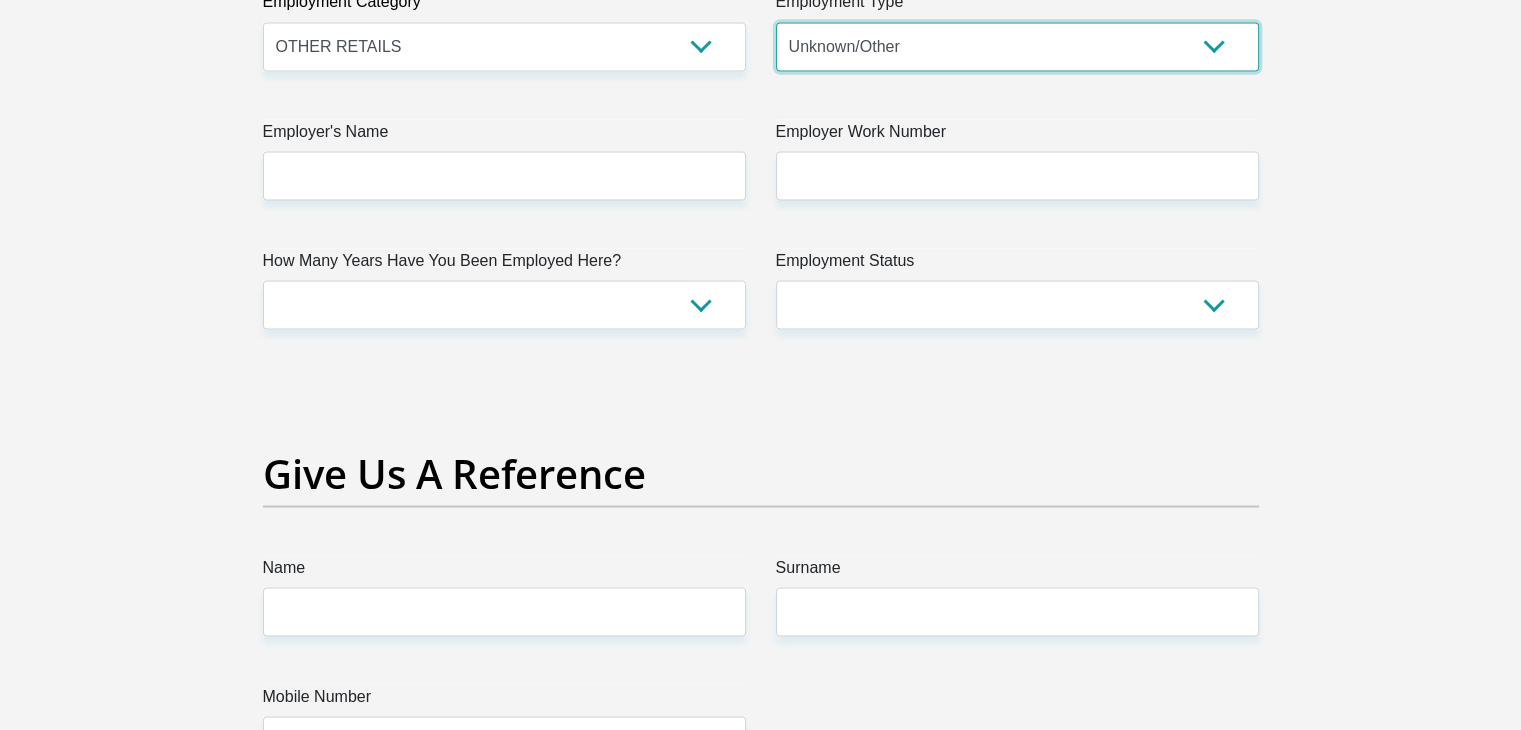 click on "College/Lecturer
Craft Seller
Creative
Driver
Executive
Farmer
Forces - Non Commissioned
Forces - Officer
Hawker
Housewife
Labourer
Licenced Professional
Manager
Miner
Non Licenced Professional
Office Staff/Clerk
Outside Worker
Pensioner
Permanent Teacher
Production/Manufacturing
Sales
Self-Employed
Semi-Professional Worker
Service Industry  Social Worker  Student" at bounding box center [1017, 46] 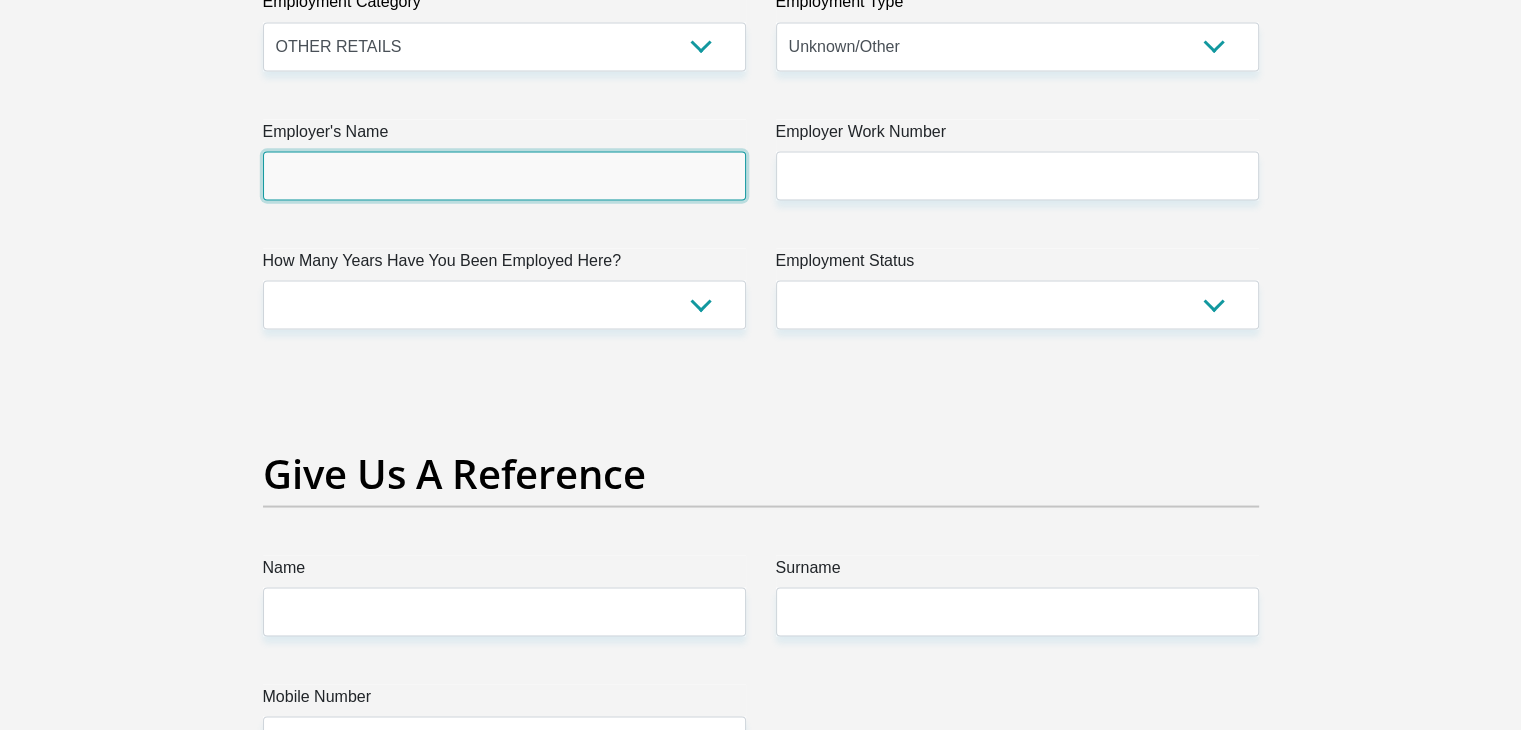 click on "Employer's Name" at bounding box center [504, 175] 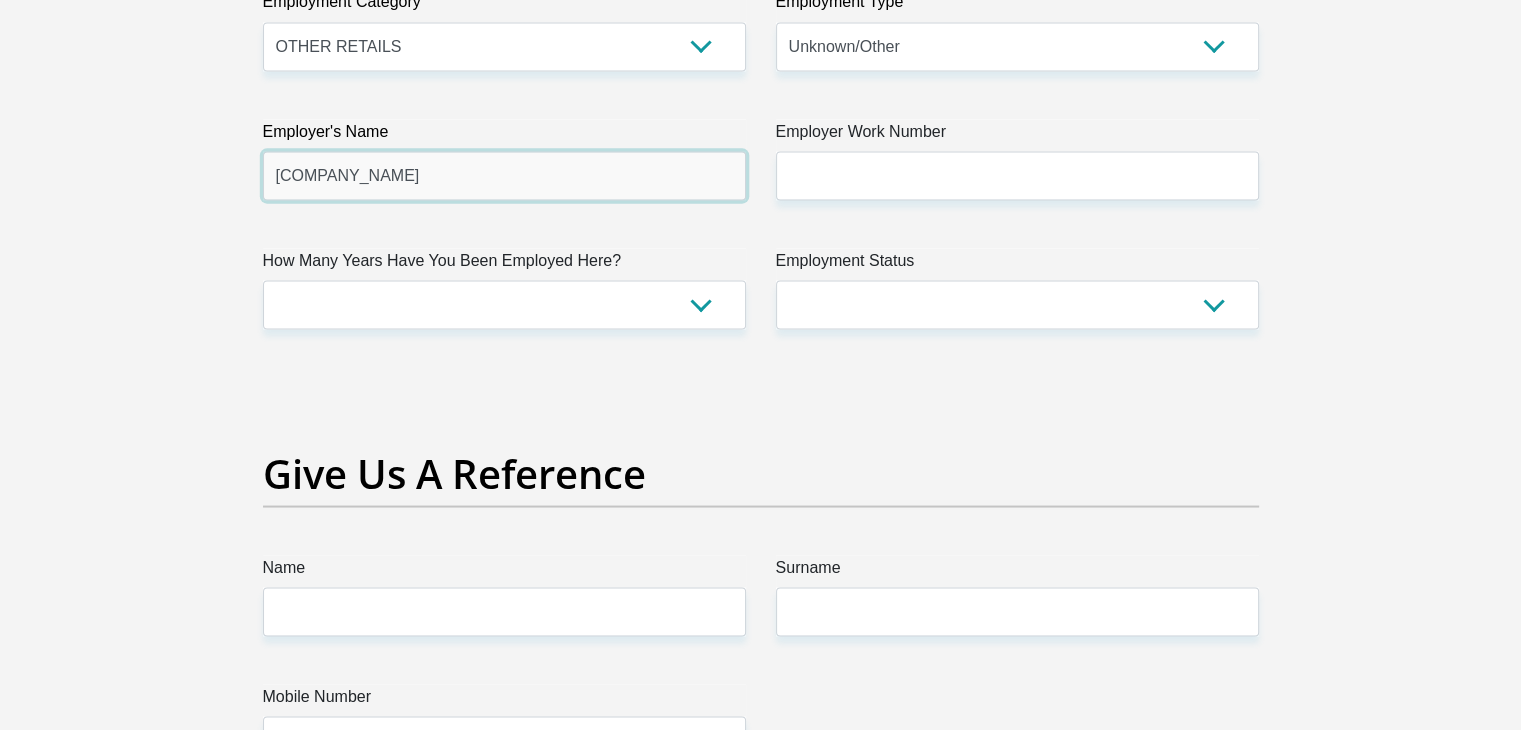 type on "[COMPANY_NAME]" 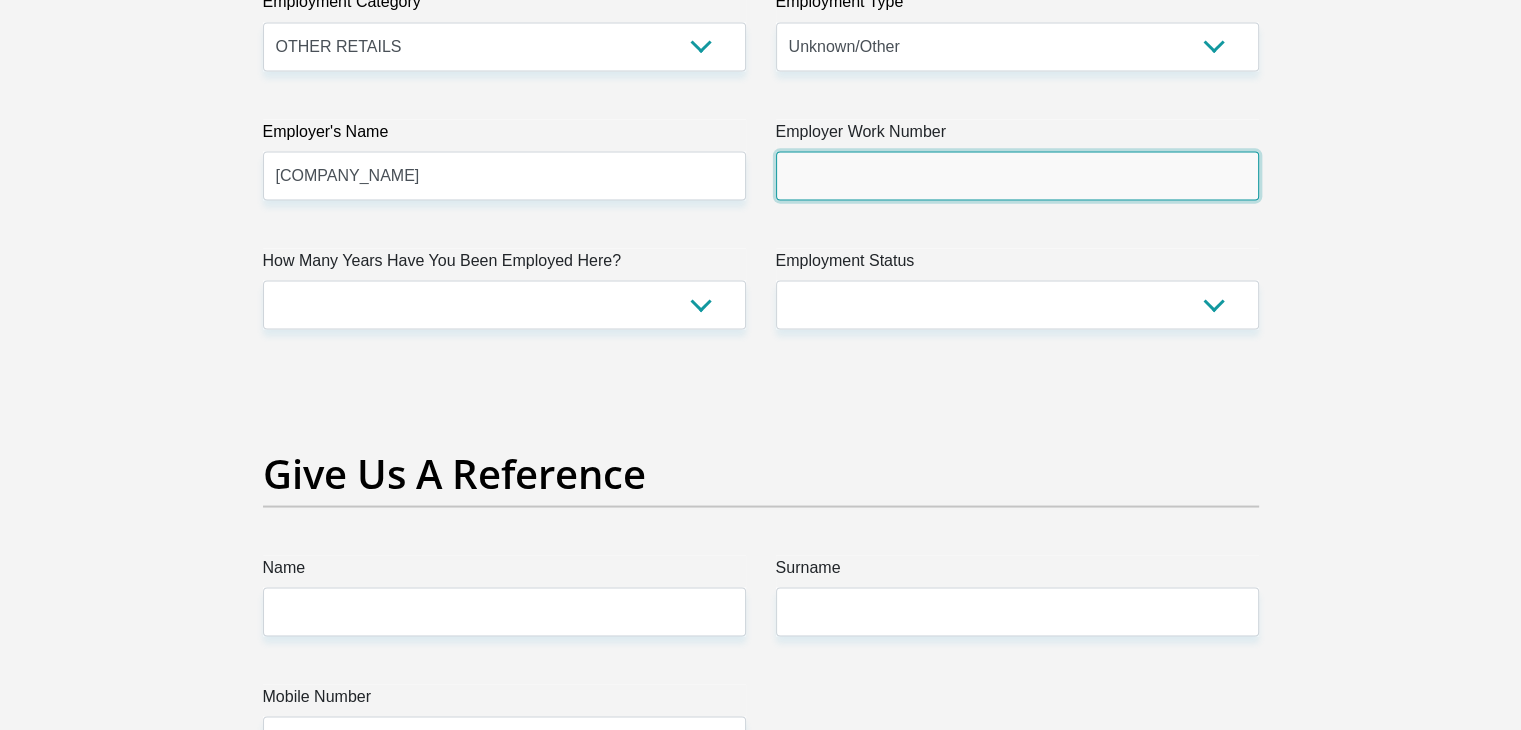 click on "Employer Work Number" at bounding box center [1017, 175] 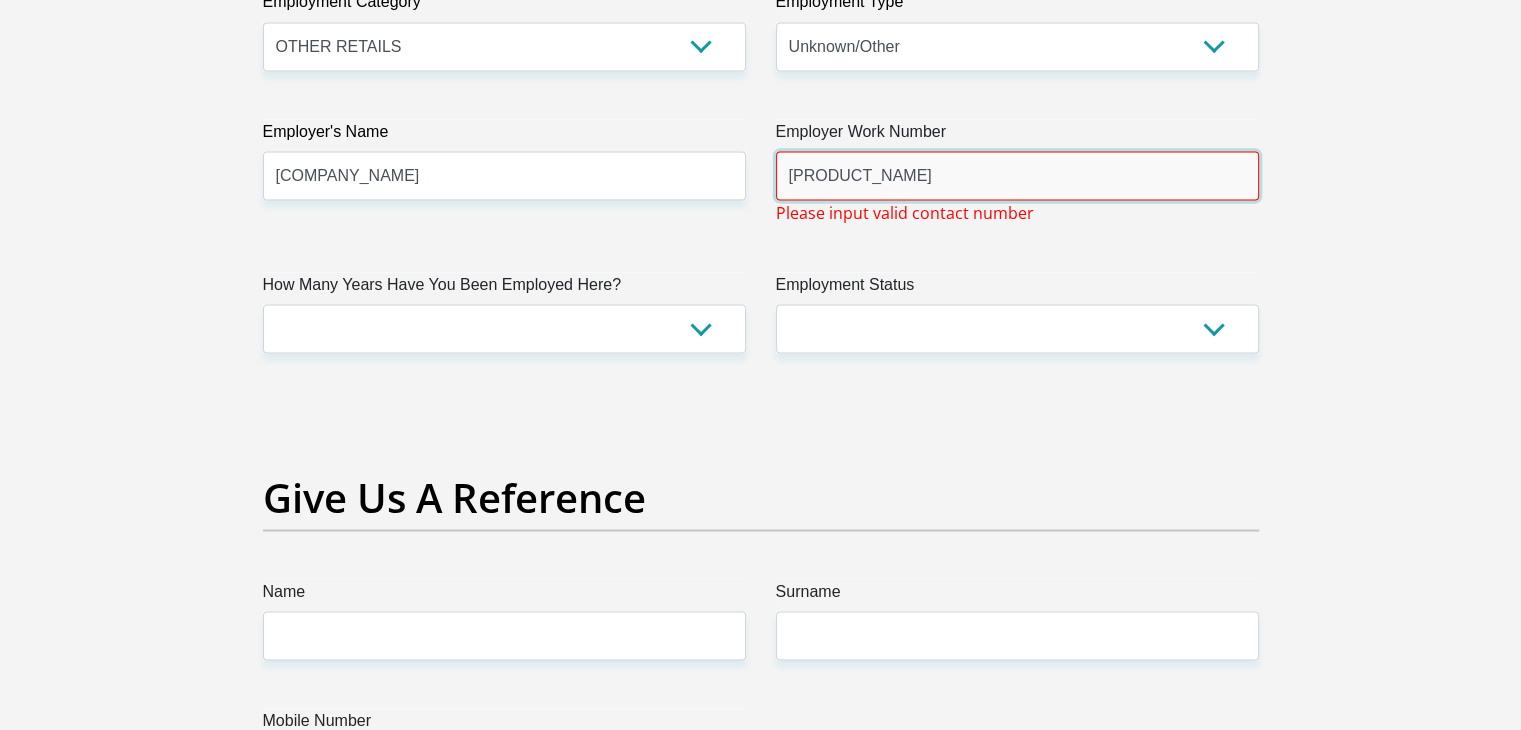 type on "[PRODUCT_NAME]" 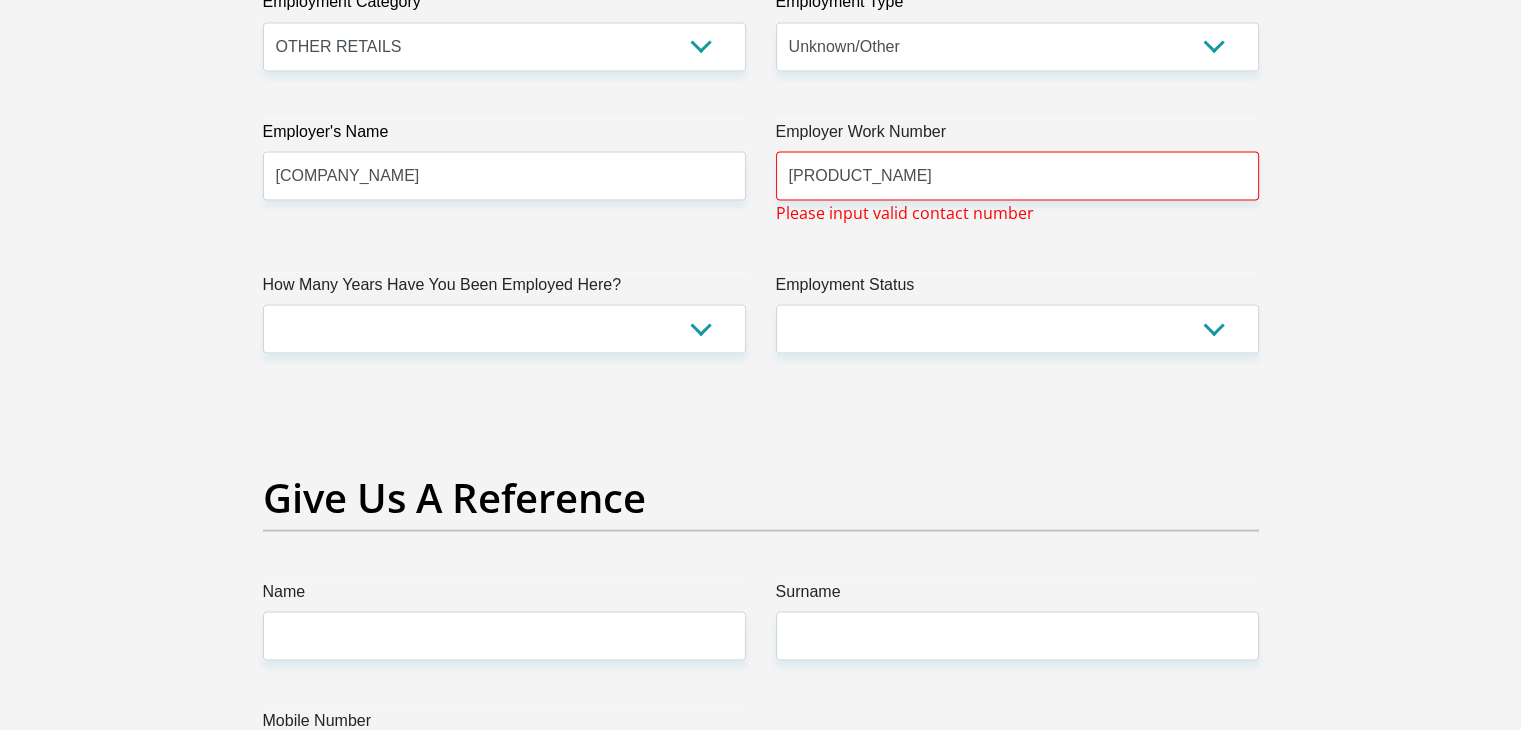 click on "[TITLE]
[TITLE]
[TITLE]
[TITLE]
[TITLE]
[TITLE]
[FIRST_NAME]
[FIRST]
[LAST_NAME]
[LAST]
[ID_NUMBER]
[ID_NUMBER]
Please input valid [ID_NUMBER]
[RACE]
[RACE]
[RACE]
[RACE]
[RACE]
[RACE]
[CONTACT_NUMBER]
[PHONE]
Please input valid [CONTACT_NUMBER]
[NATIONALITY]
[COUNTRY]
[COUNTRY]
[COUNTRY]  [COUNTRY]  [COUNTRY]" at bounding box center [761, -186] 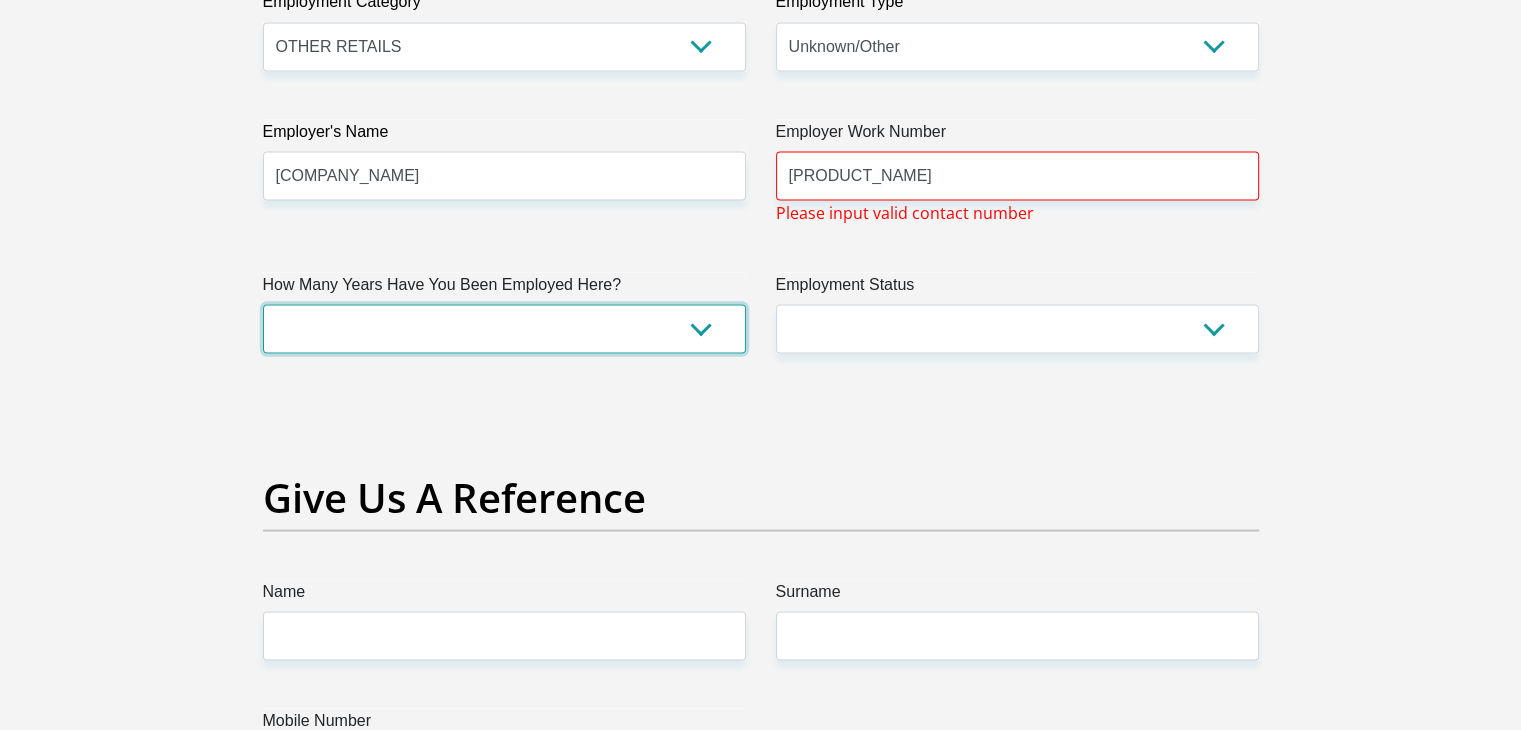 click on "less than 1 year
1-3 years
3-5 years
5+ years" at bounding box center (504, 328) 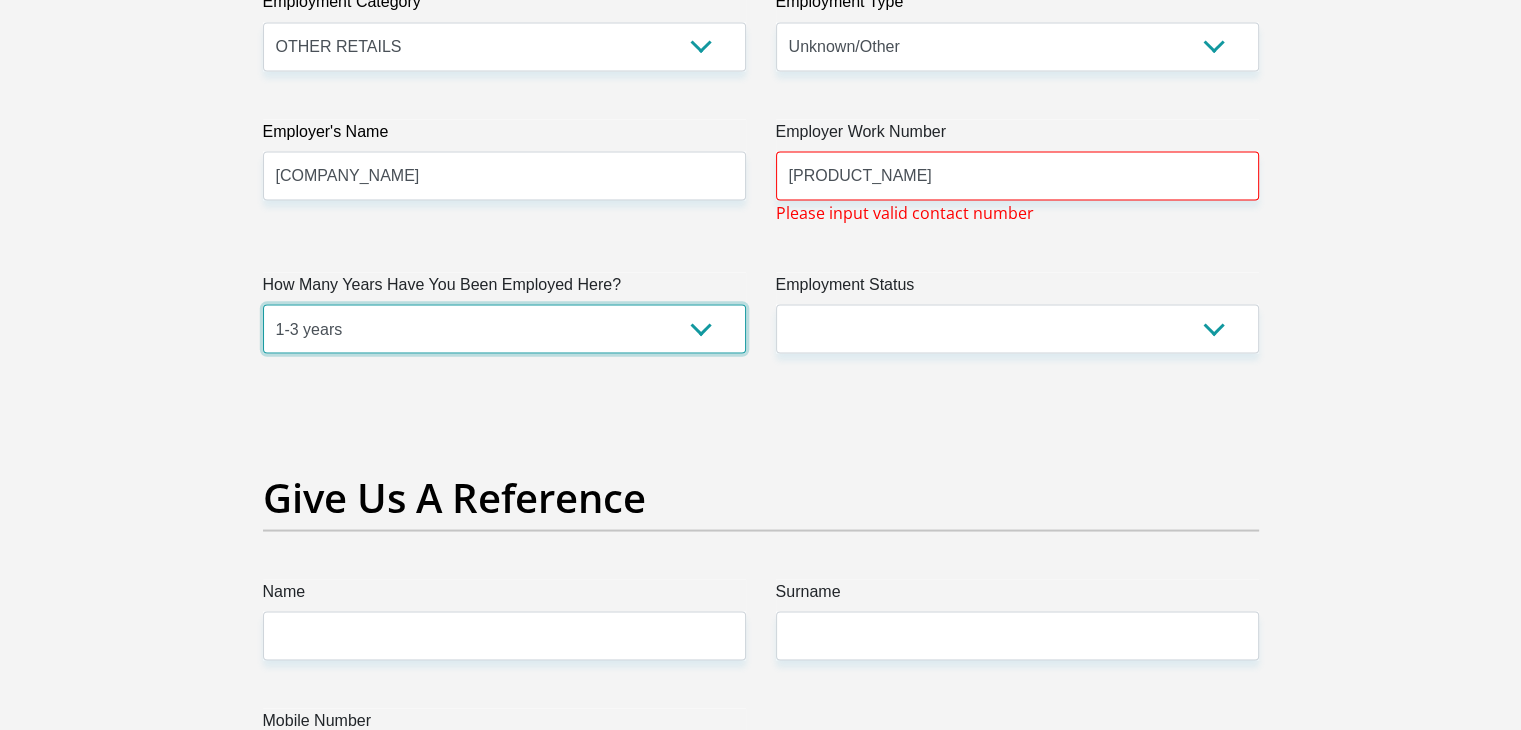click on "less than 1 year
1-3 years
3-5 years
5+ years" at bounding box center [504, 328] 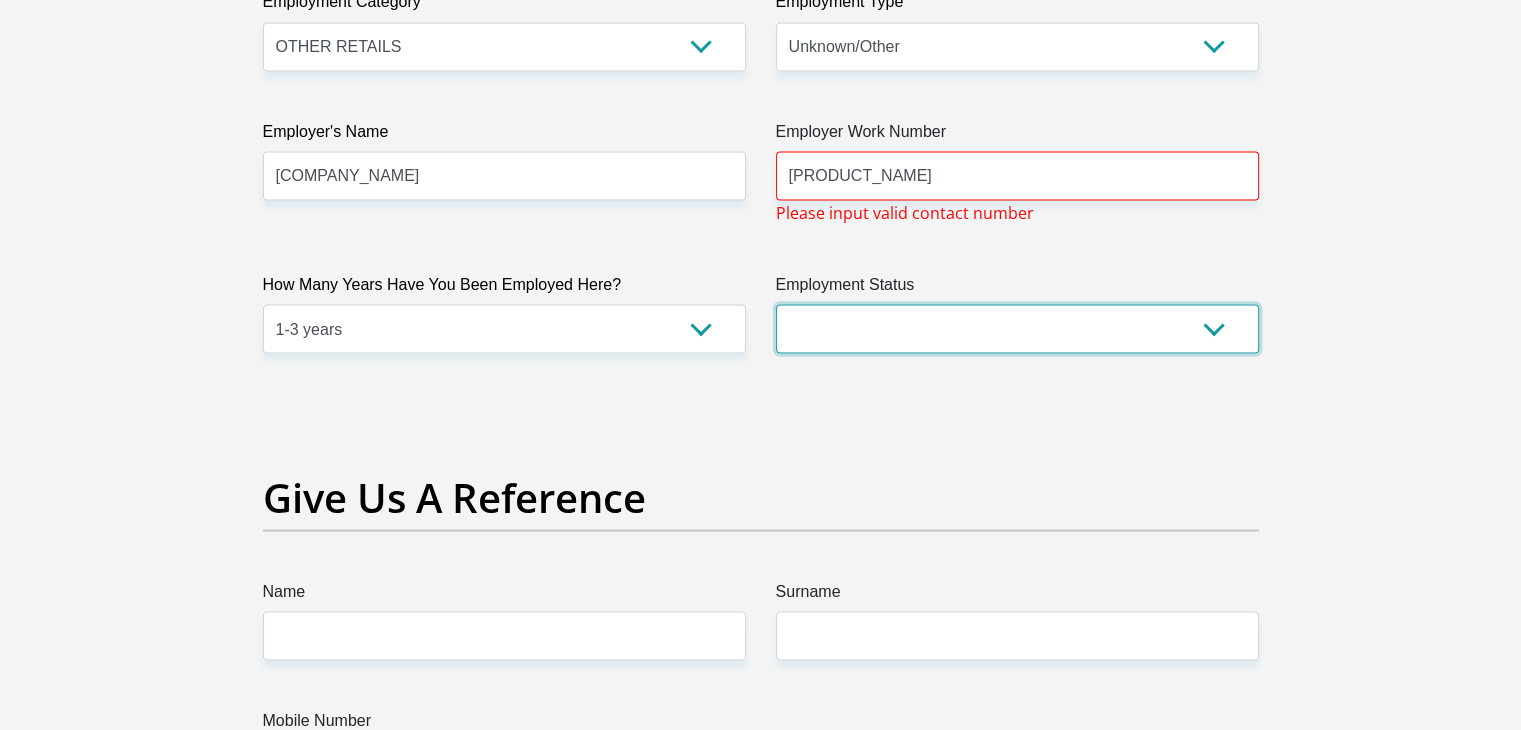 click on "Permanent/Full-time
Part-time/Casual
Contract Worker
Self-Employed
Housewife
Retired
Student
Medically Boarded
Disability
Unemployed" at bounding box center [1017, 328] 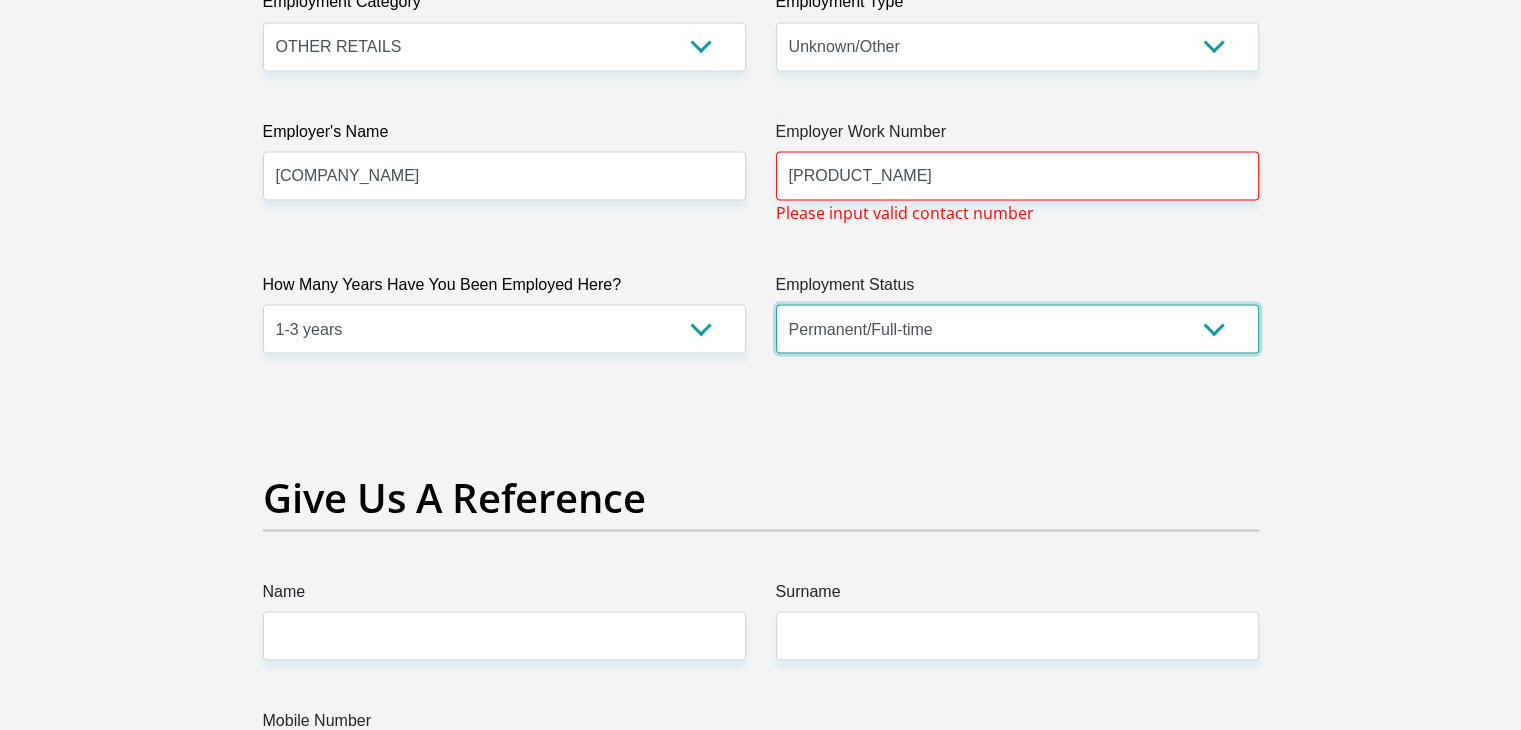 click on "Permanent/Full-time
Part-time/Casual
Contract Worker
Self-Employed
Housewife
Retired
Student
Medically Boarded
Disability
Unemployed" at bounding box center [1017, 328] 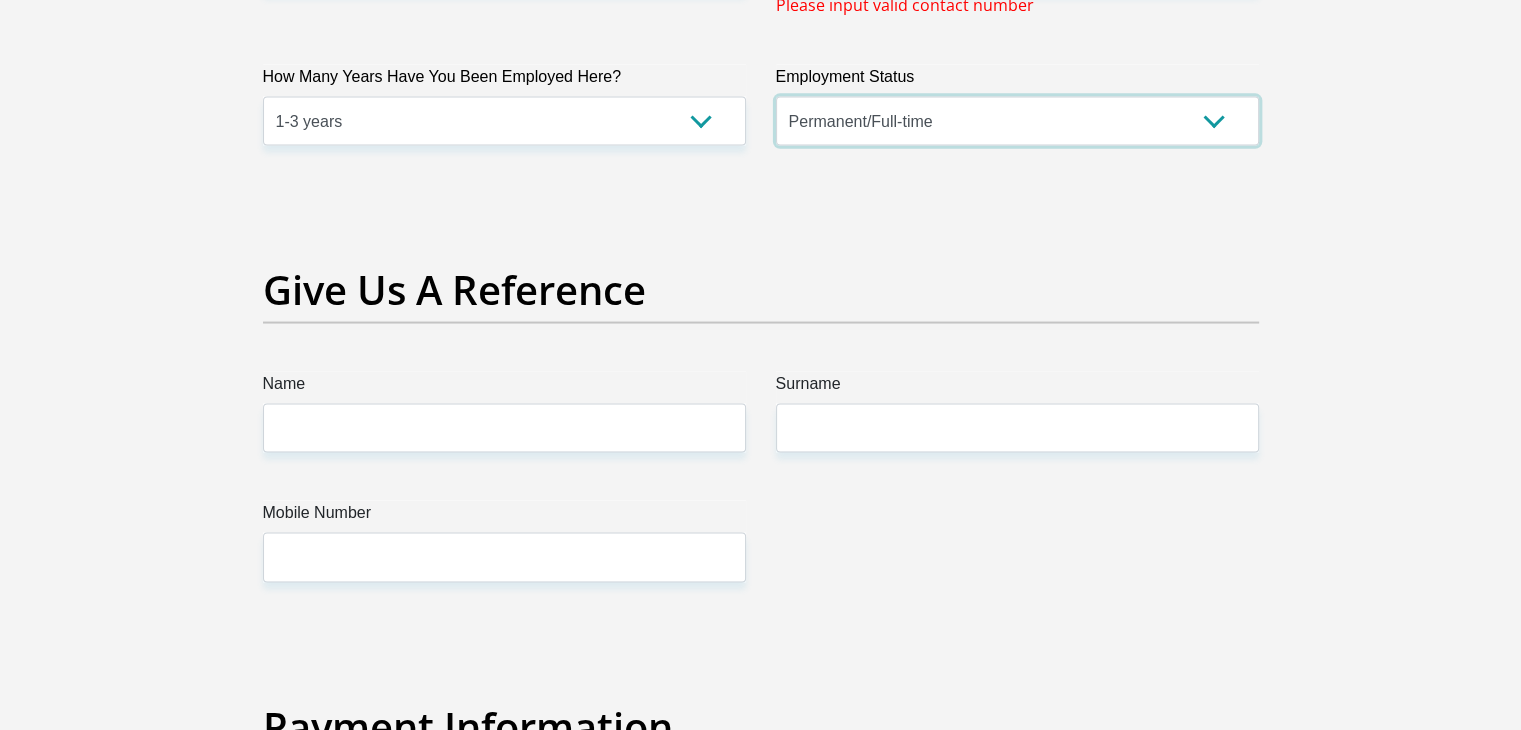scroll, scrollTop: 3963, scrollLeft: 0, axis: vertical 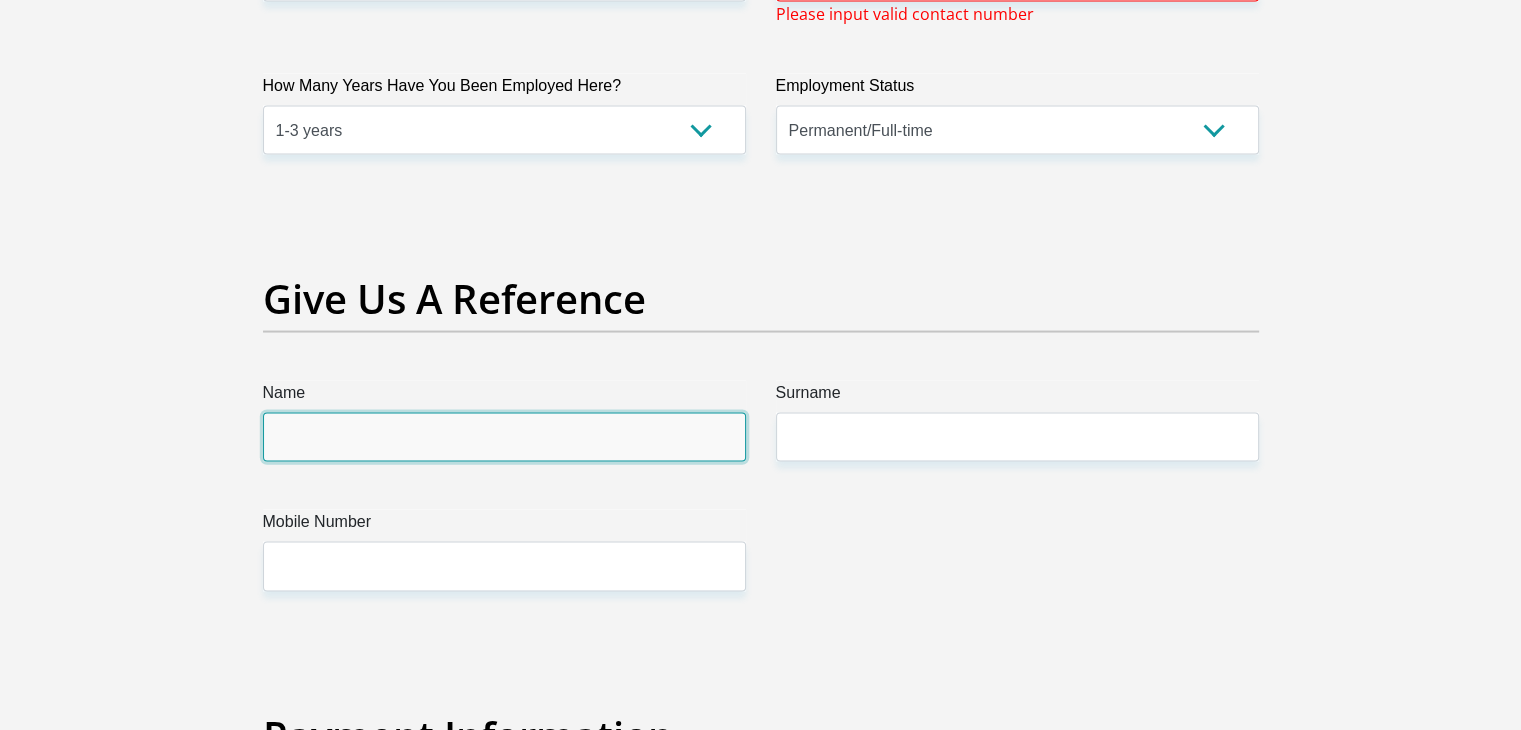 click on "Name" at bounding box center (504, 437) 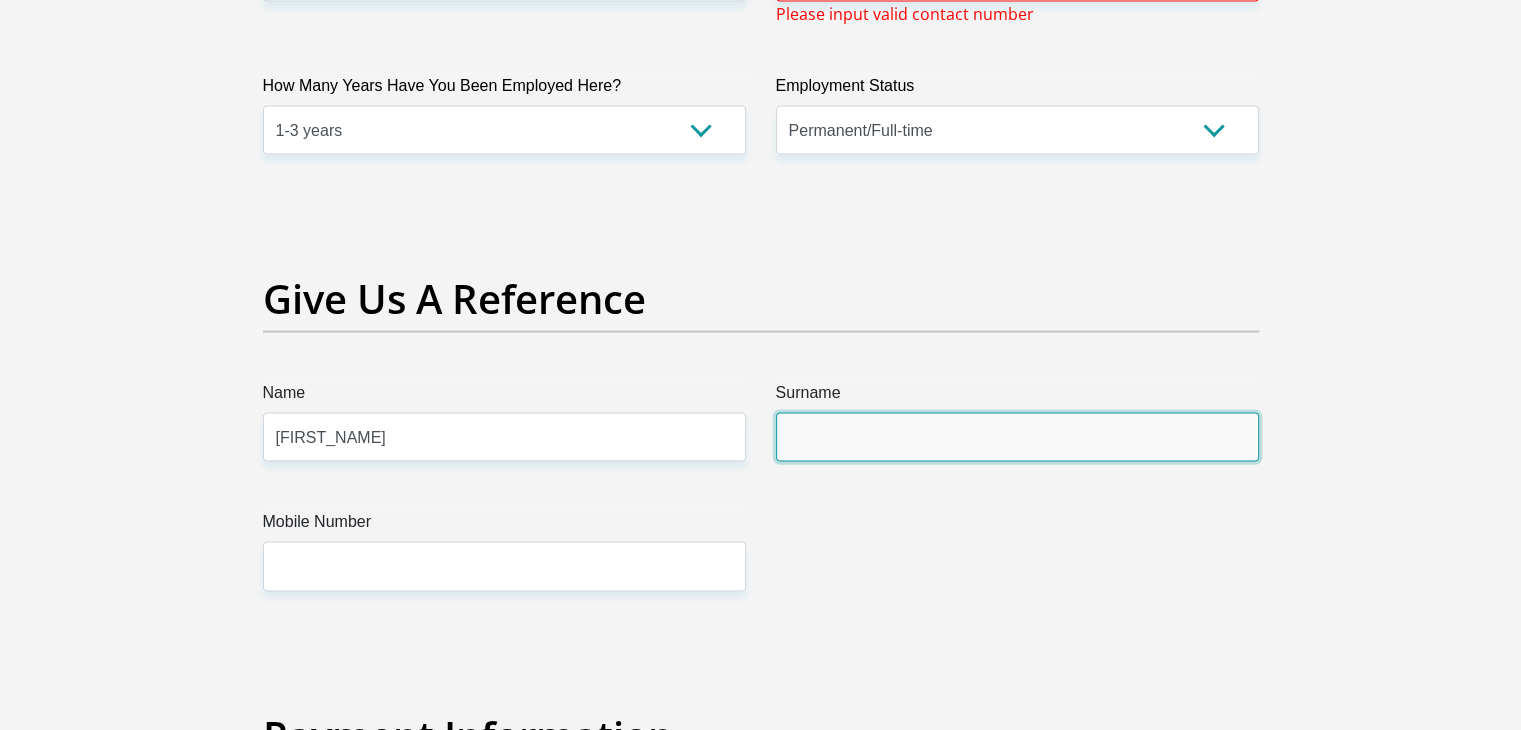 type on "[LAST_NAME]" 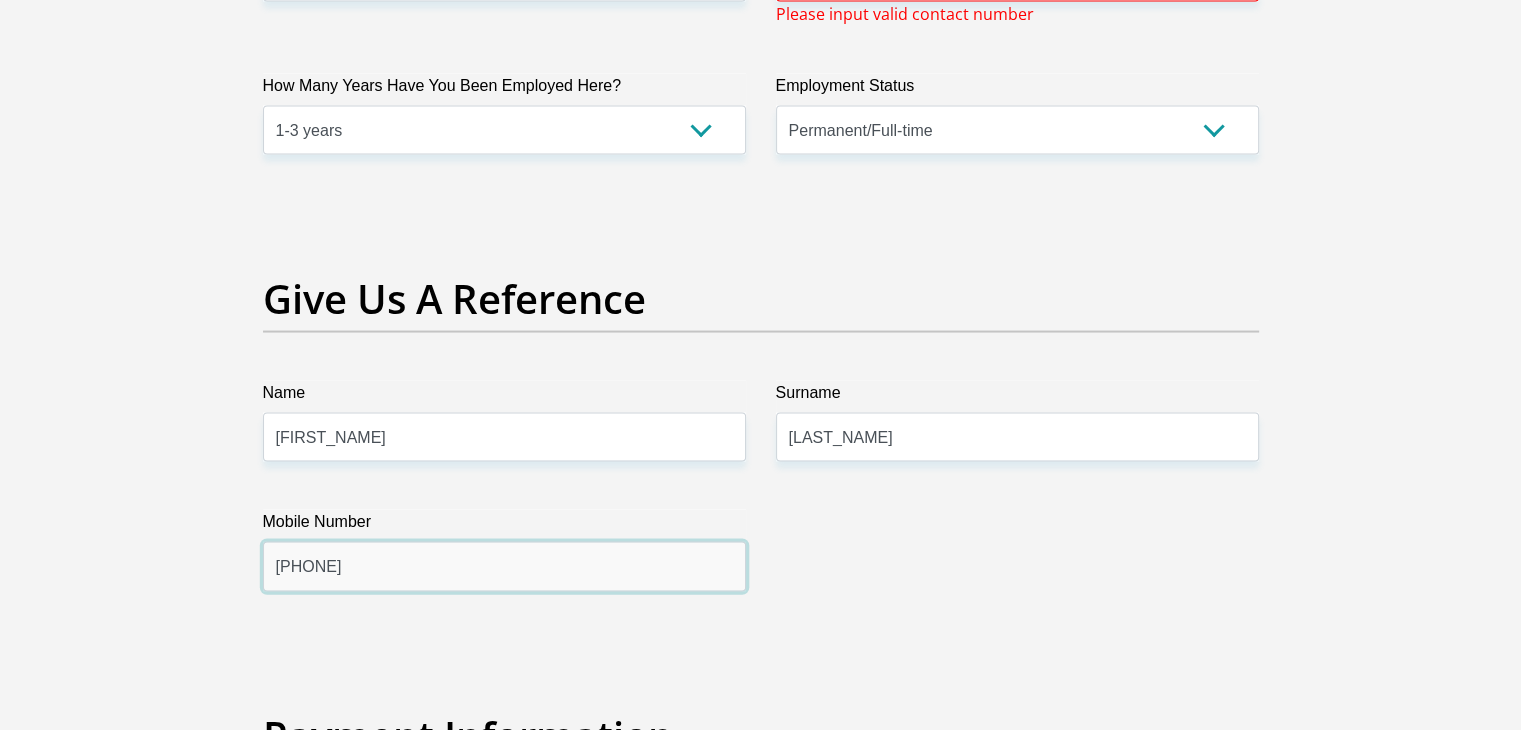 click on "[PHONE]" at bounding box center [504, 566] 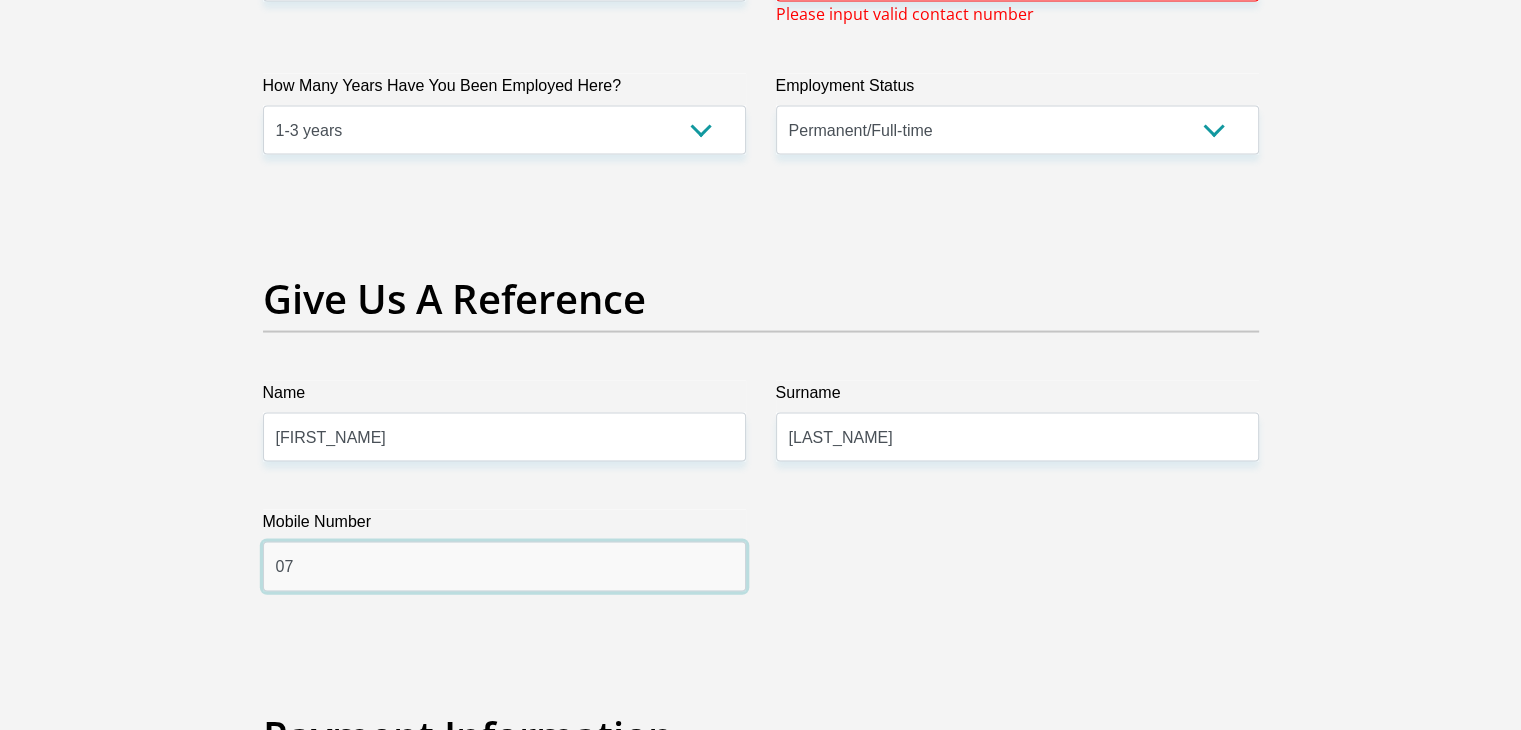 type on "0" 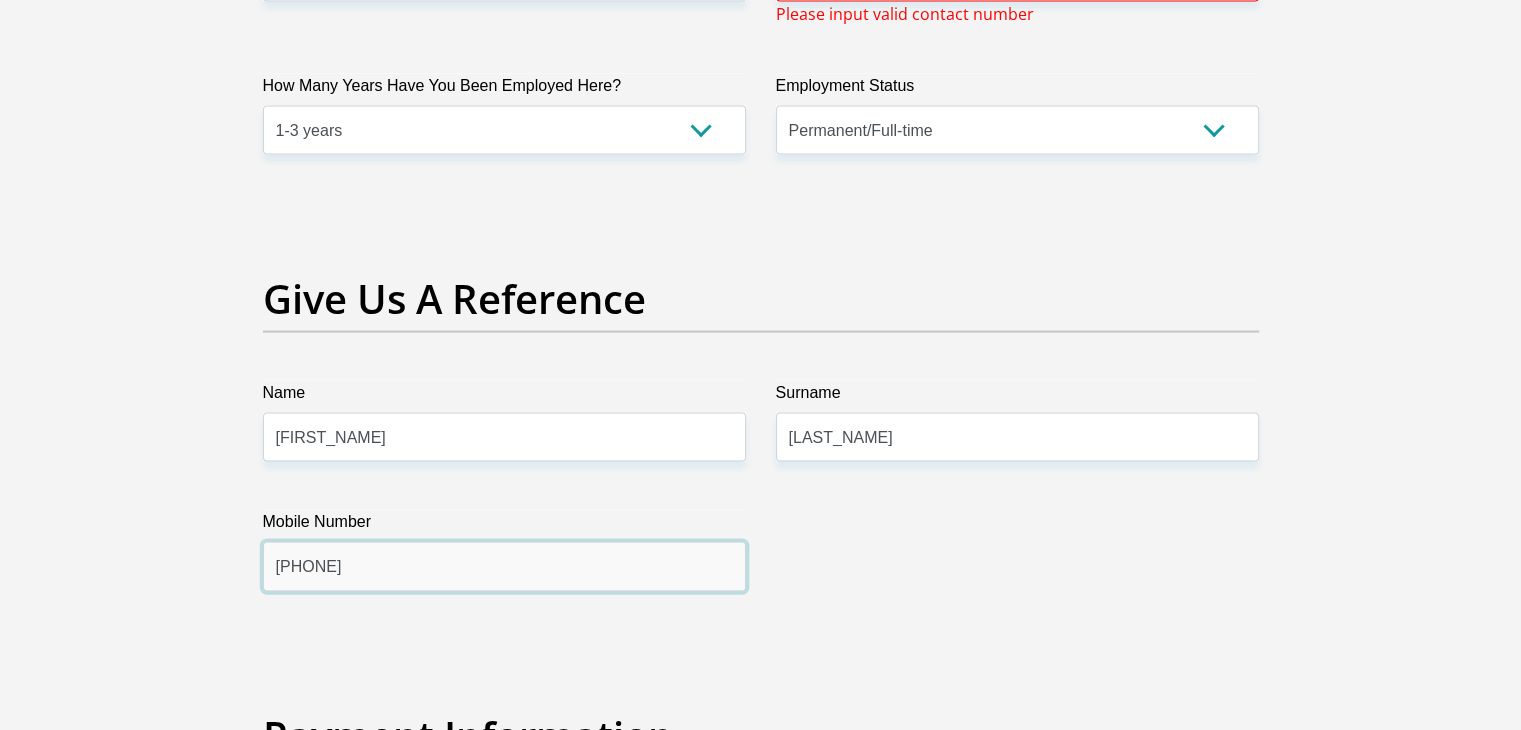 type on "[PHONE]" 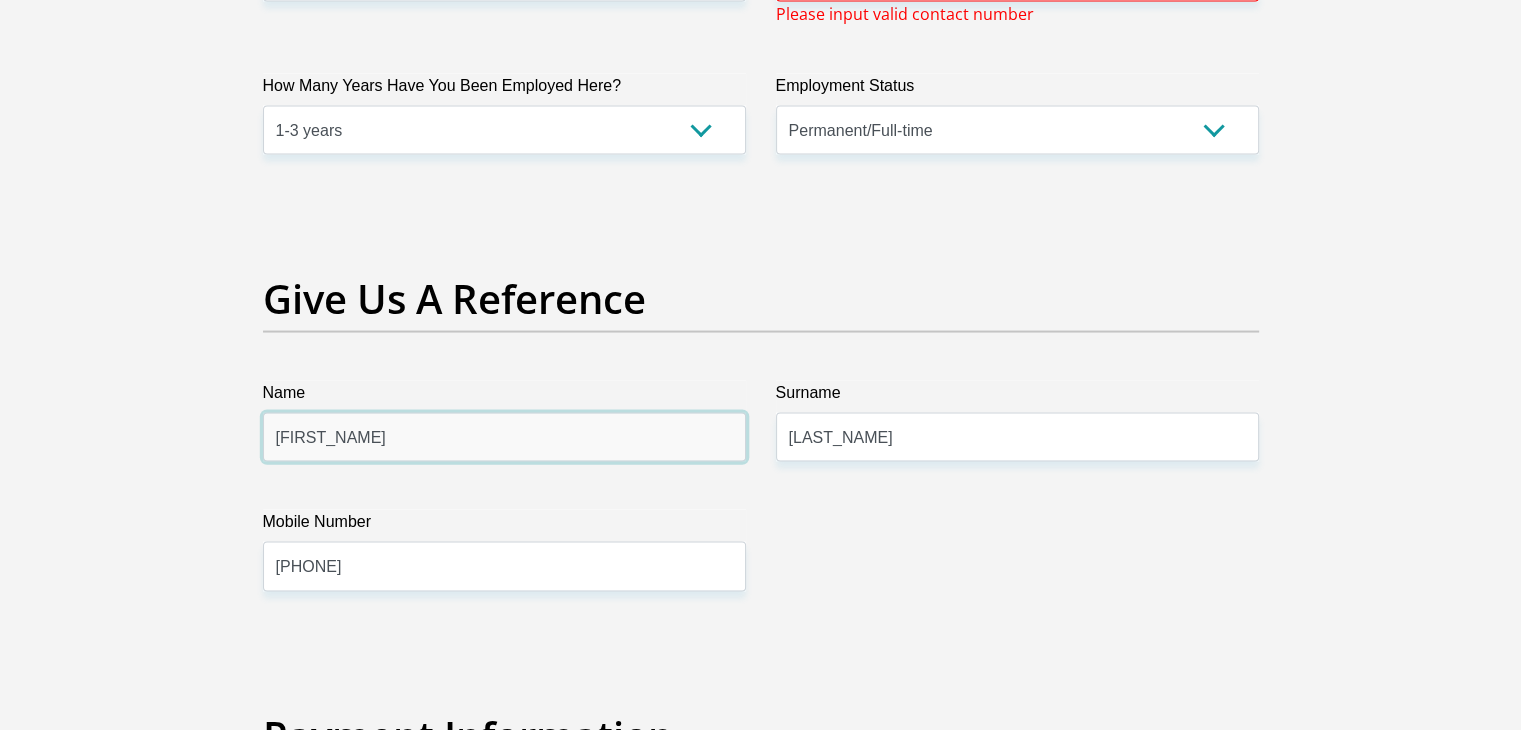 click on "[FIRST_NAME]" at bounding box center [504, 437] 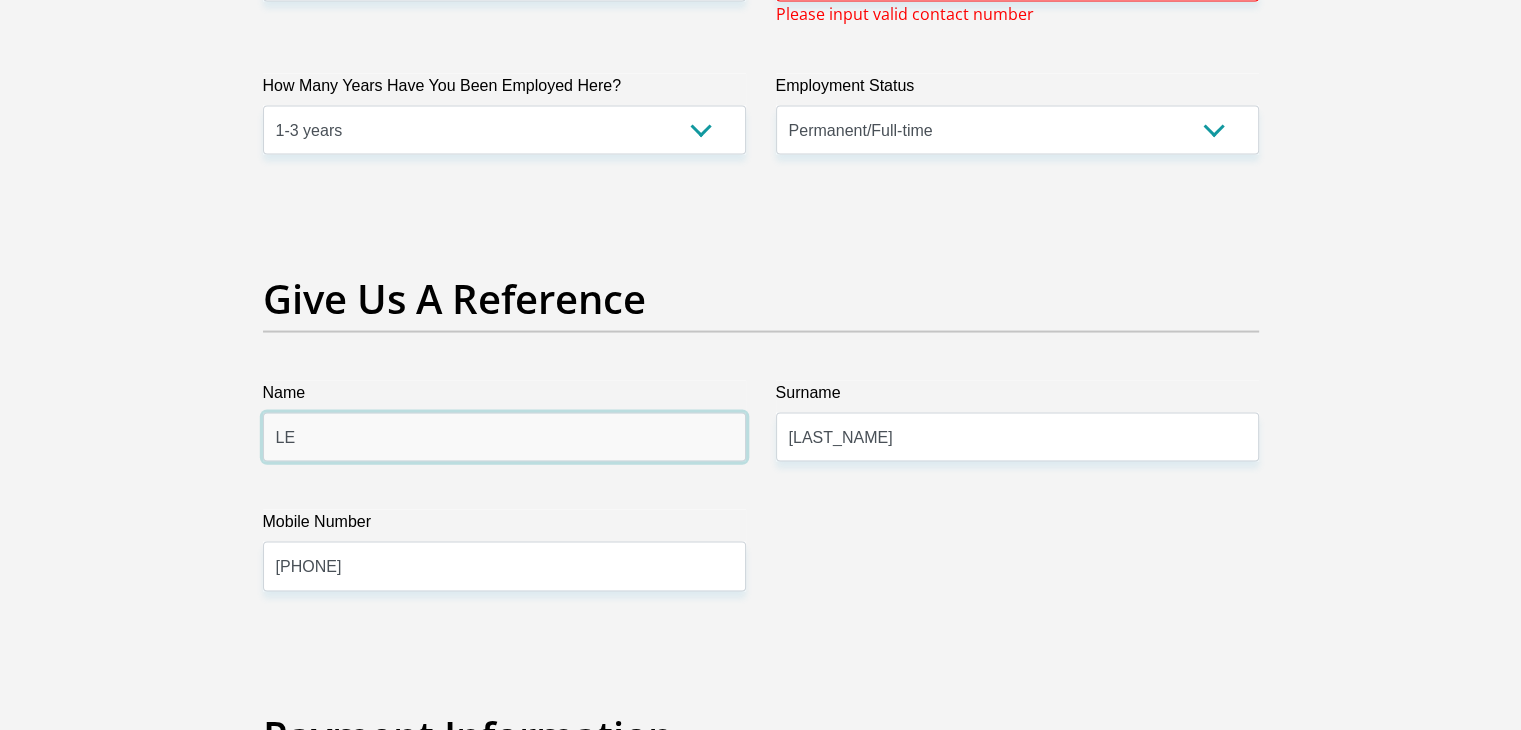 type on "L" 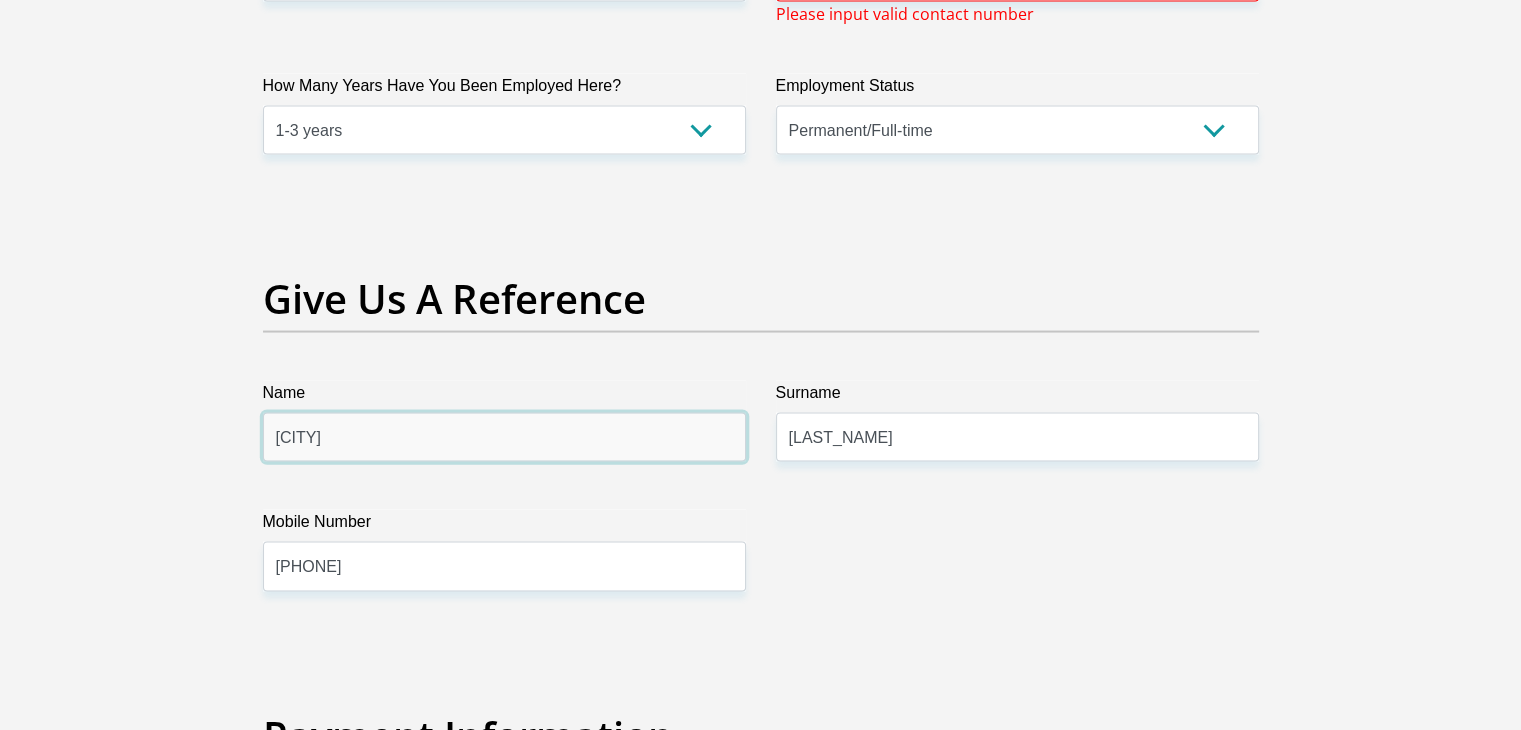 type on "[CITY]" 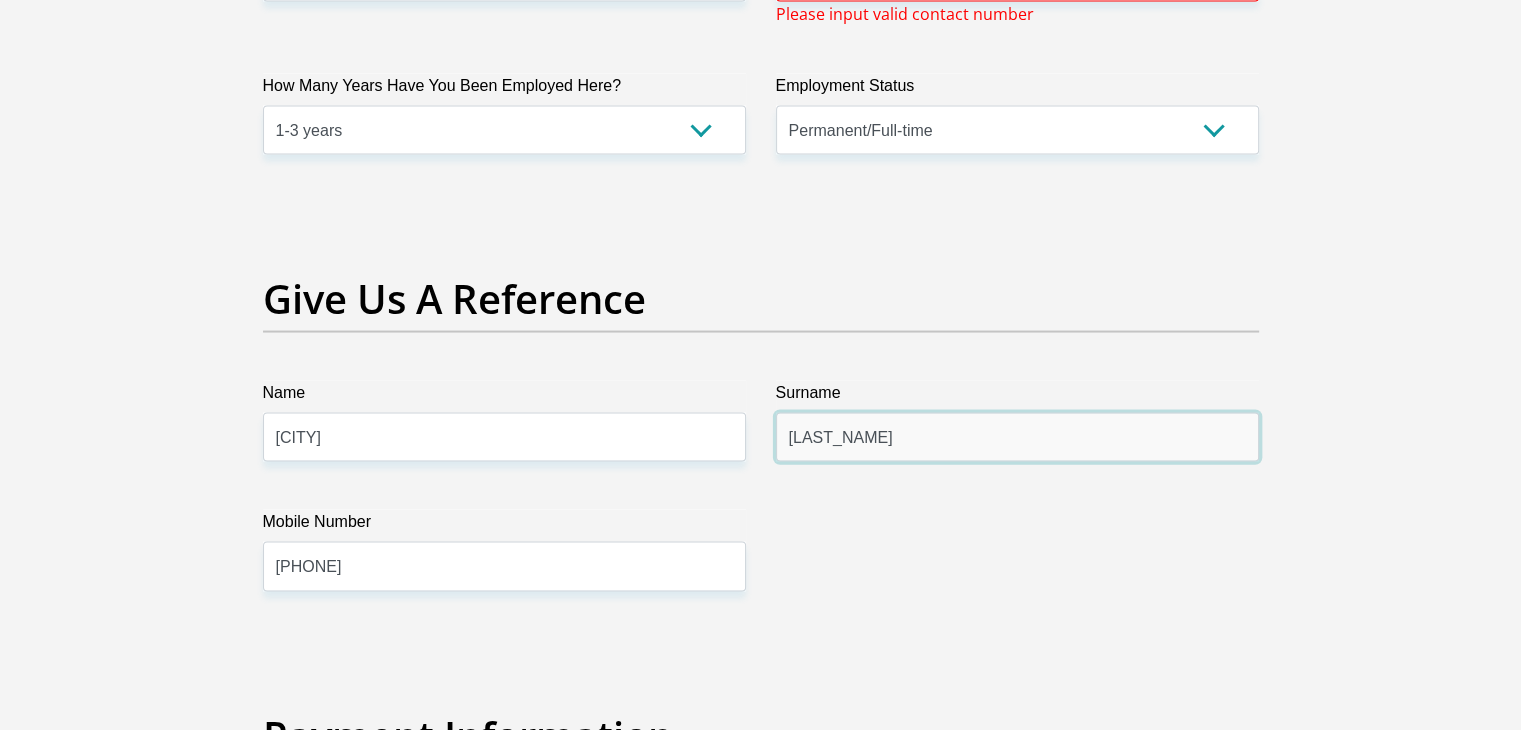 click on "[LAST_NAME]" at bounding box center [1017, 437] 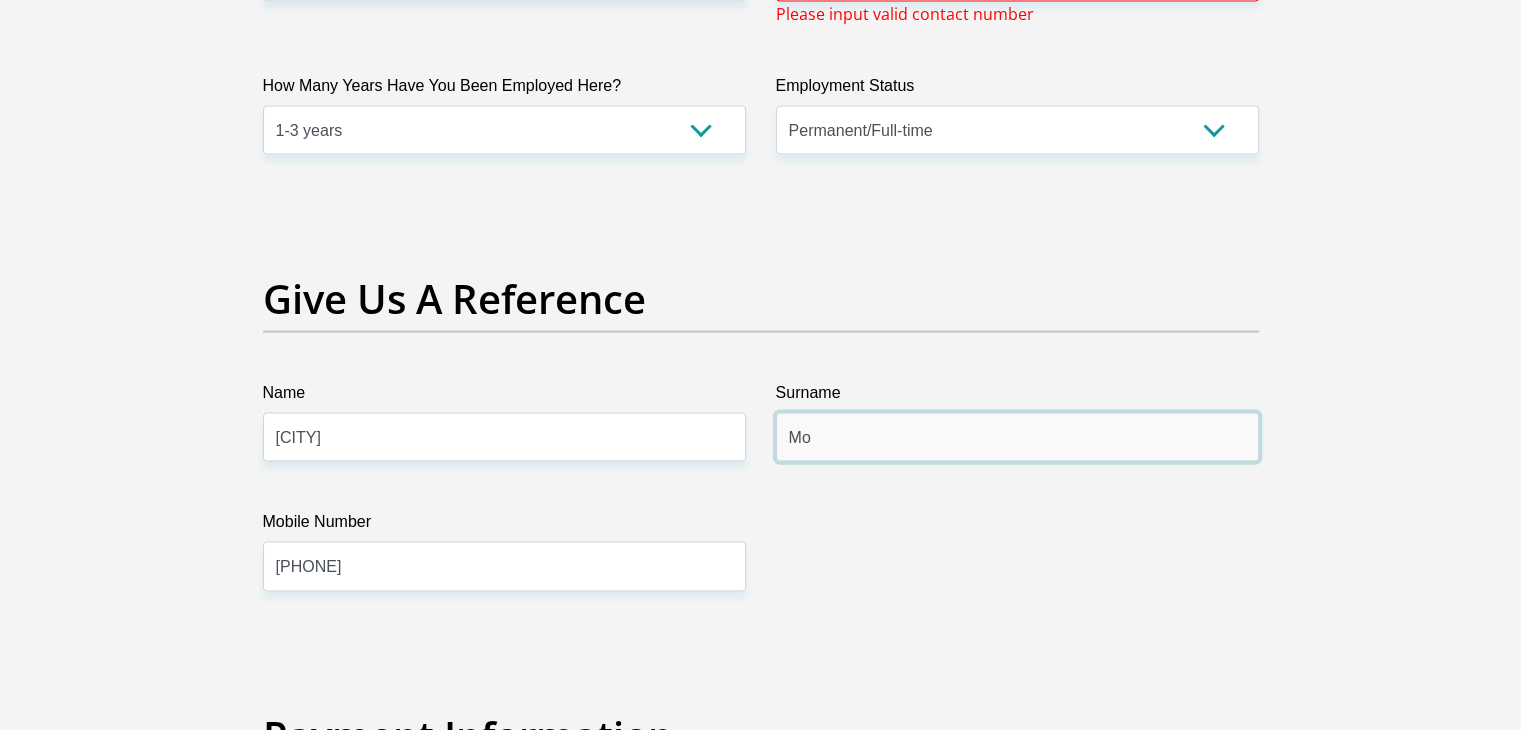 type on "M" 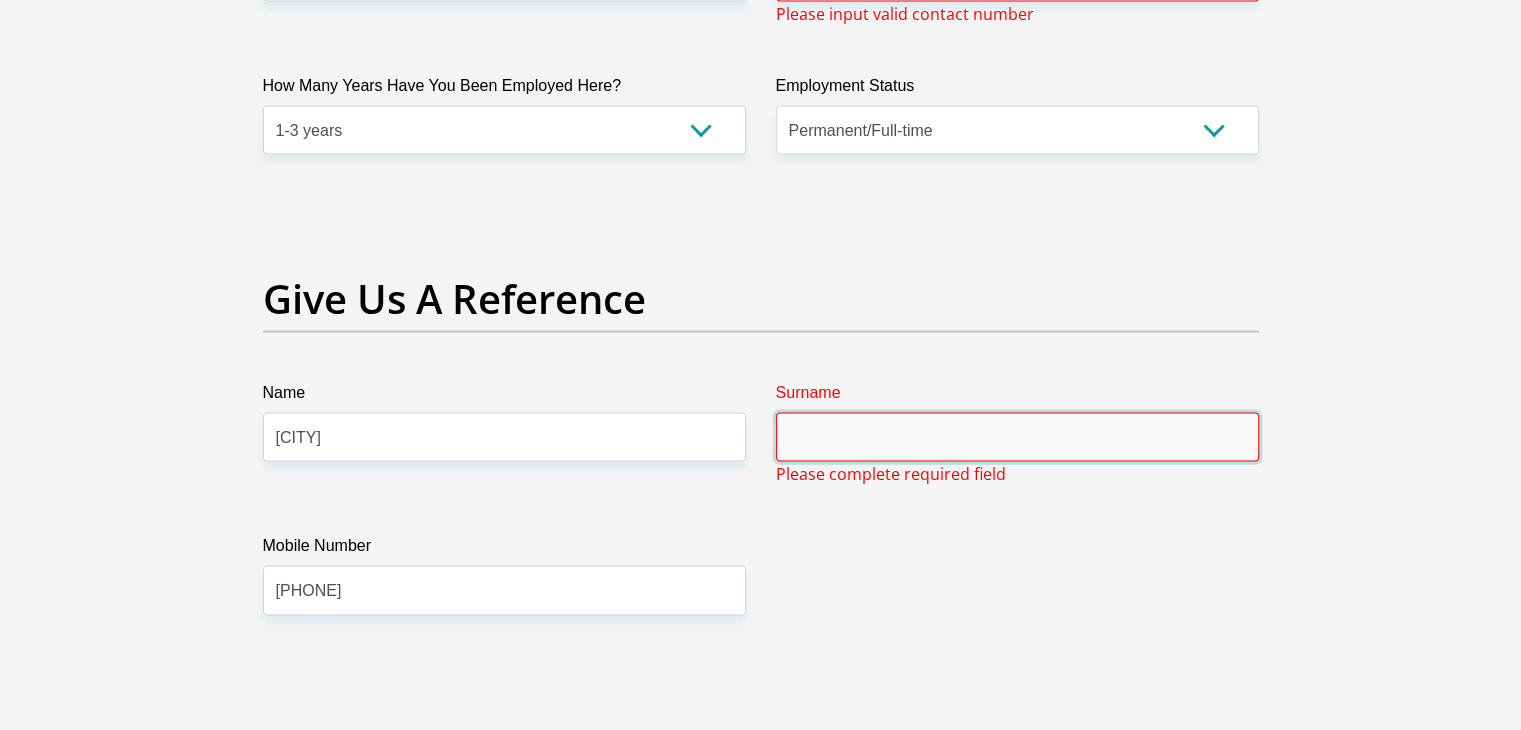 type 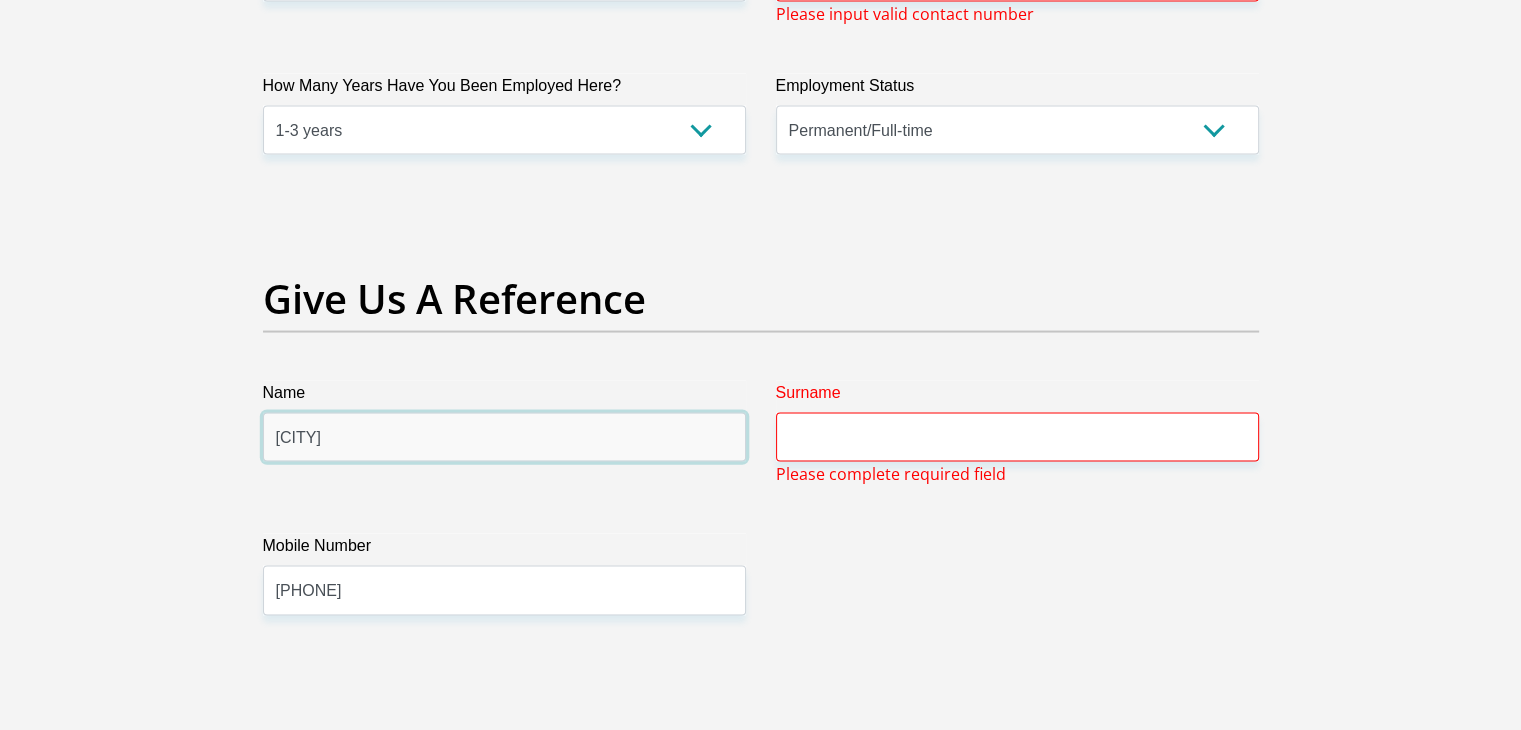 click on "[CITY]" at bounding box center (504, 437) 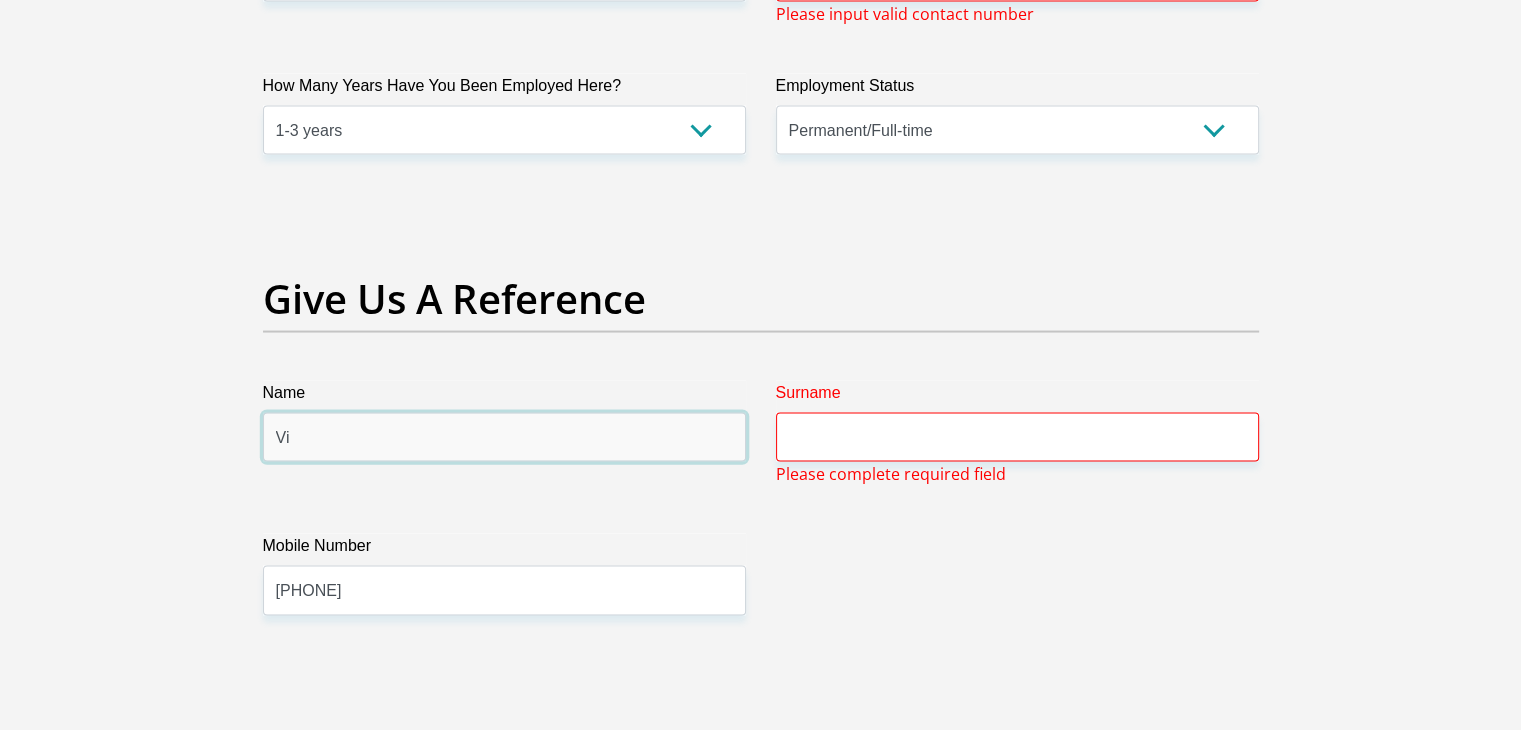 type on "V" 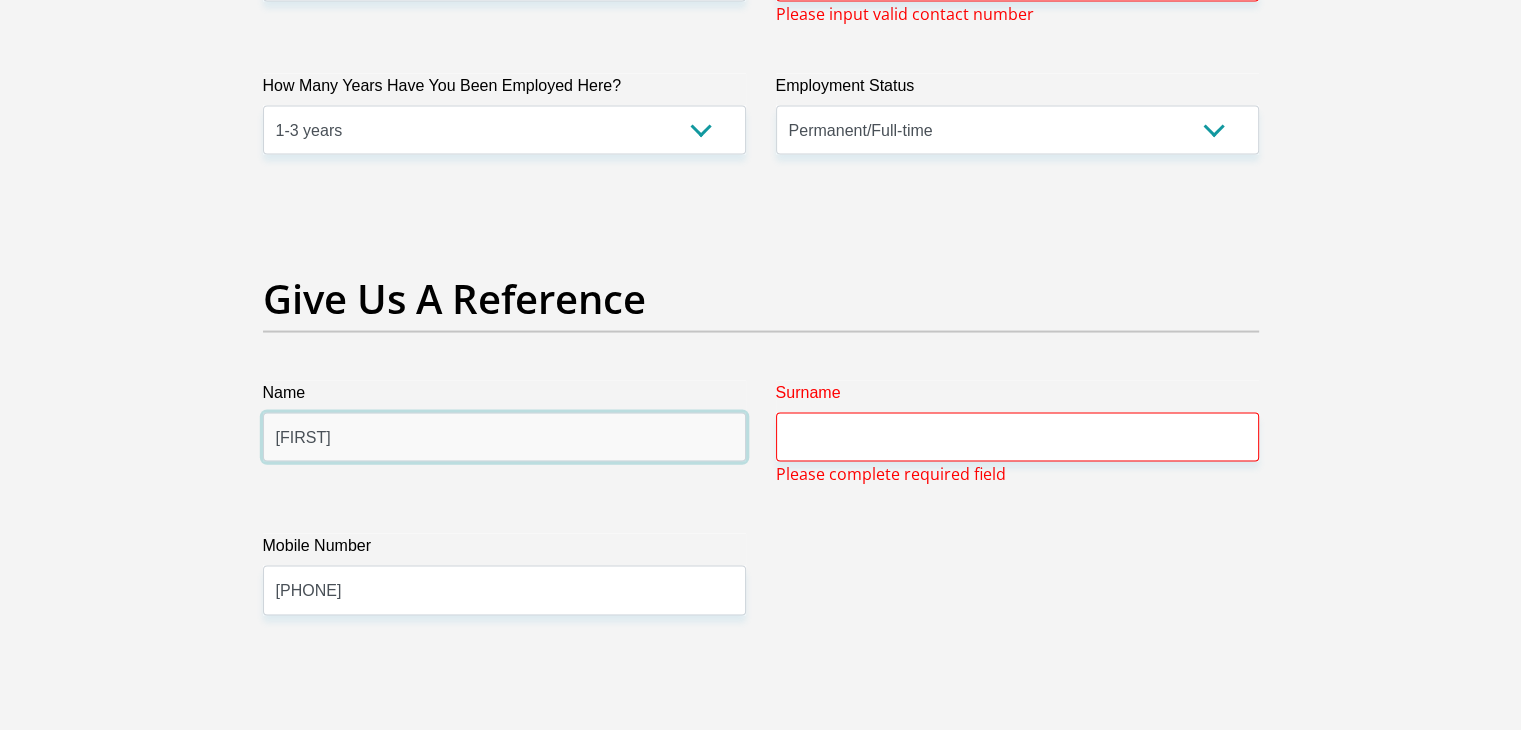 type on "[FIRST]" 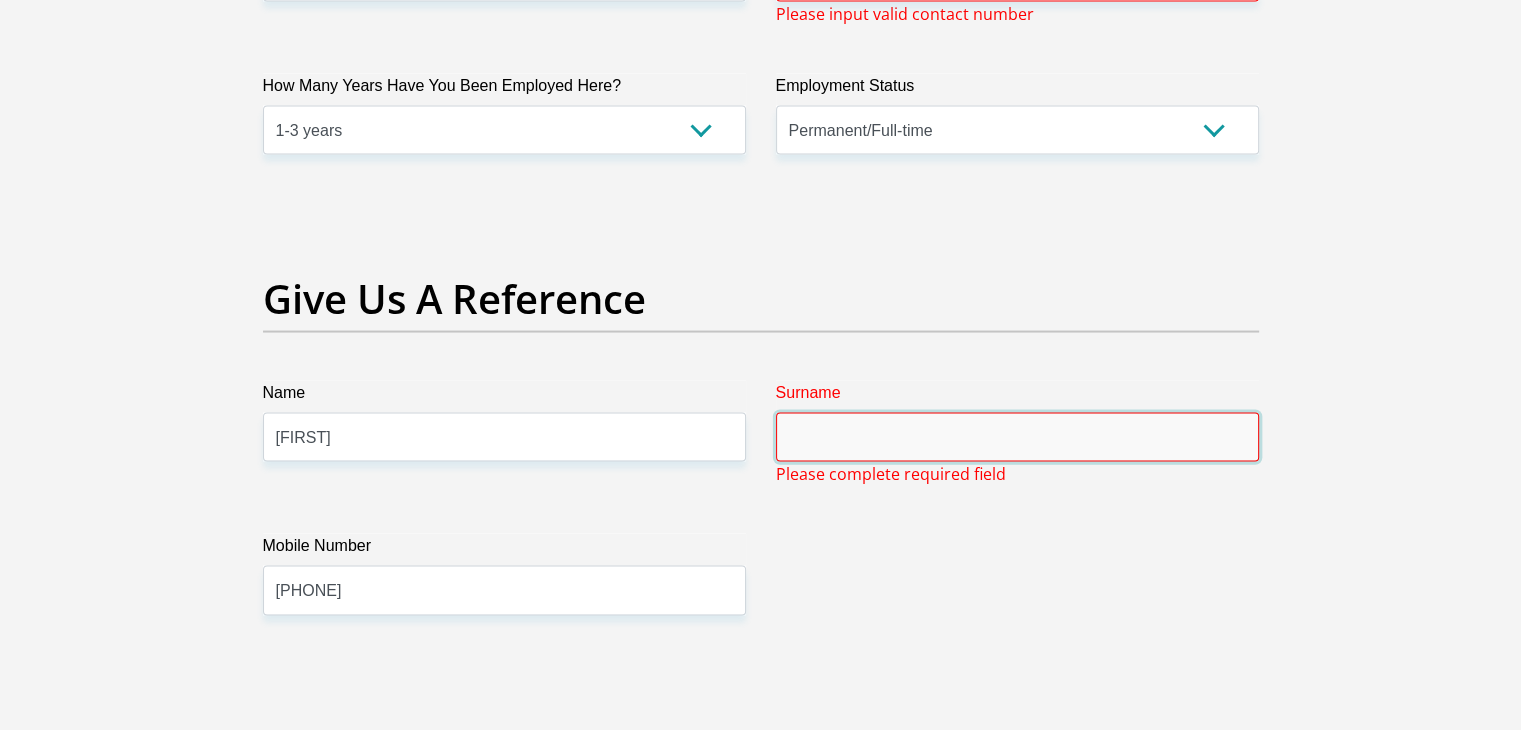 click on "Surname" at bounding box center [1017, 437] 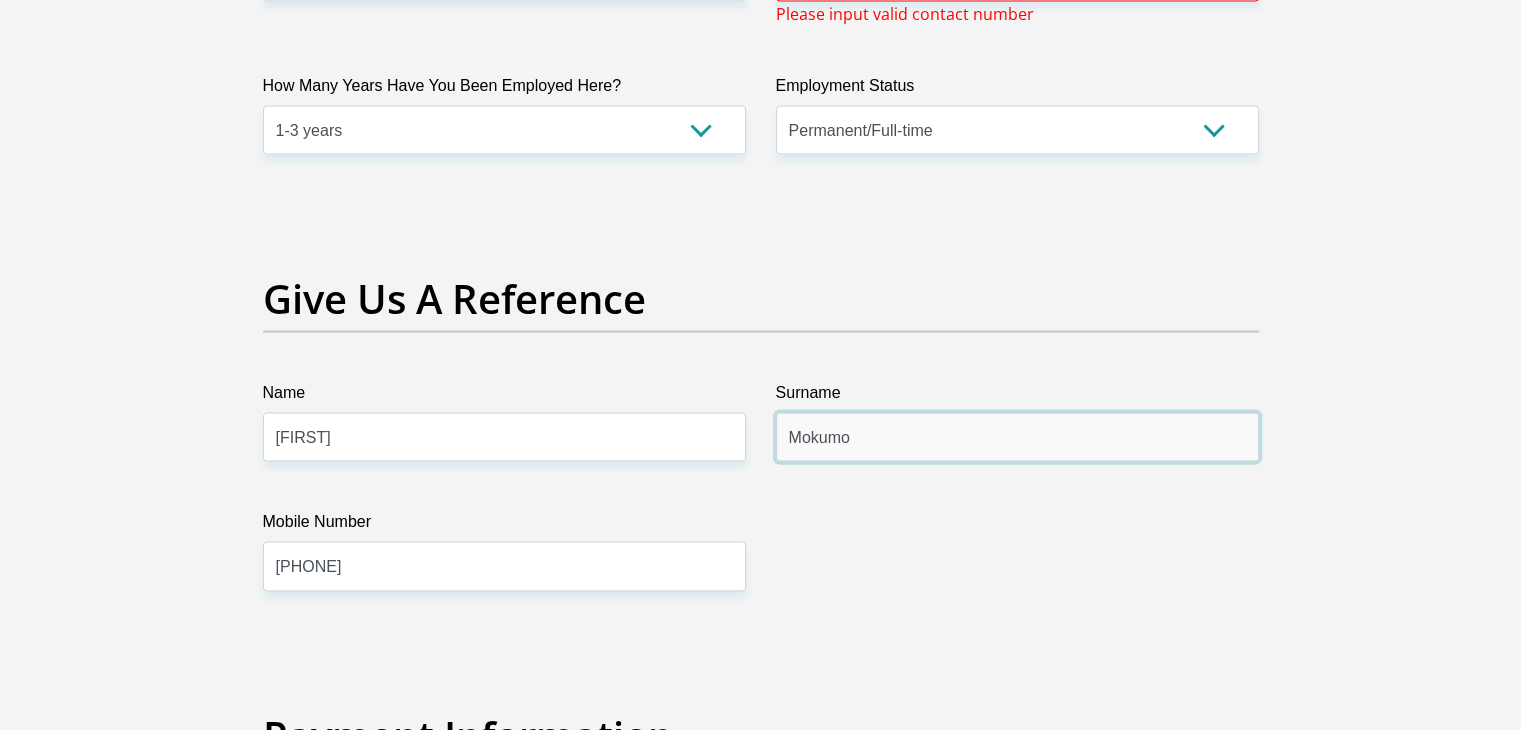 type on "Mokumo" 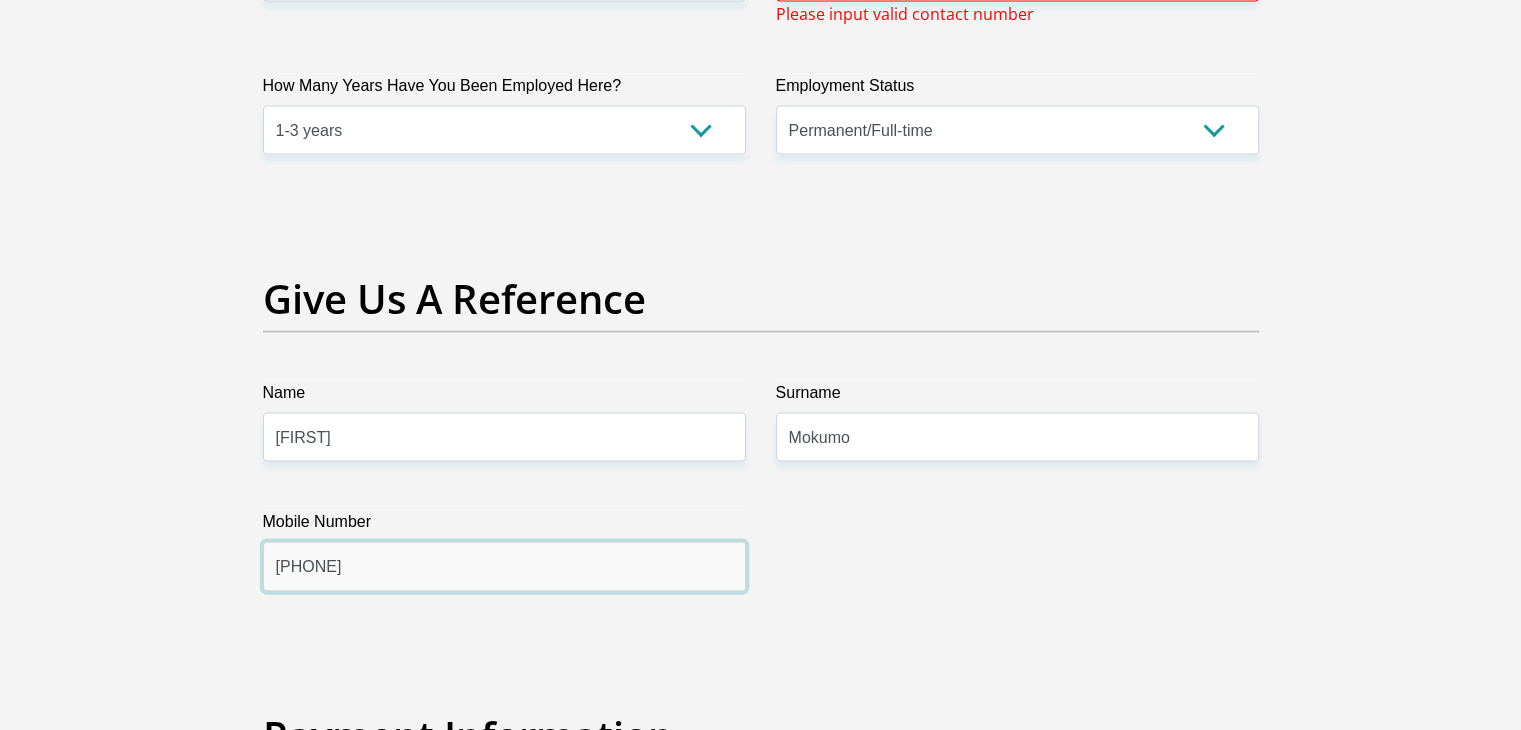 click on "[PHONE]" at bounding box center [504, 566] 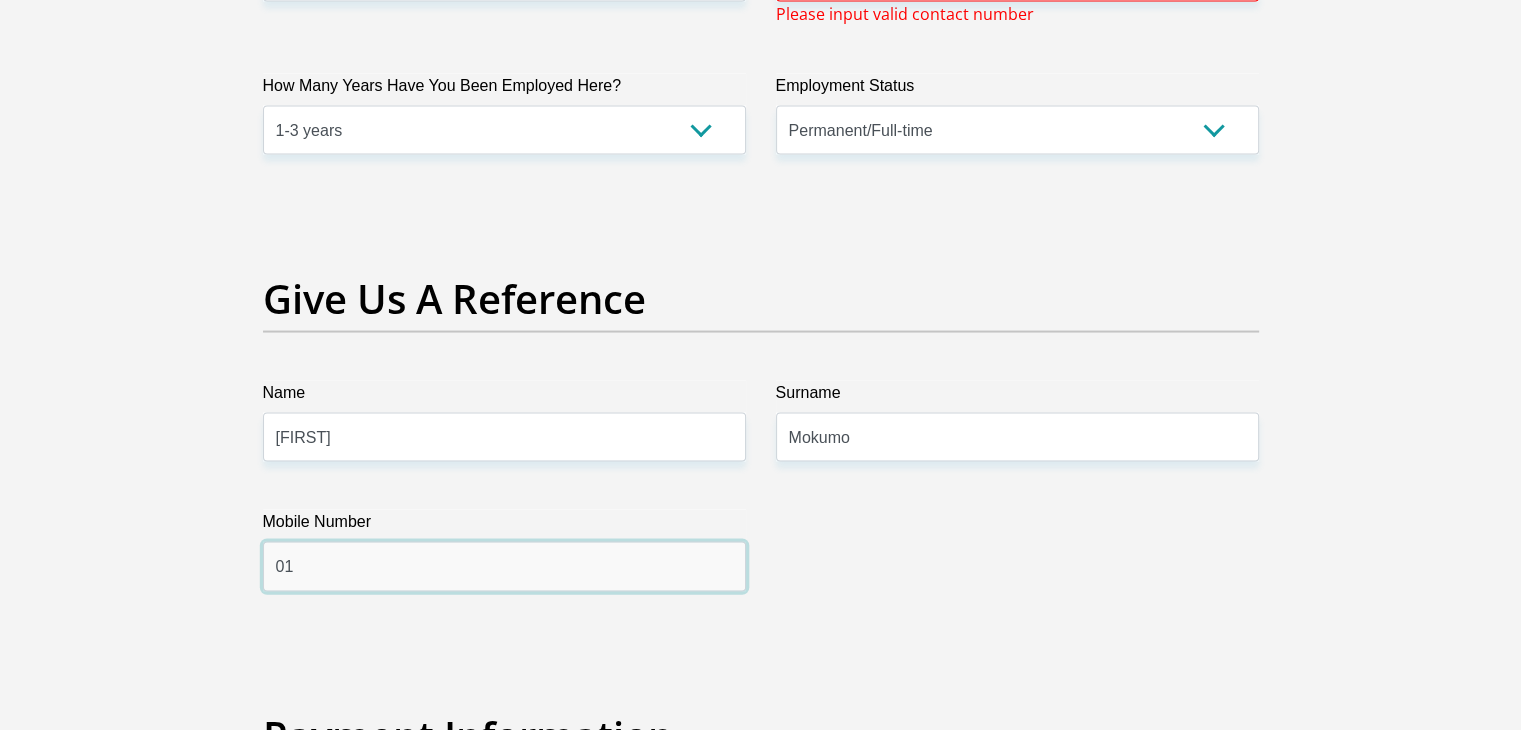 type on "0" 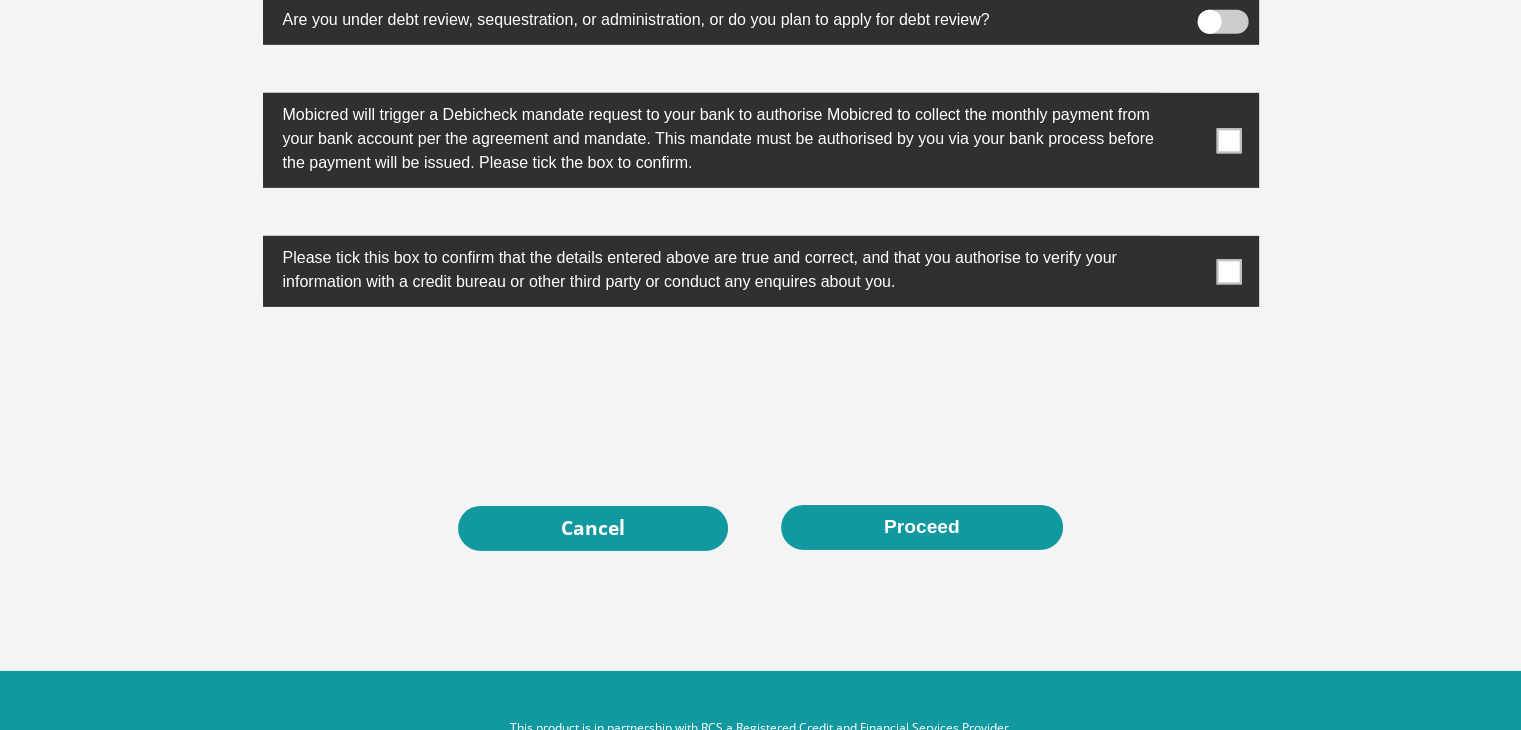 scroll, scrollTop: 6465, scrollLeft: 0, axis: vertical 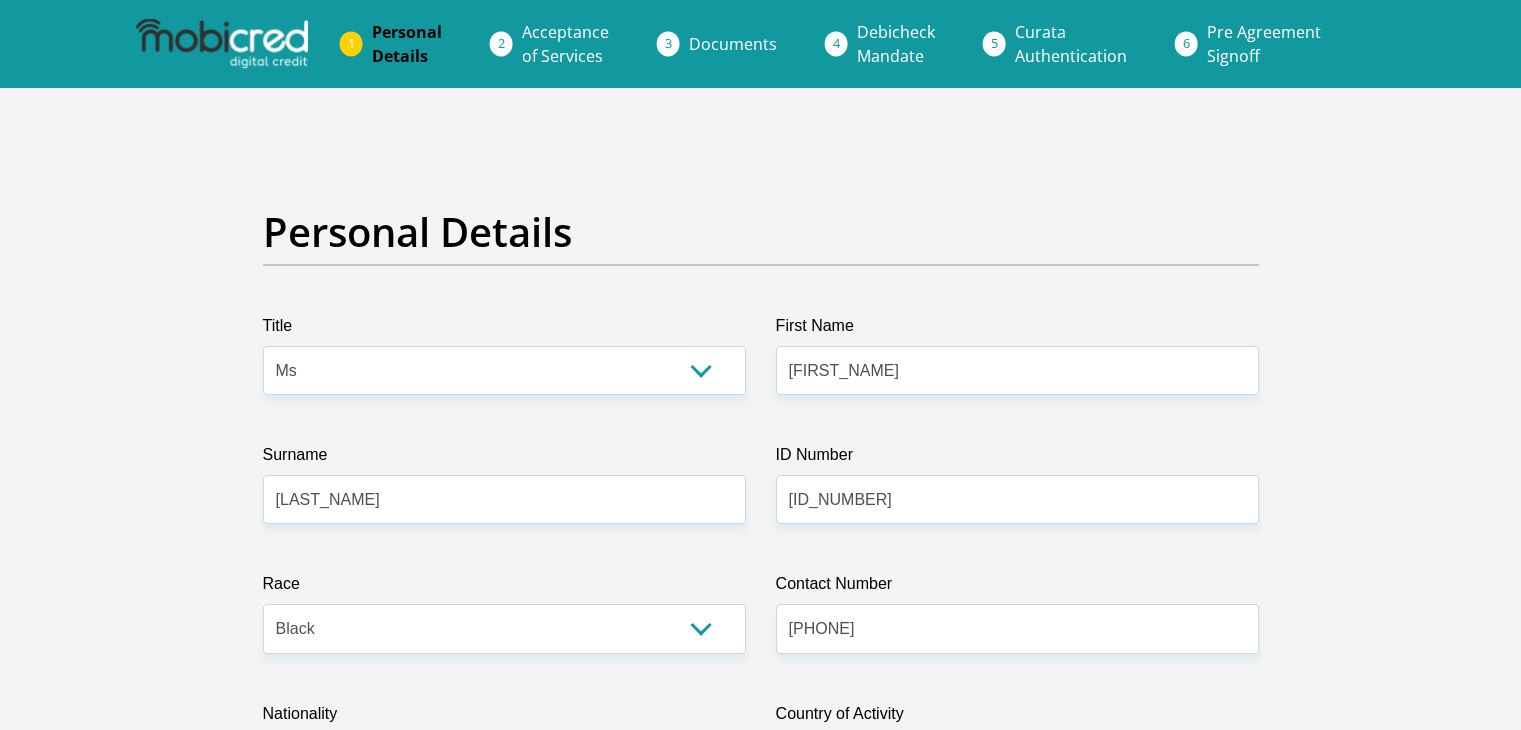 type on "[PHONE]" 